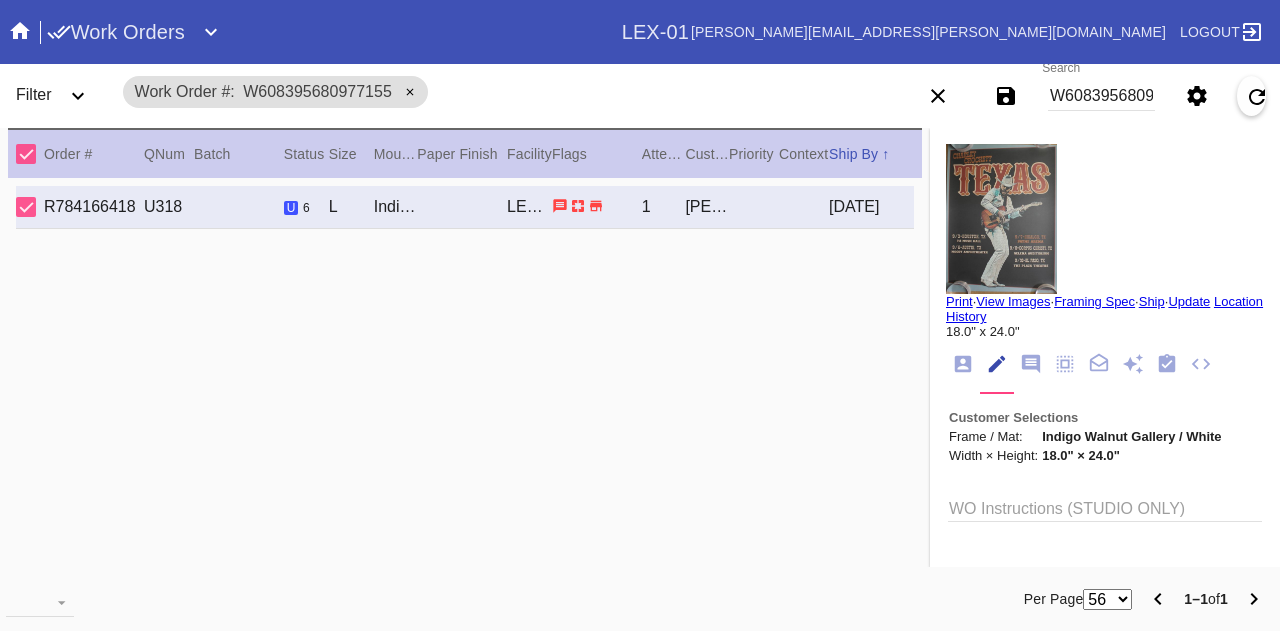 scroll, scrollTop: 0, scrollLeft: 0, axis: both 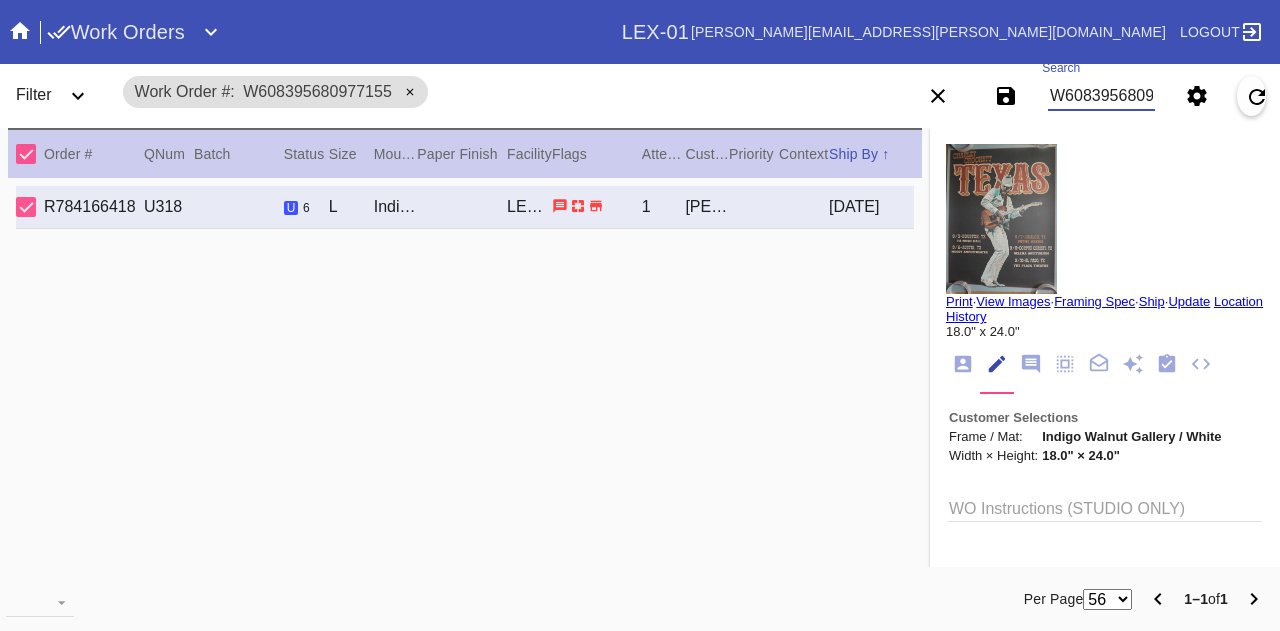 click on "W608395680977155" at bounding box center [1101, 96] 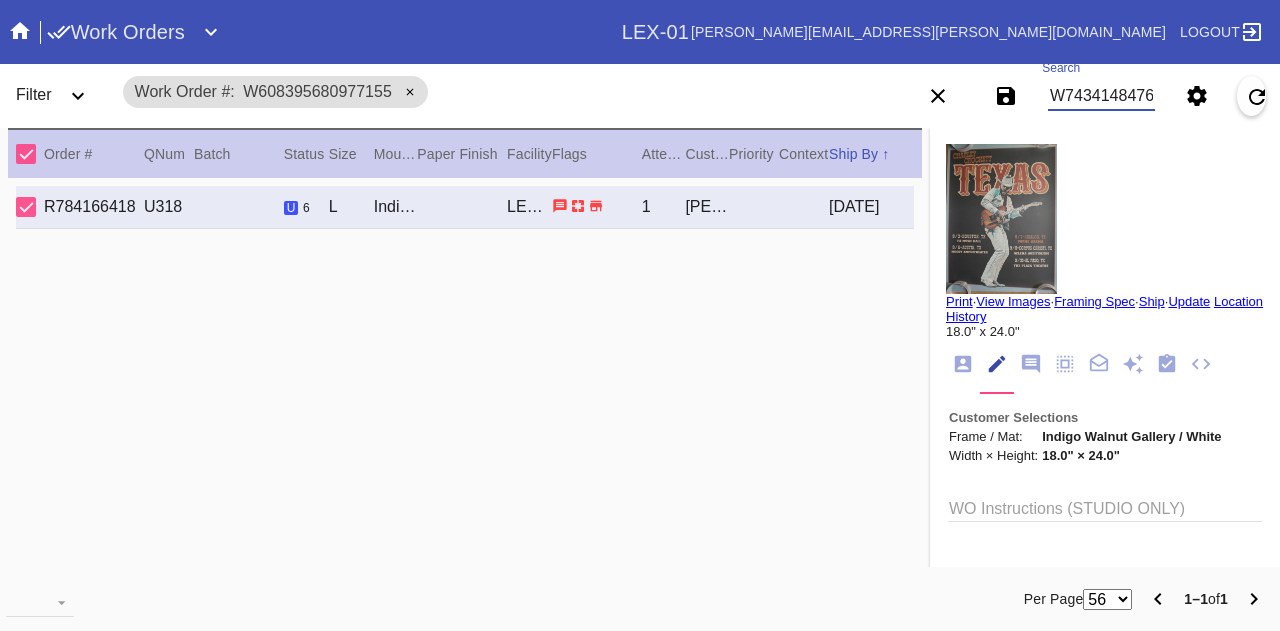 type on "W743414847614393" 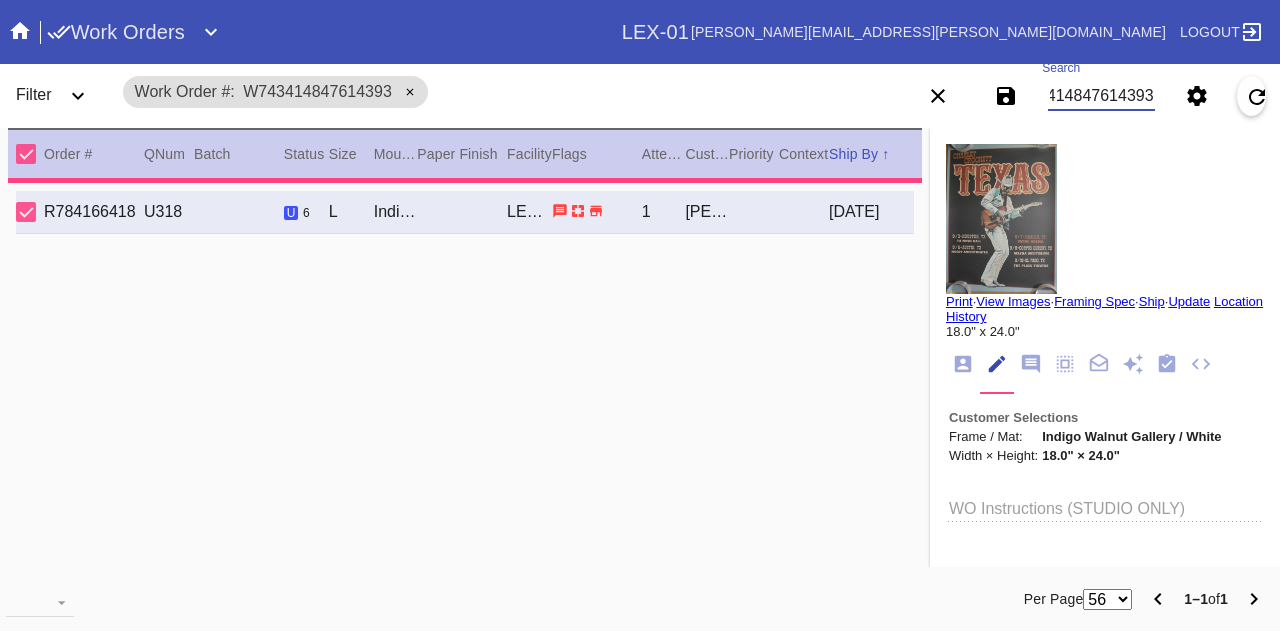 type on "9.375" 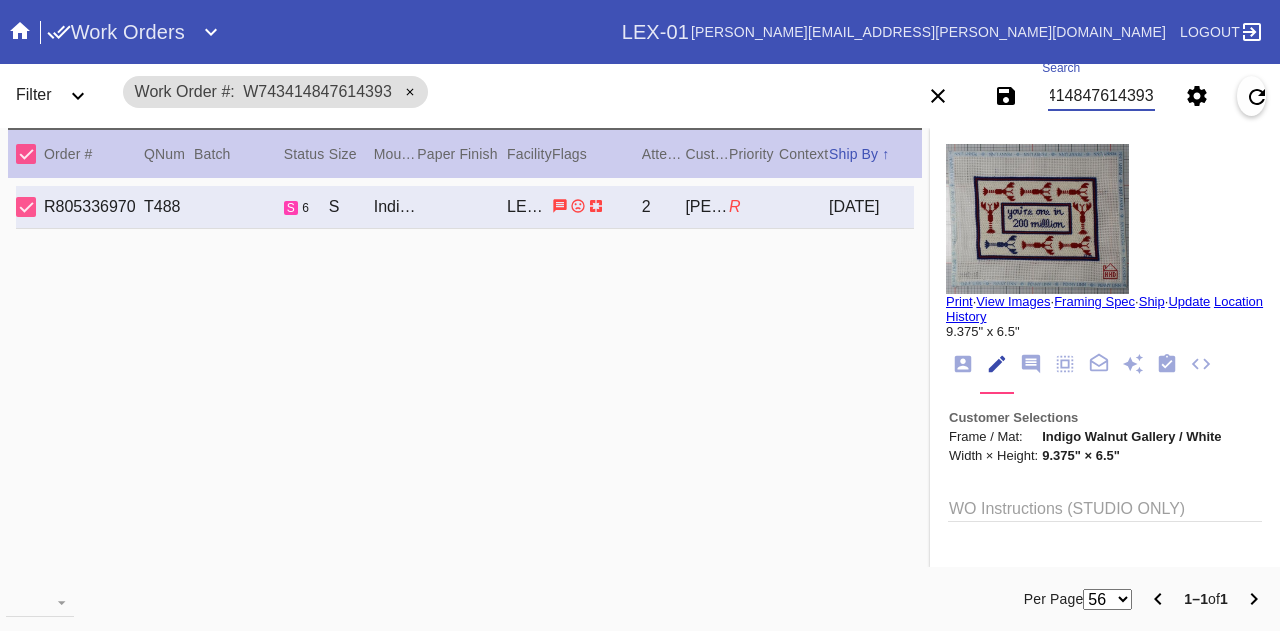 scroll, scrollTop: 0, scrollLeft: 0, axis: both 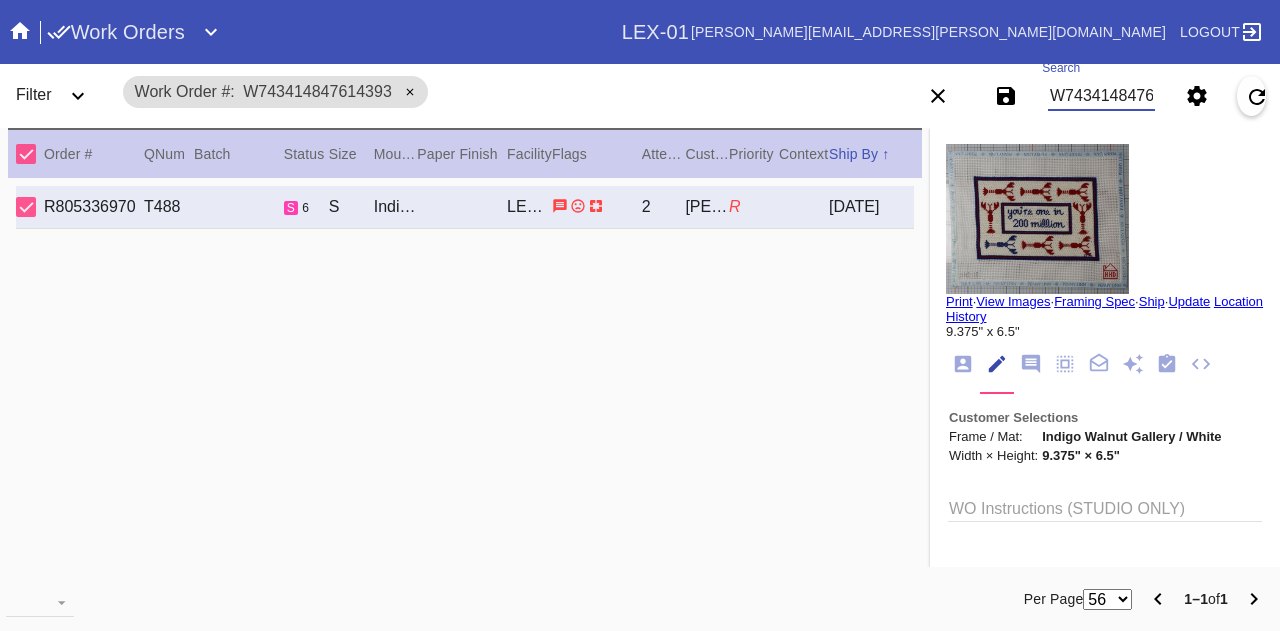 click on "Print" at bounding box center [959, 301] 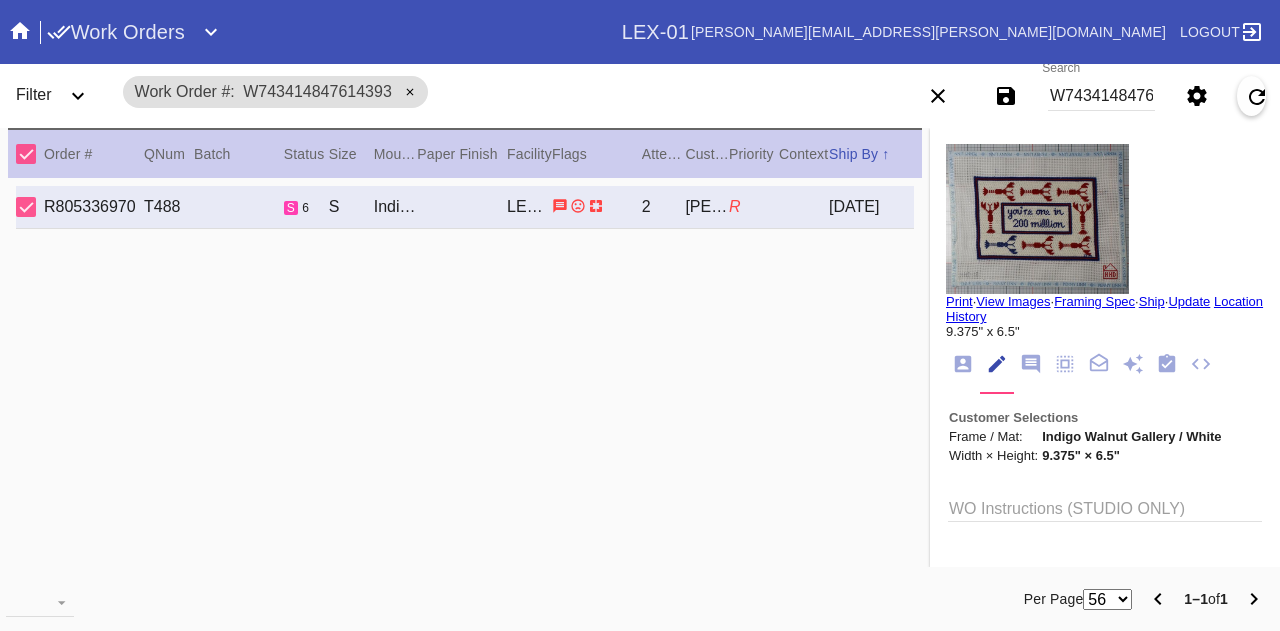 click on "W743414847614393" at bounding box center [1101, 96] 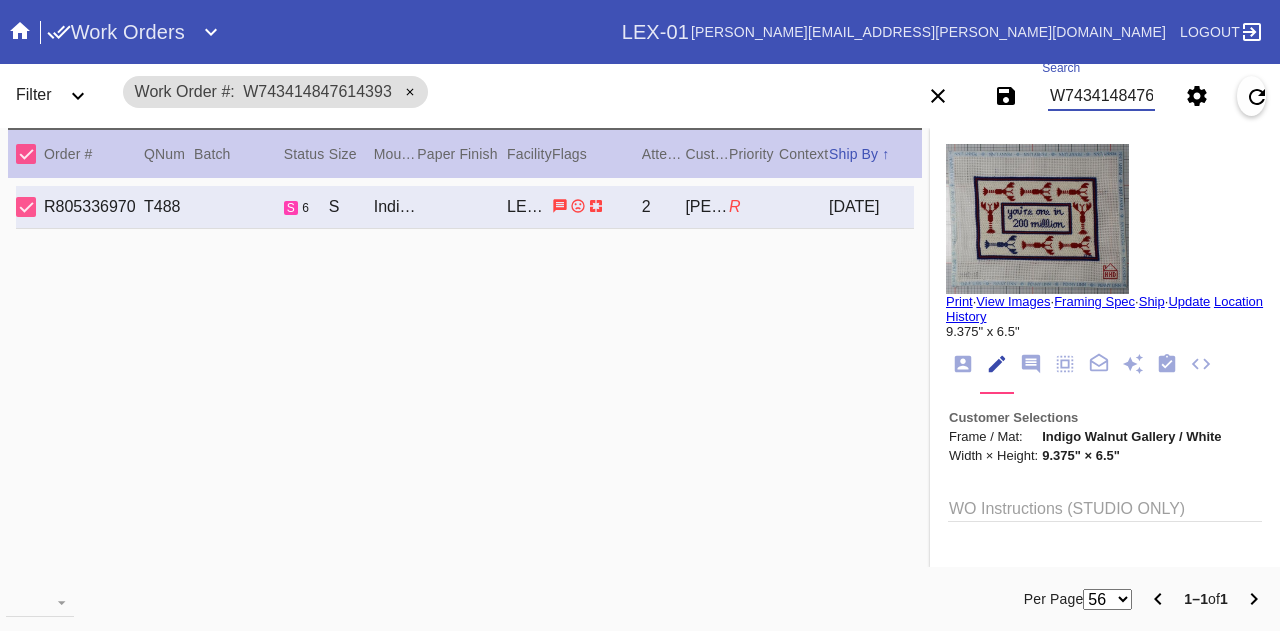 click on "W743414847614393" at bounding box center [1101, 96] 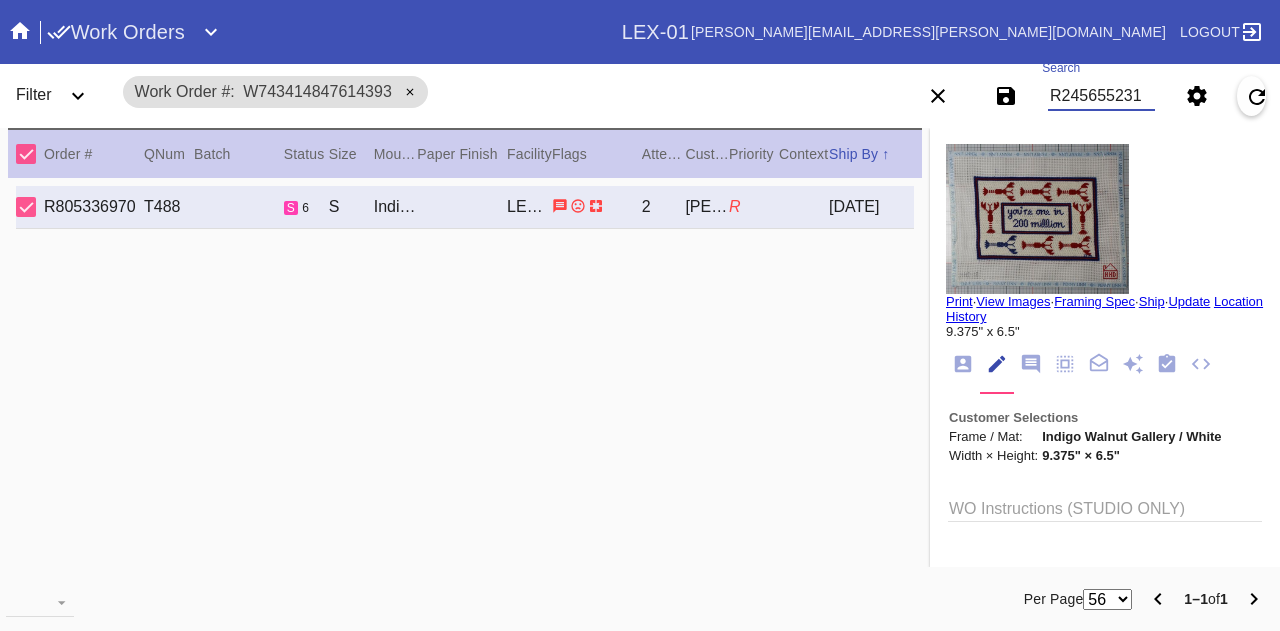 type on "R245655231" 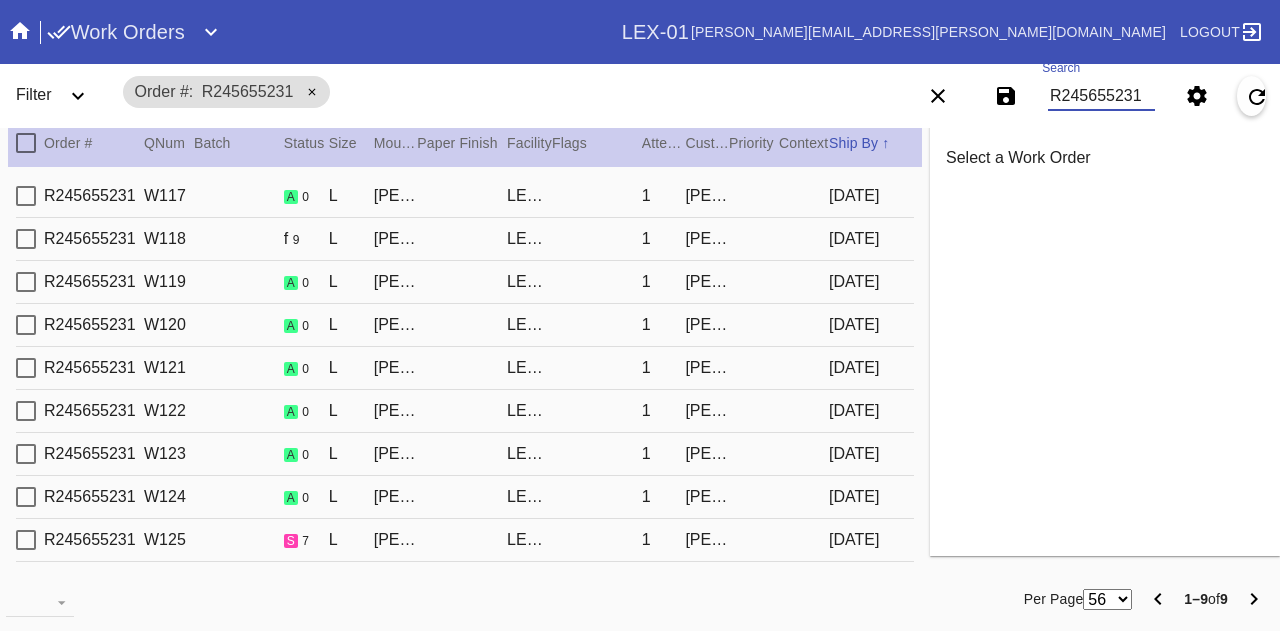 scroll, scrollTop: 22, scrollLeft: 0, axis: vertical 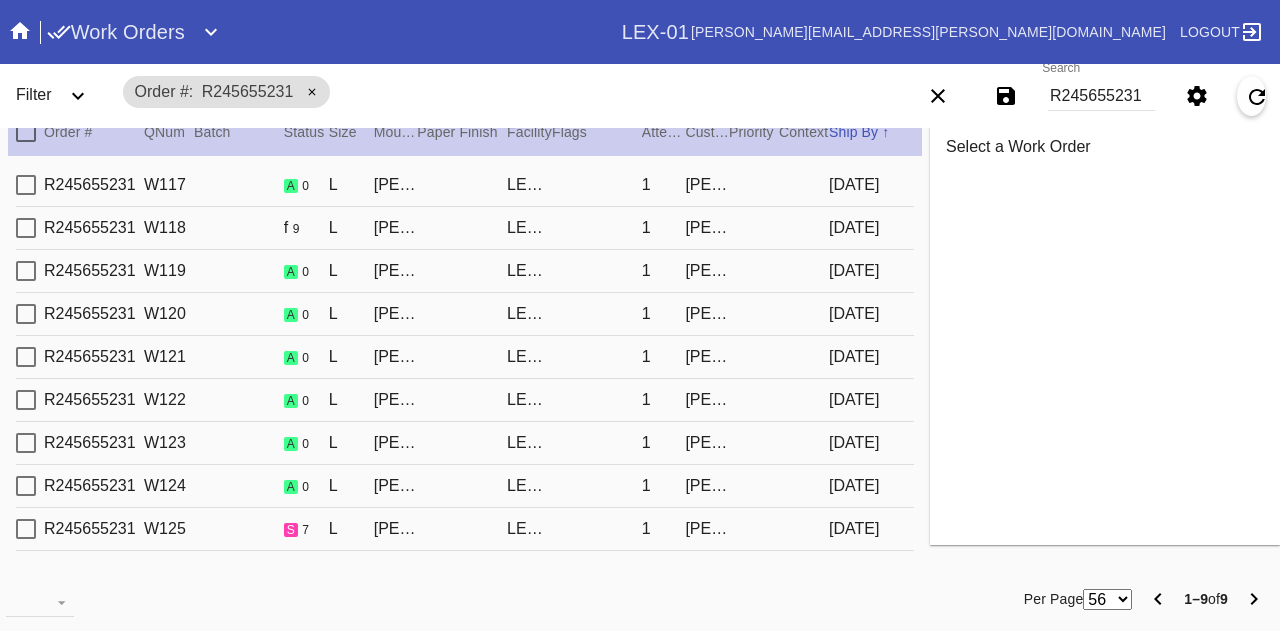 click on "R245655231 W125 s   7 L Mercer Slim / Dove White LEX-01 1 Ilana Morris
2025-07-06" at bounding box center (465, 529) 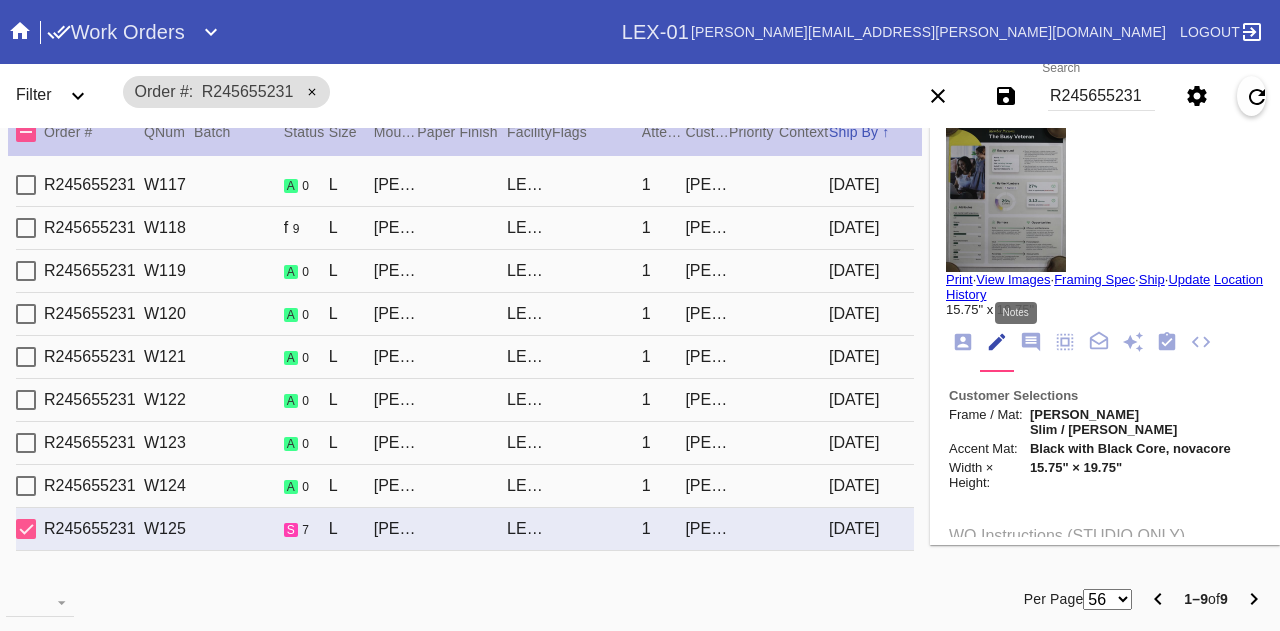 click 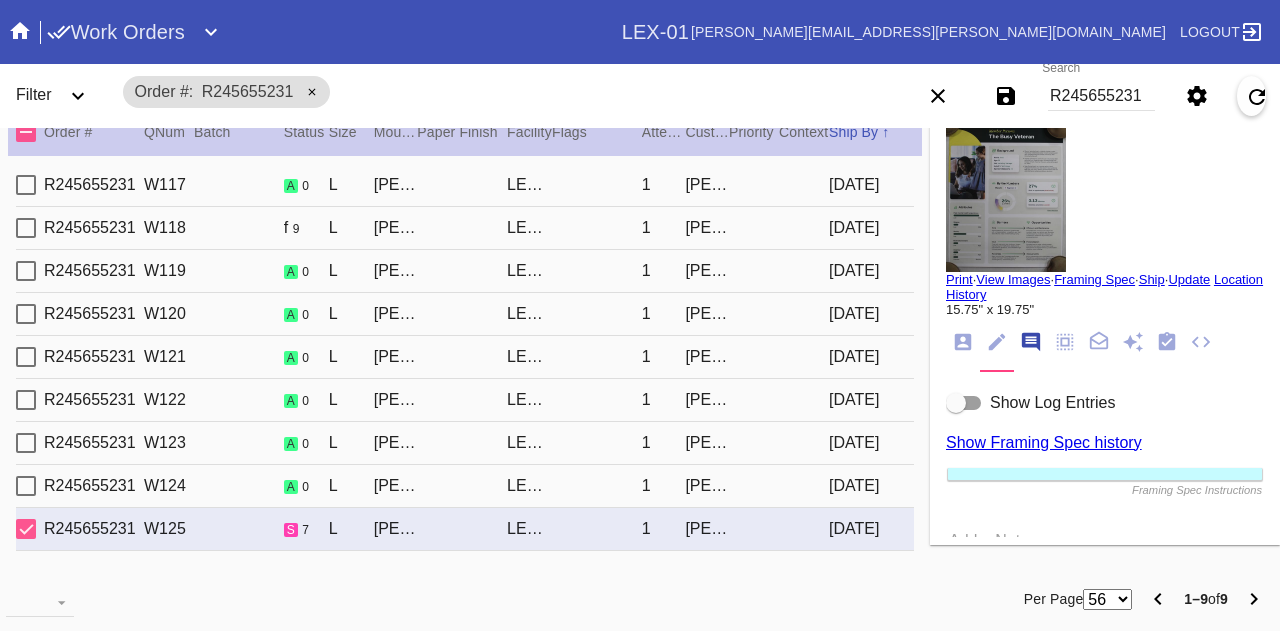 scroll, scrollTop: 122, scrollLeft: 0, axis: vertical 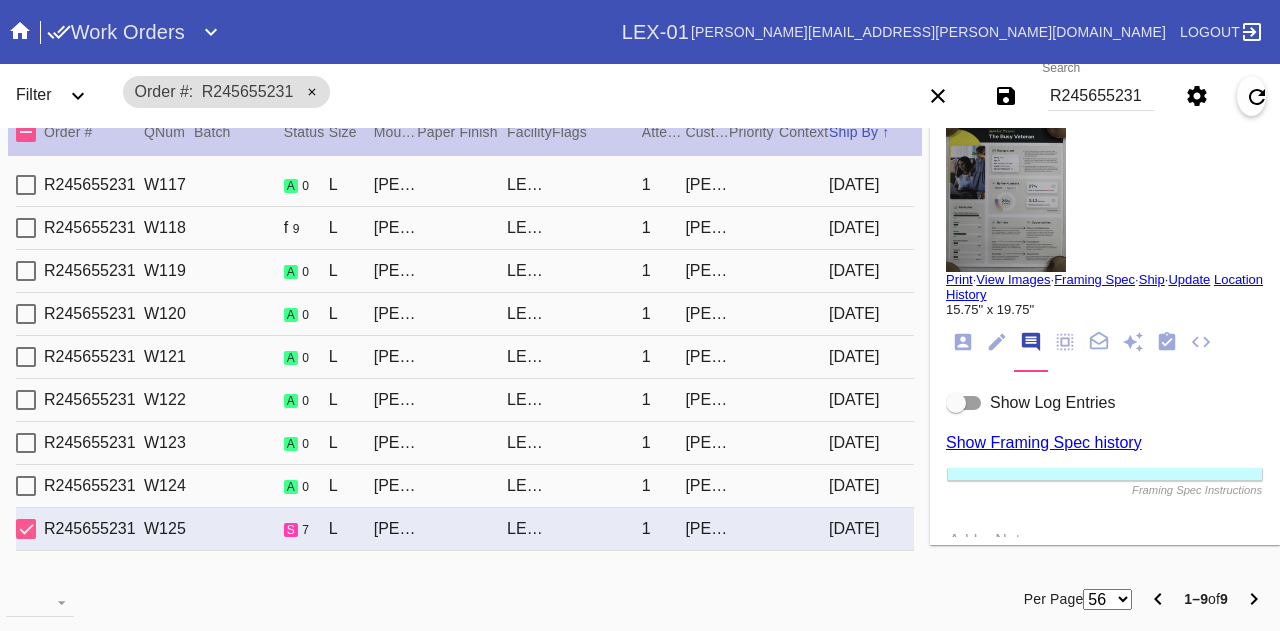 click on "Show Log Entries" at bounding box center (1052, 402) 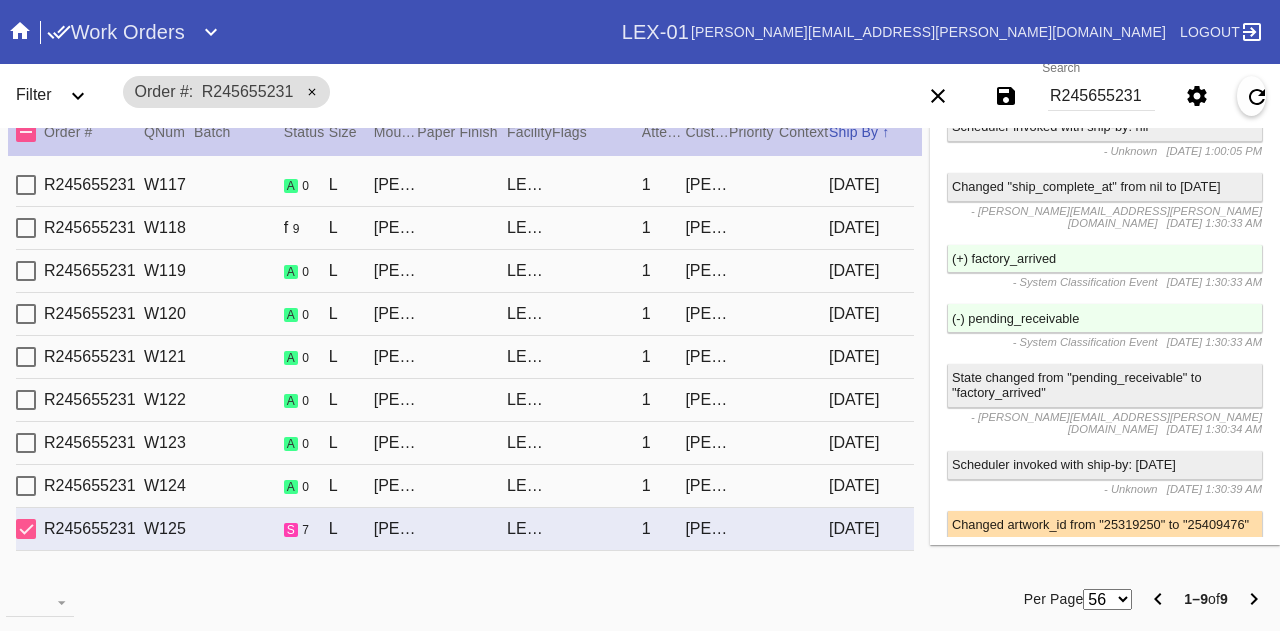 scroll, scrollTop: 0, scrollLeft: 0, axis: both 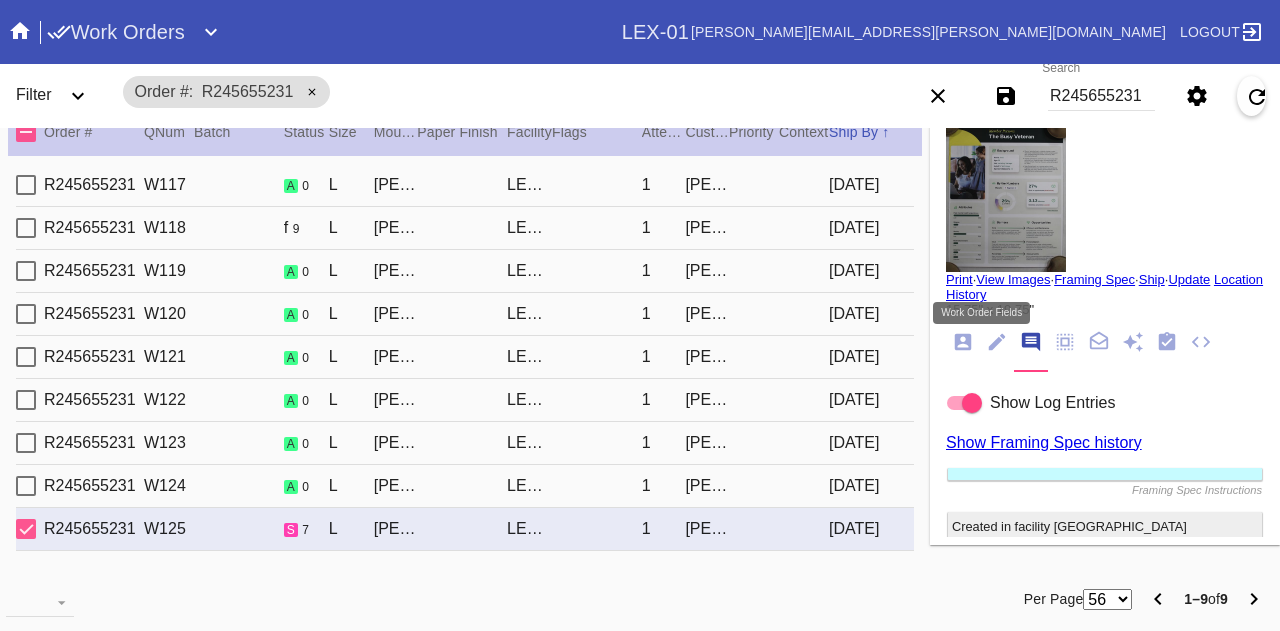 click 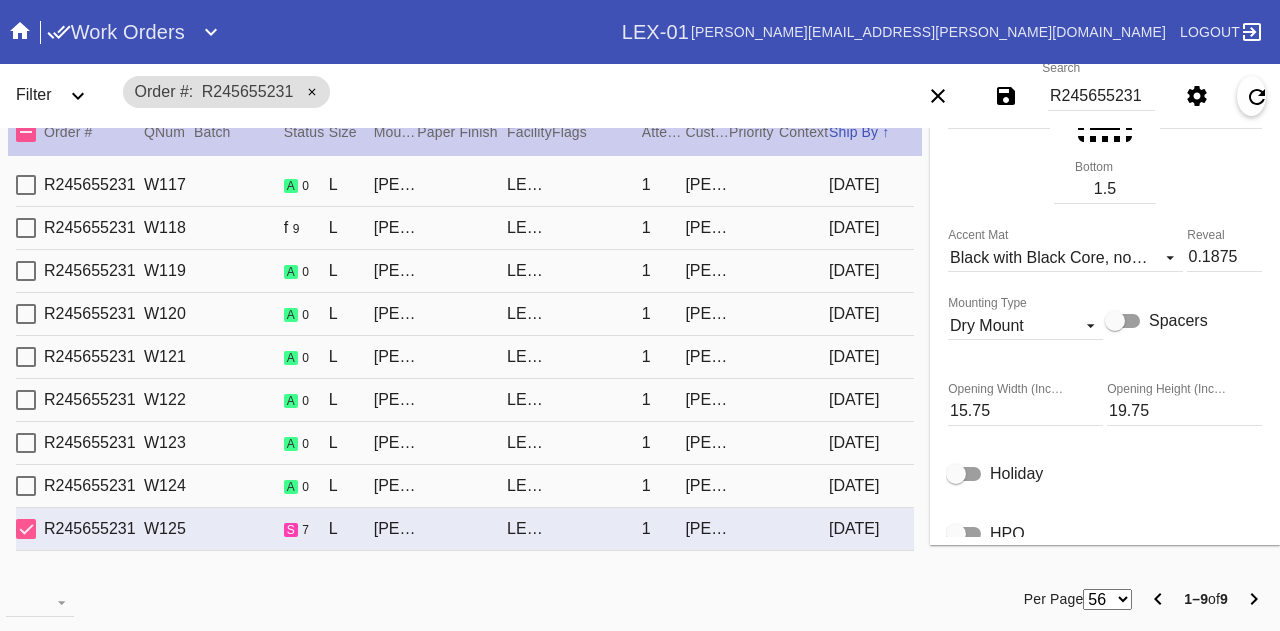 scroll, scrollTop: 735, scrollLeft: 0, axis: vertical 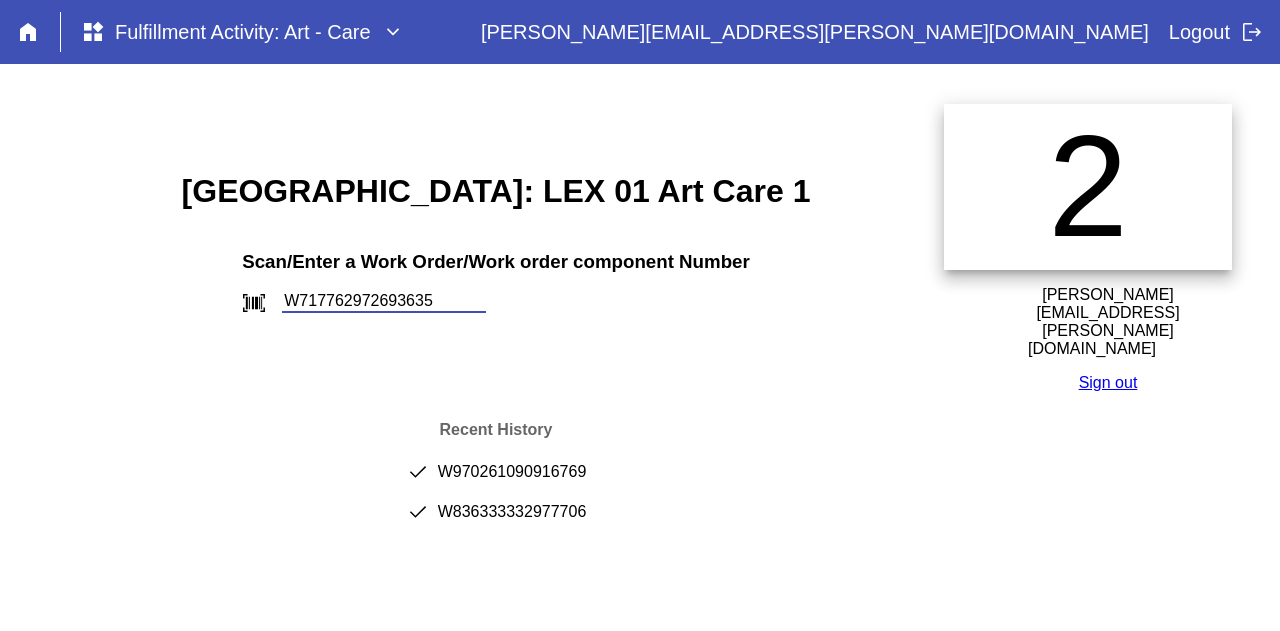 type on "W717762972693635" 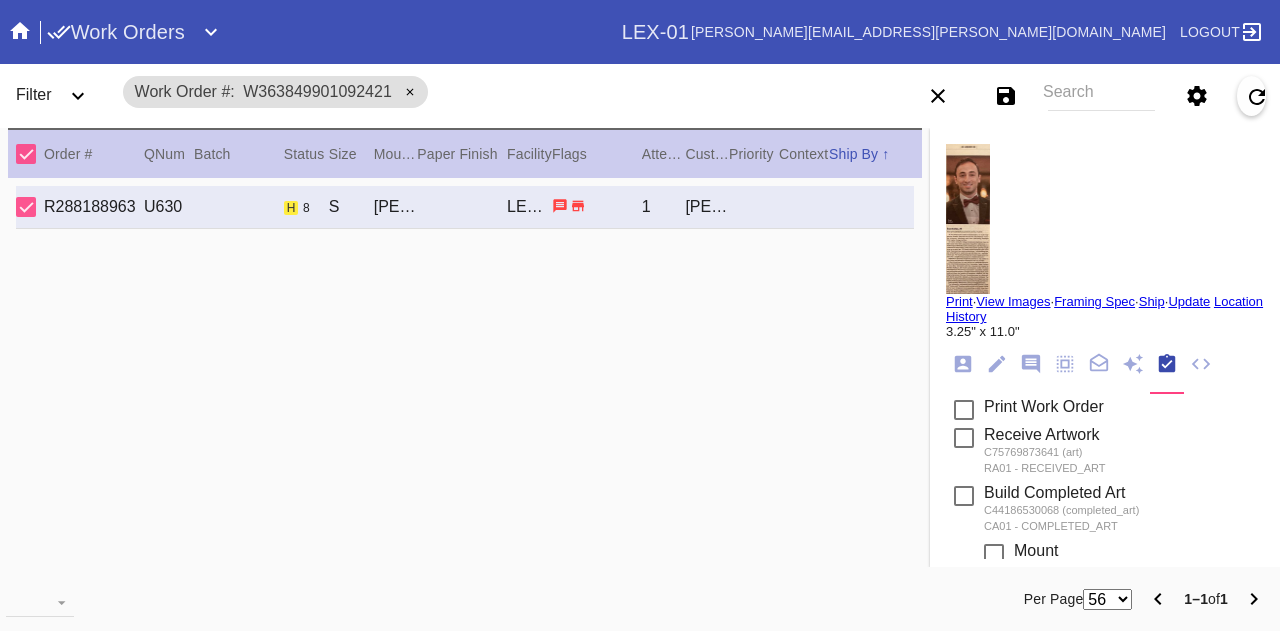 scroll, scrollTop: 0, scrollLeft: 0, axis: both 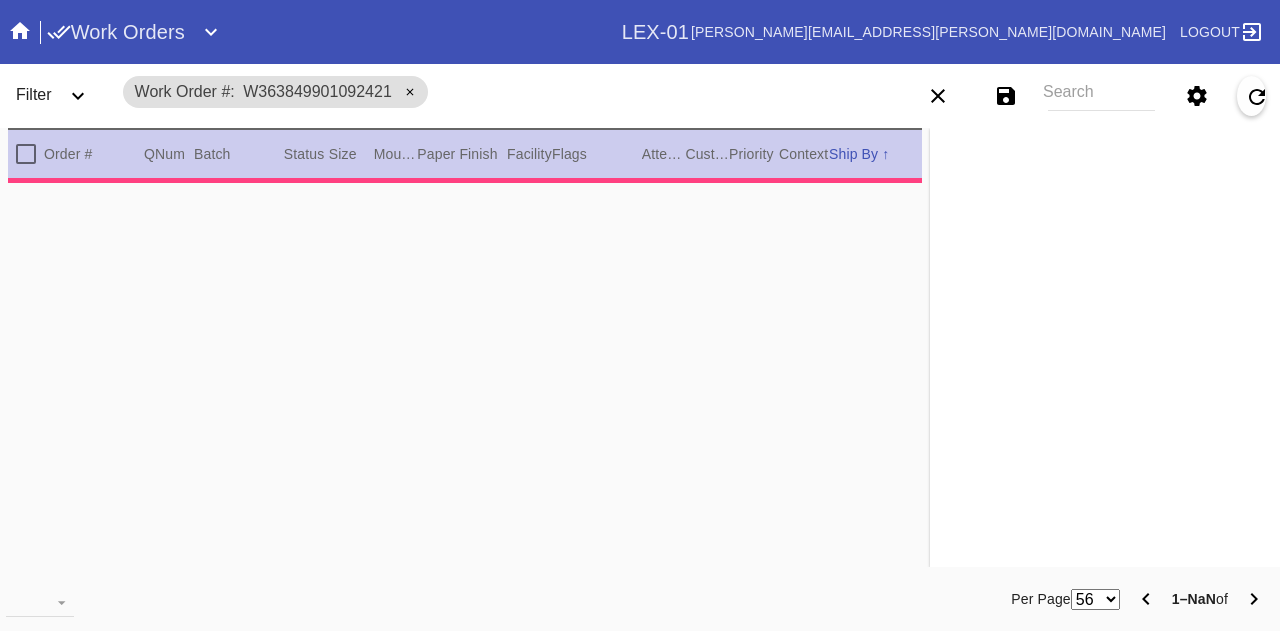 type on "PRO NOTE: show the "30 under 30" in the mat opening. Mat just to the top of it.
--follow the rest of the special instructions. TR 7.10" 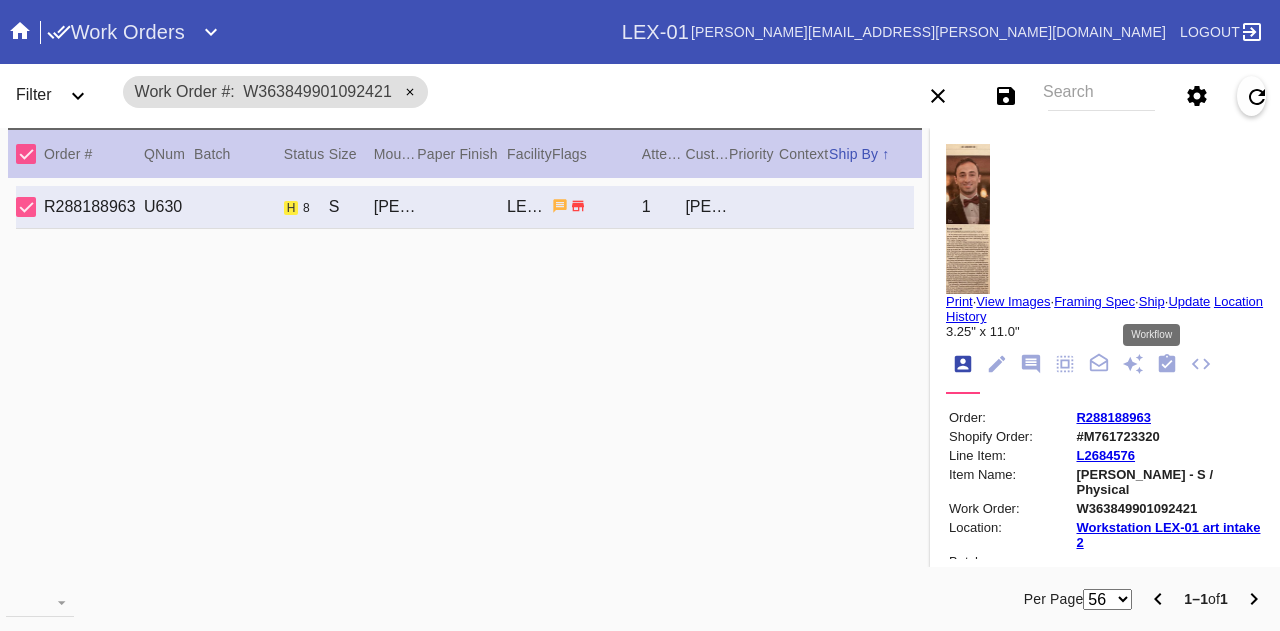 click 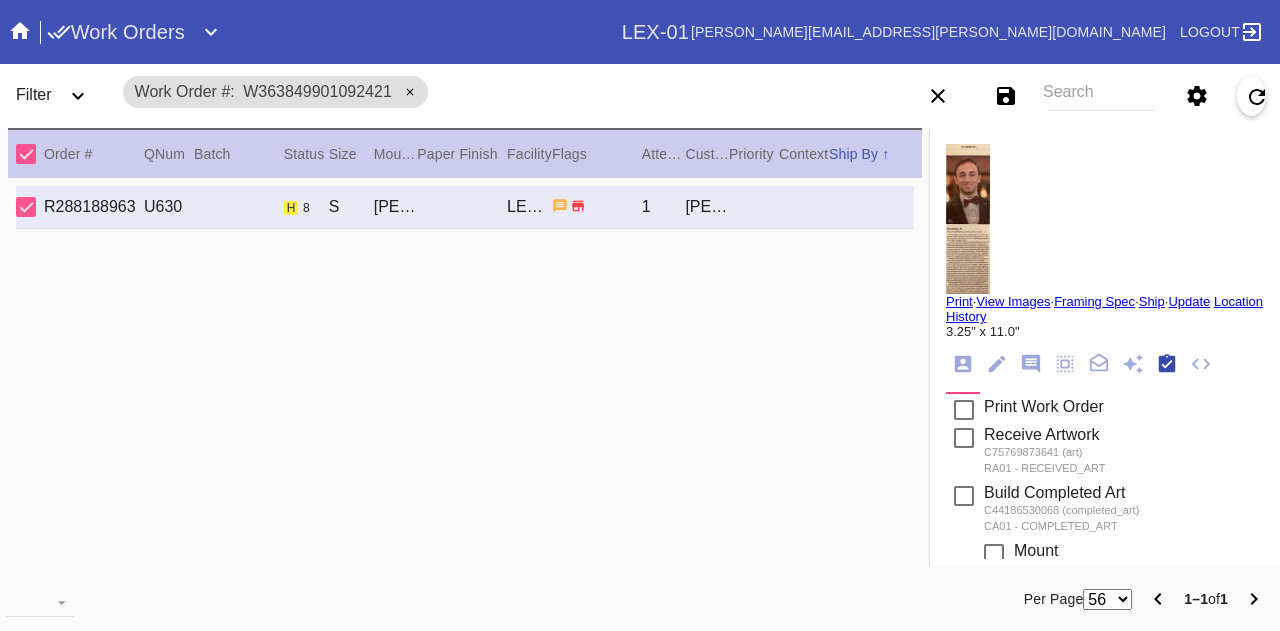 scroll, scrollTop: 318, scrollLeft: 0, axis: vertical 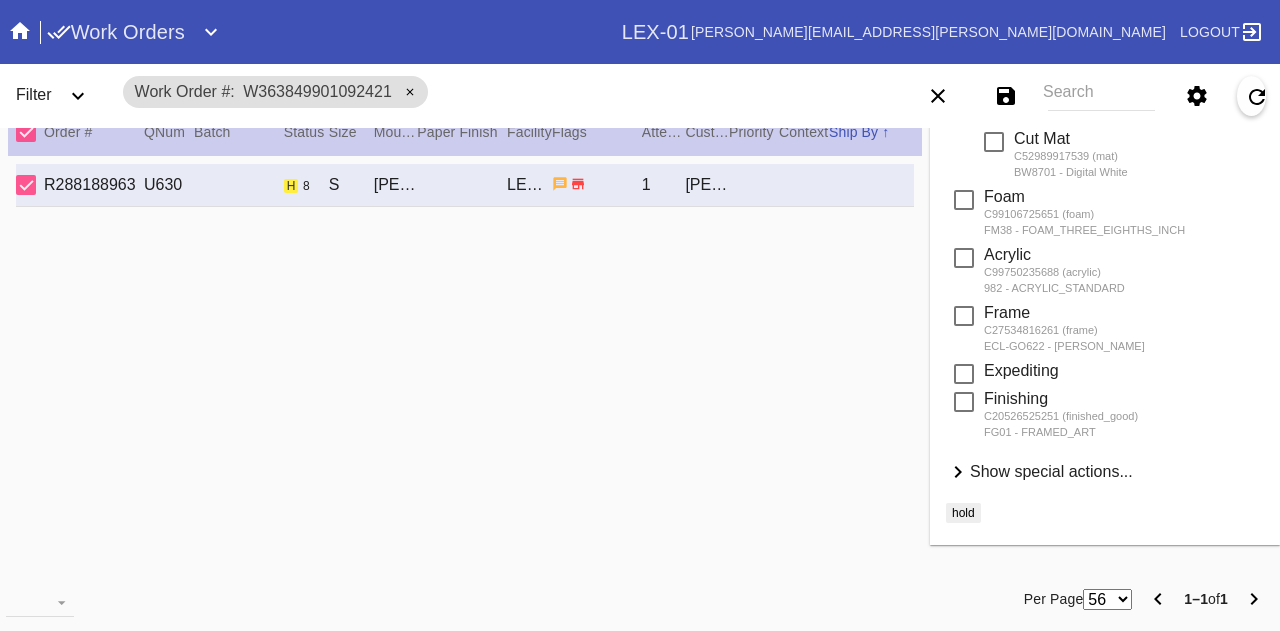 click on "Show special actions..." at bounding box center (1051, 471) 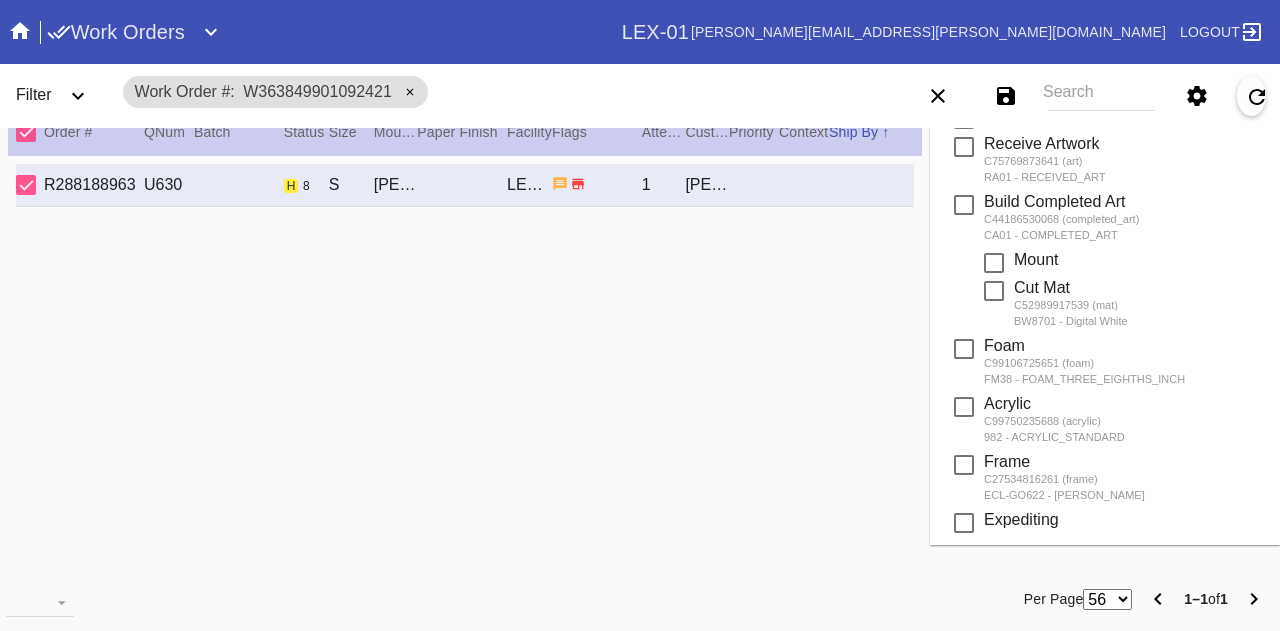 scroll, scrollTop: 0, scrollLeft: 0, axis: both 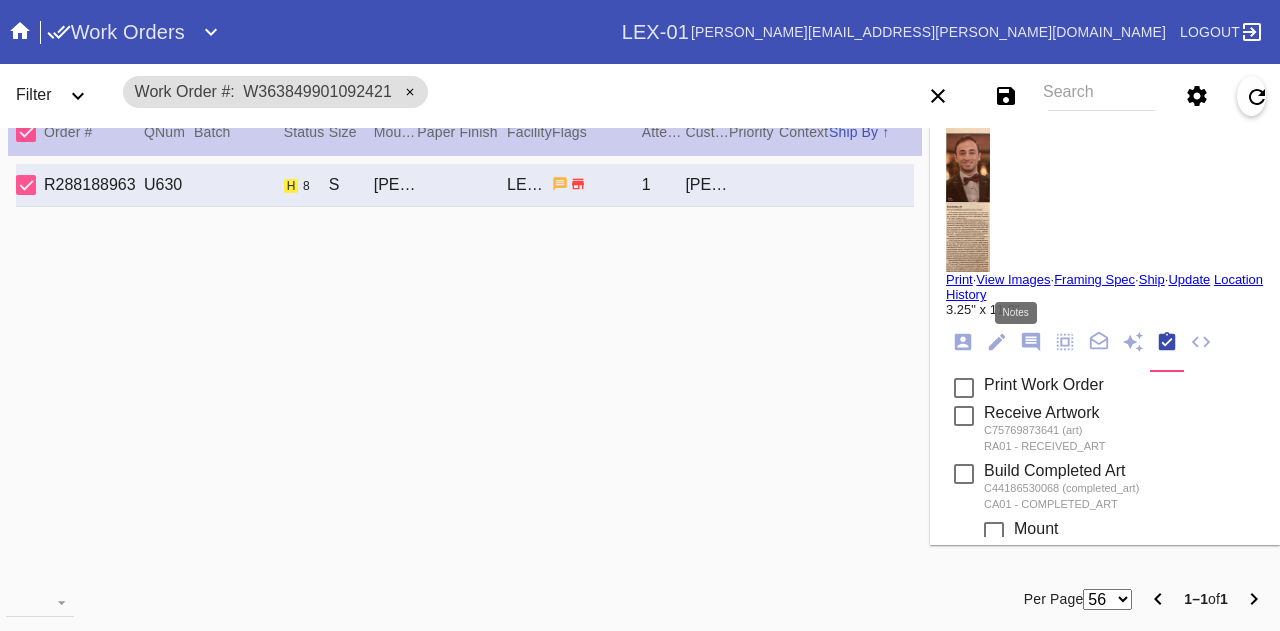 click 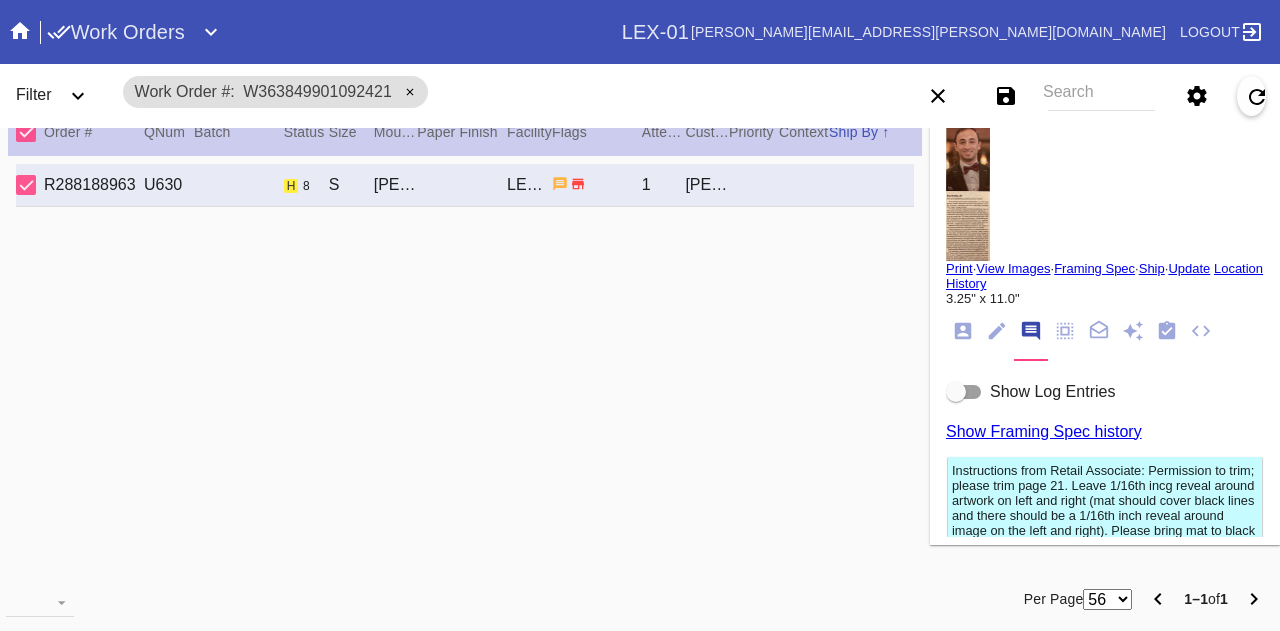 scroll, scrollTop: 4, scrollLeft: 0, axis: vertical 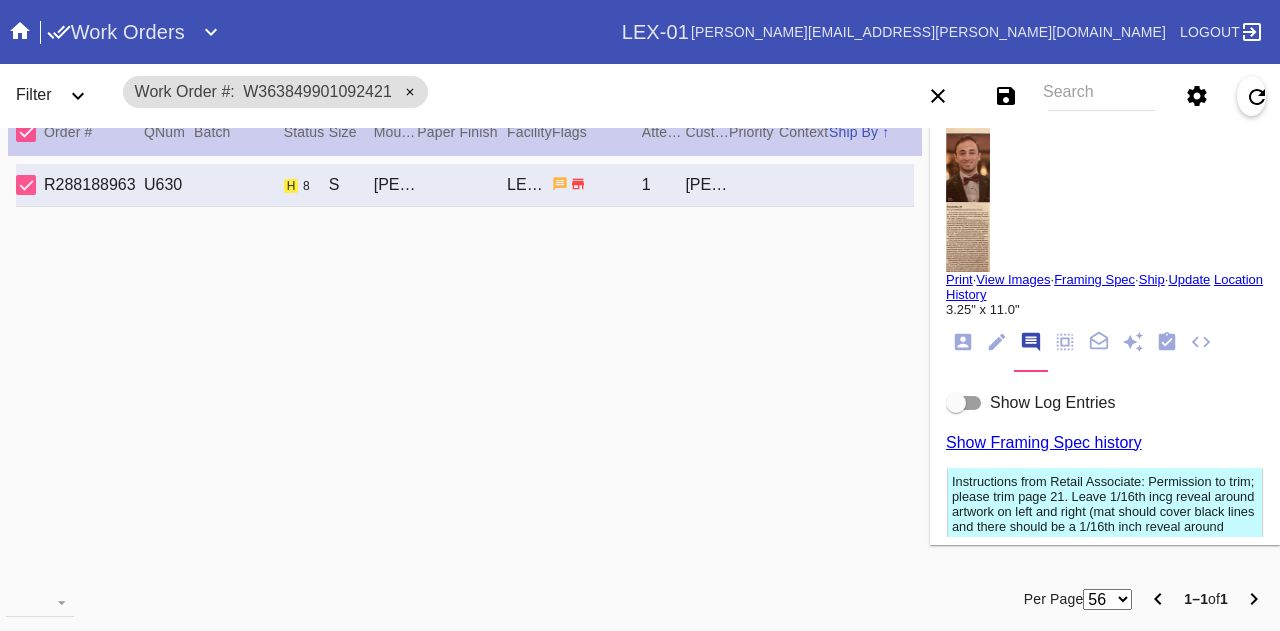 click at bounding box center [968, 197] 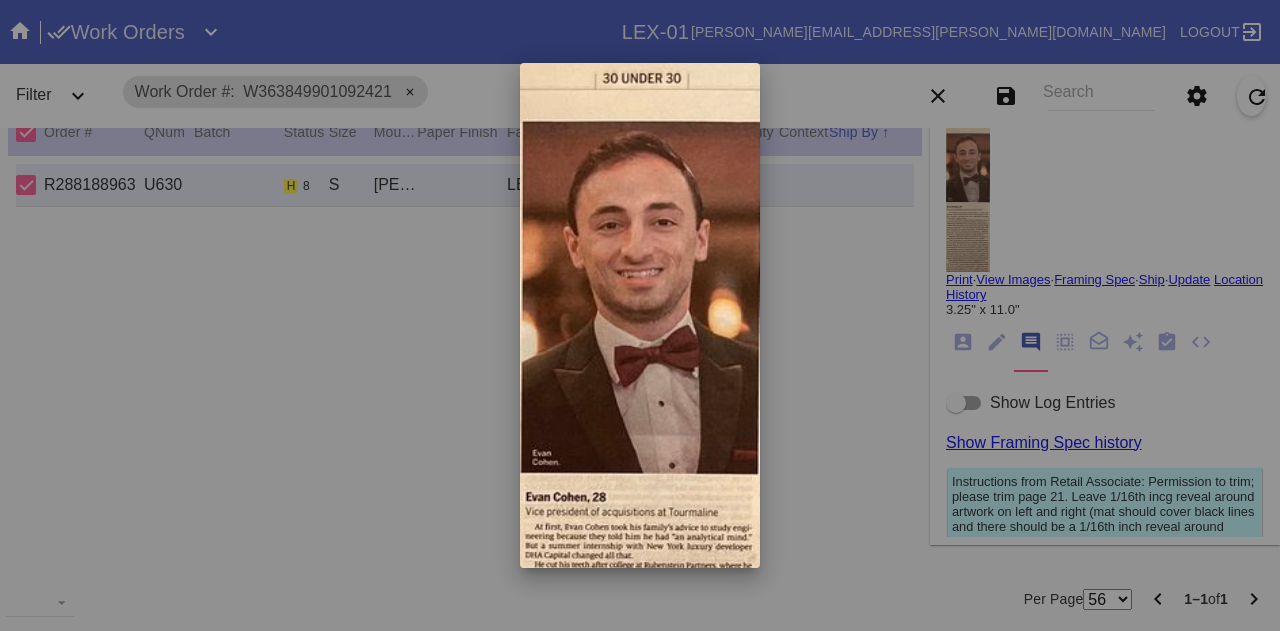 click at bounding box center [640, 315] 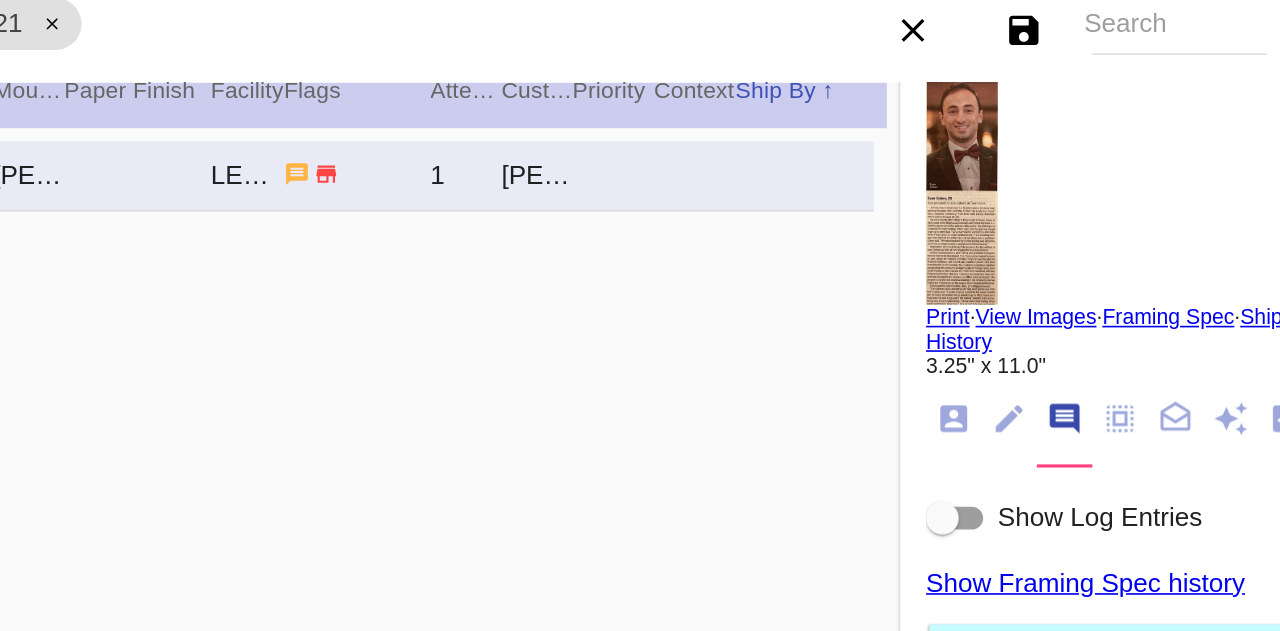scroll, scrollTop: 0, scrollLeft: 0, axis: both 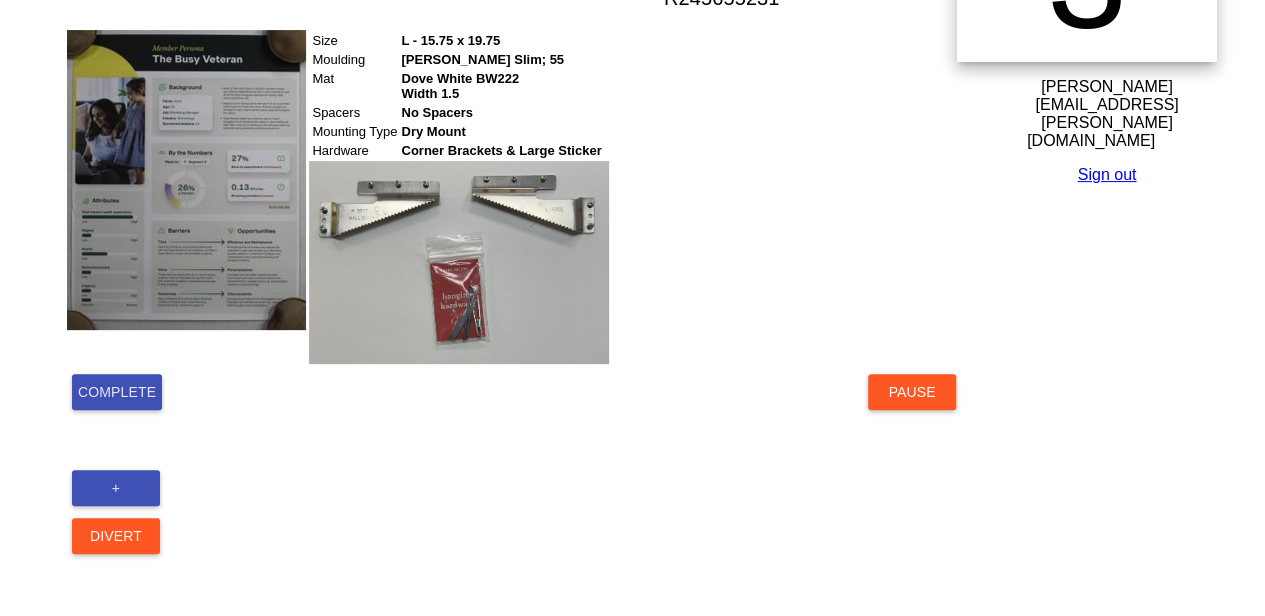 click on "Complete" at bounding box center (117, 392) 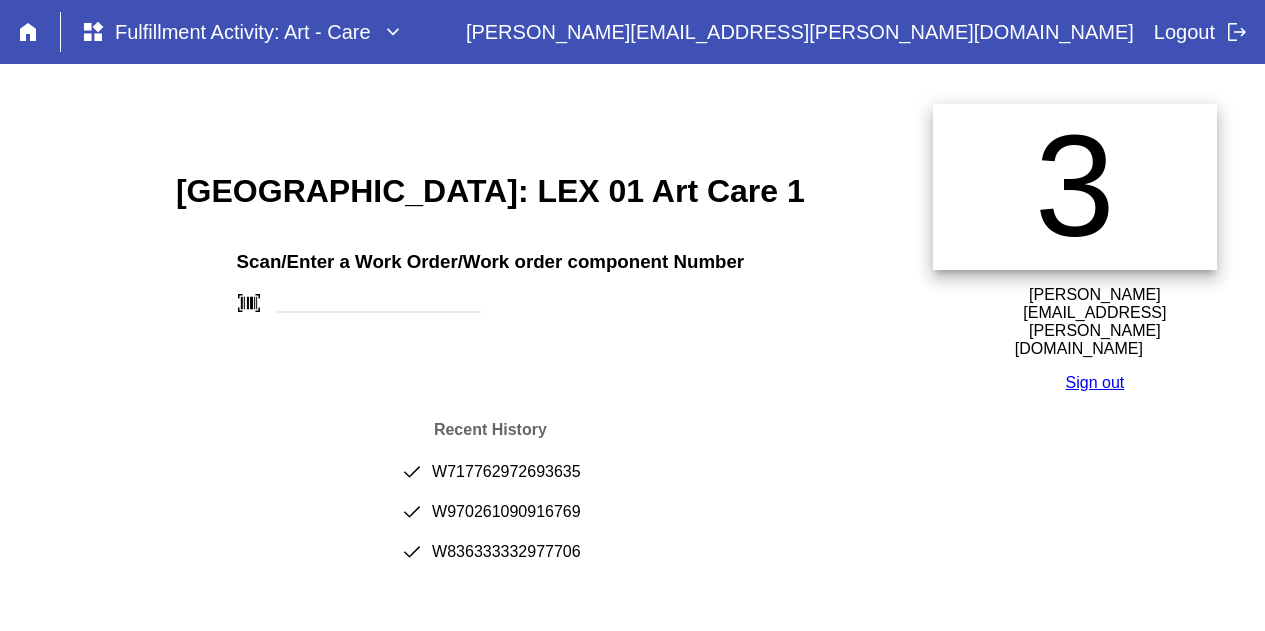 scroll, scrollTop: 0, scrollLeft: 0, axis: both 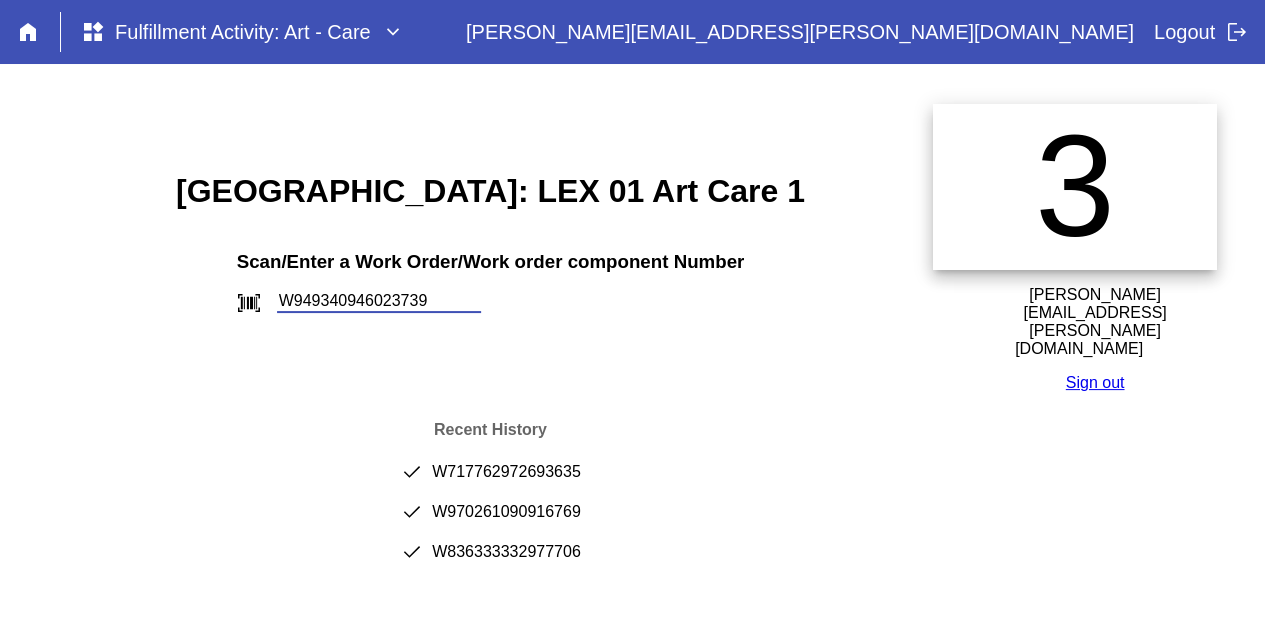 type on "W949340946023739" 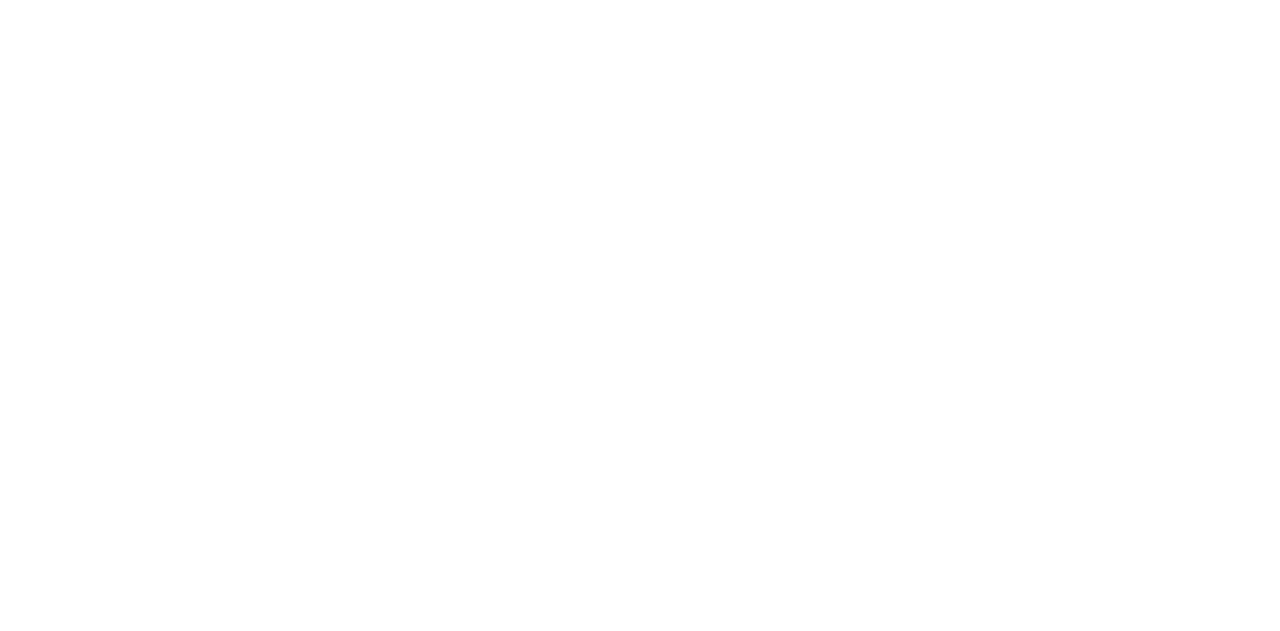 scroll, scrollTop: 0, scrollLeft: 0, axis: both 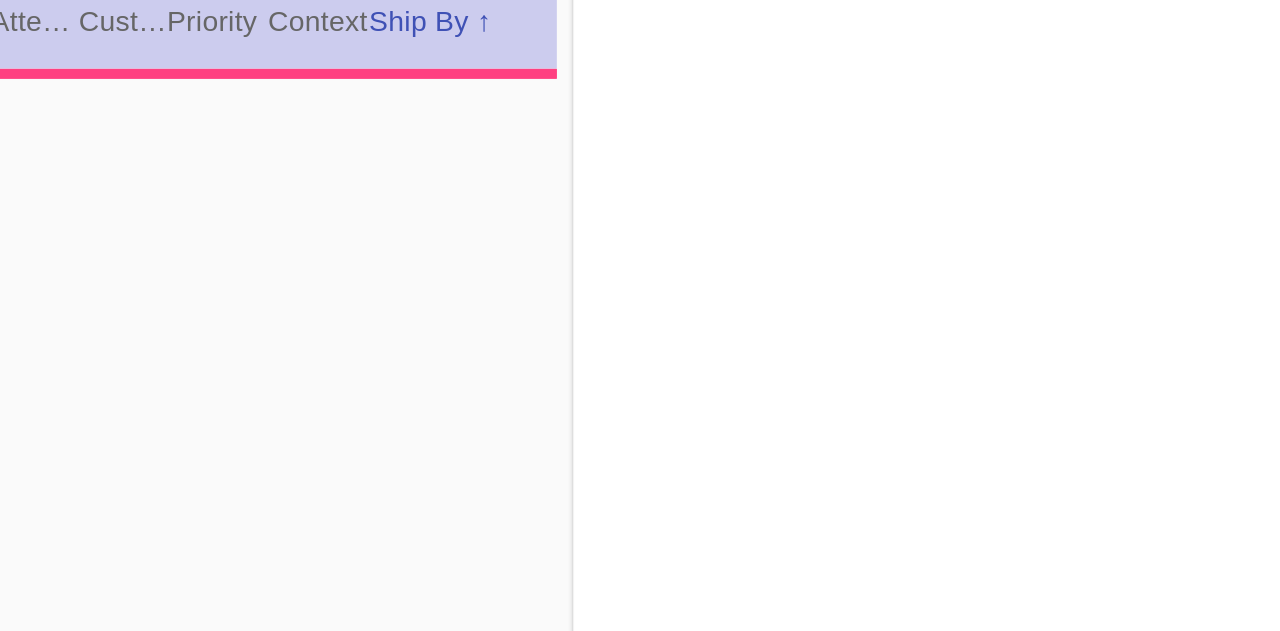type on "PRO NOTE: show the "30 under 30" in the mat opening. Mat just to the top of it.
--follow the rest of the special instructions. TR 7.10" 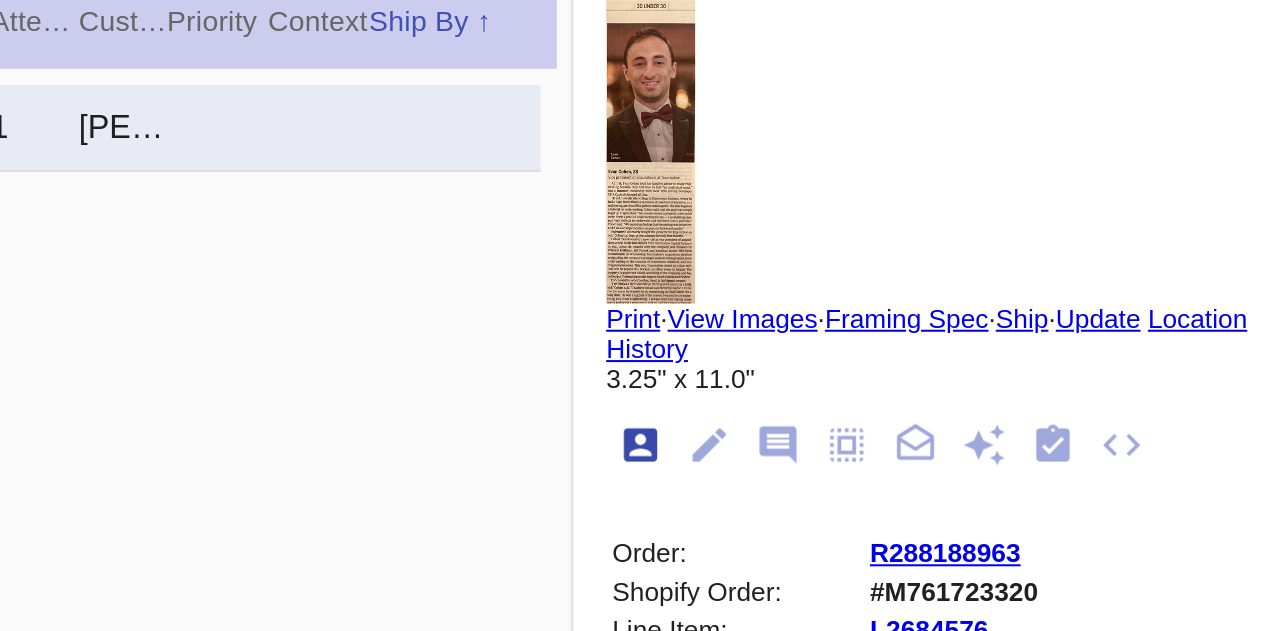 click on "Select a Work Order Print  ·  View Images  ·  Framing Spec  ·  Ship  ·  Update   Location History 3.25" x 11.0"                                 Order: R288188963 Shopify Order: #M761723320 Line Item: L2684576 Item Name: Wren - S / Physical Work Order: W363849901092421 Location: Workstation LEX-01 art intake 2 Batch: Ship Group Schedule Work (Beta) Facility: LEX-01  change RFID:
Assign RFID
Batch Batch New Batch Add to Batch Special Instructions on Order: Line Item Instructions: Processing Instructions: Work Order Instructions: PRO NOTE: show the "30 under 30" in the mat opening. Mat just to the top of it.
--follow the rest of the special instructions. TR 7.10 Framing Specification Instructions: Ordered: 2025-06-28 2nd leg: Art recv'd: Ship by Date: Workable on Date: Get-it-by Date: 2025-07-20 Ship to Store: Yes Workcell Schedule Shipping: Marissa Sashihara 113 S. 18th St Philadelphia, PA 19103 Billing:   ," at bounding box center (1105, 347) 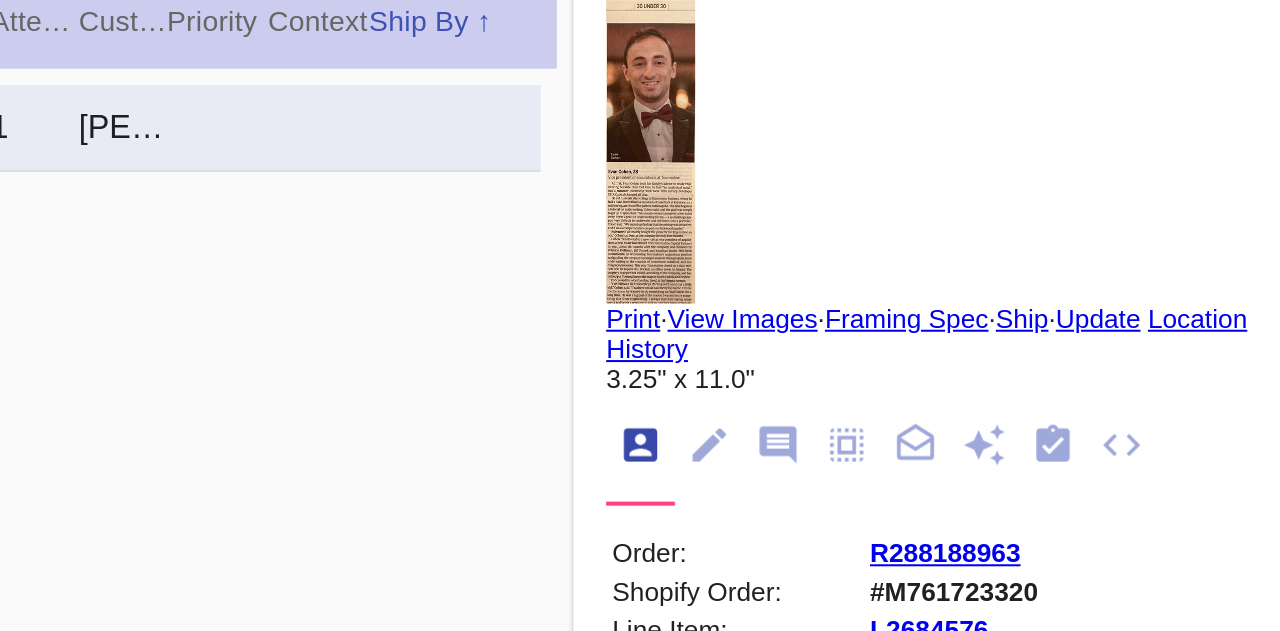 scroll, scrollTop: 0, scrollLeft: 0, axis: both 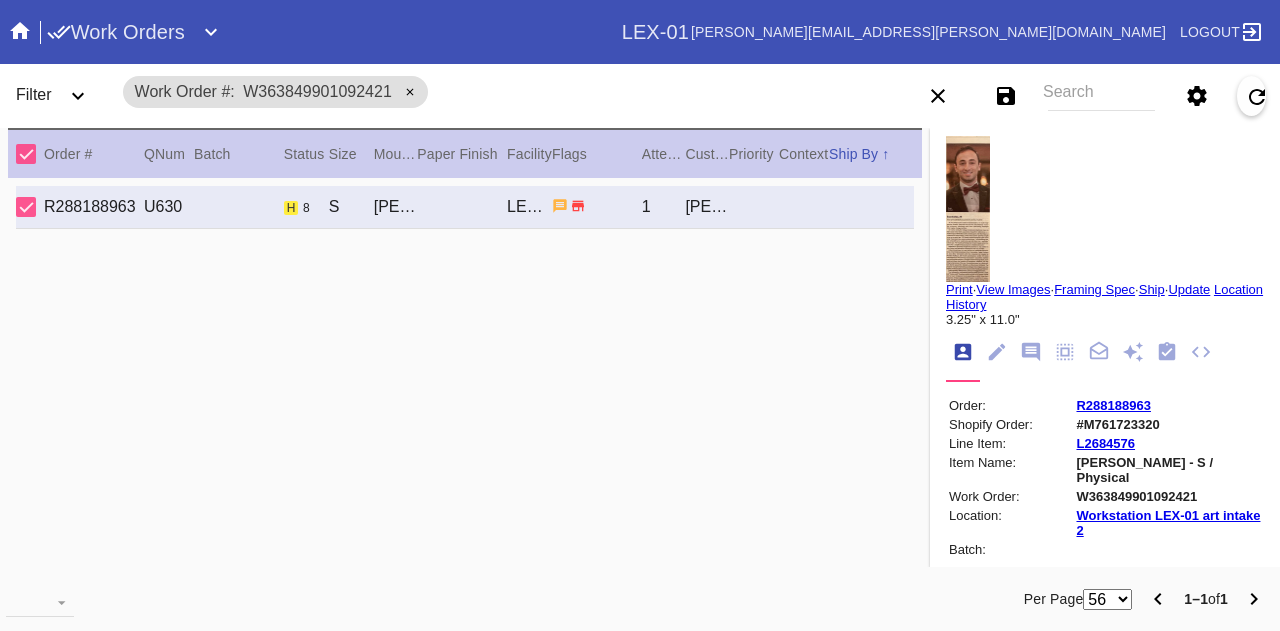 click on "Search" at bounding box center (1101, 96) 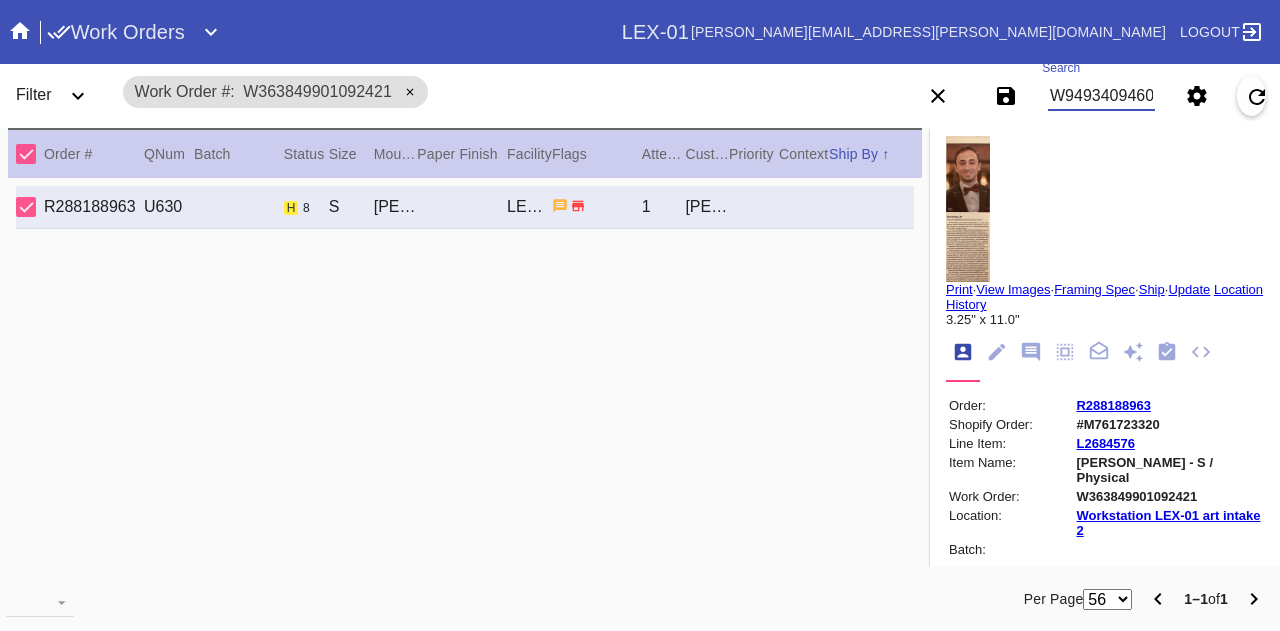 type on "W949340946023739" 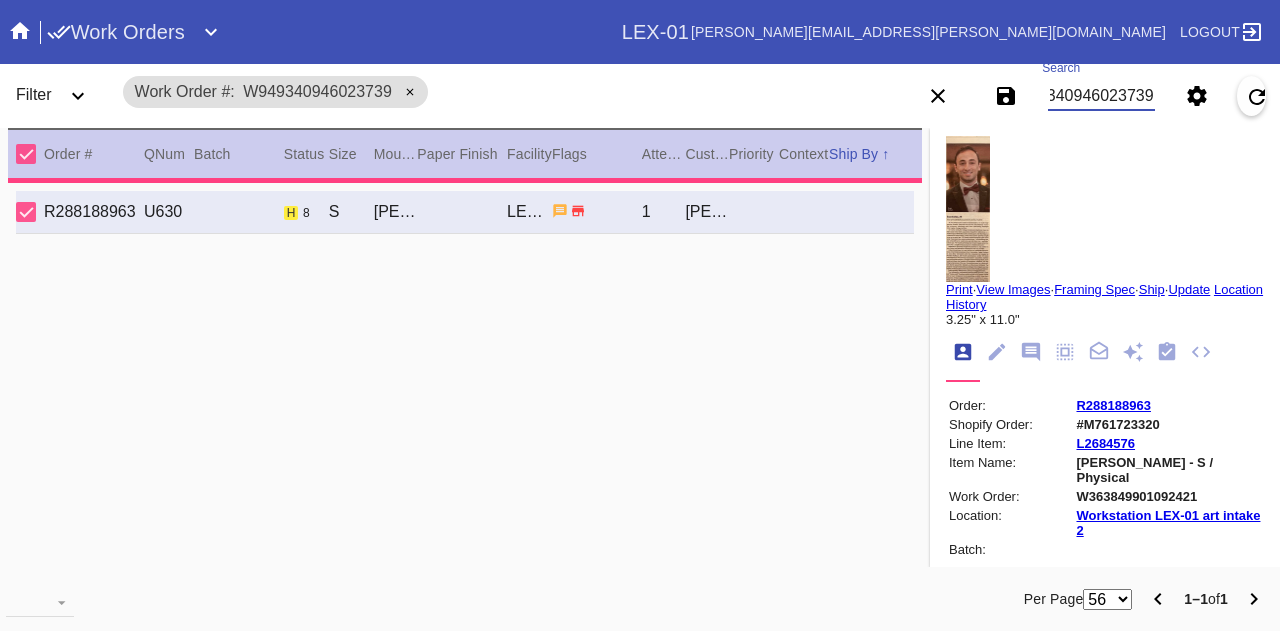 type 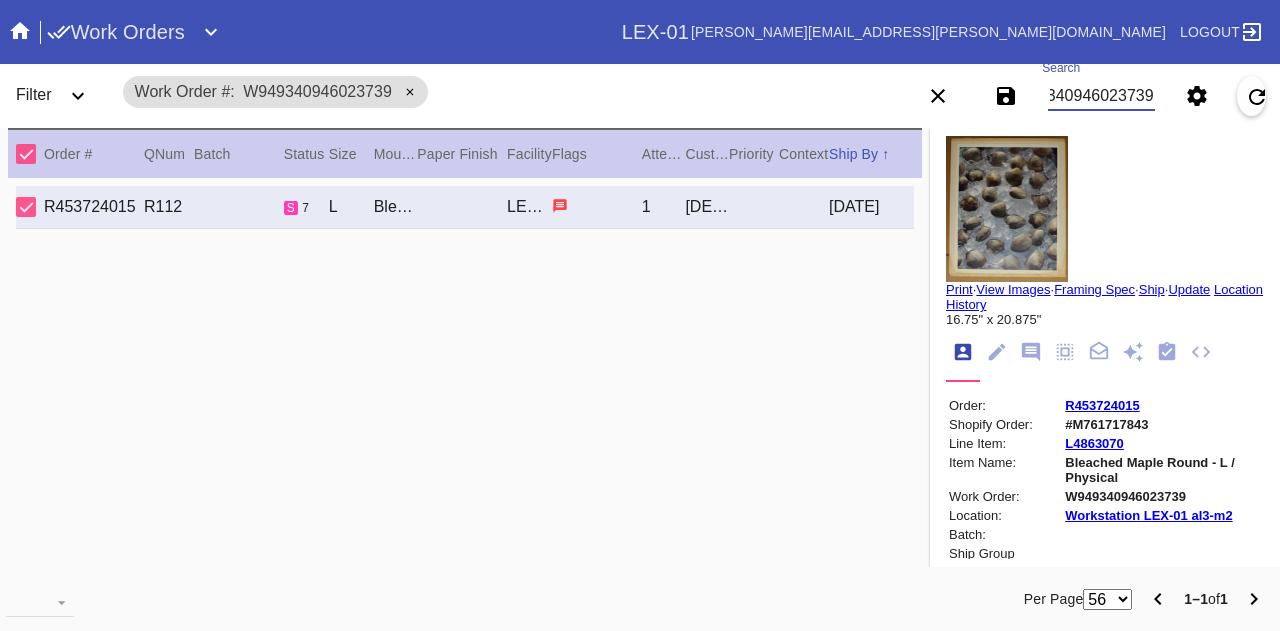 click at bounding box center (1007, 207) 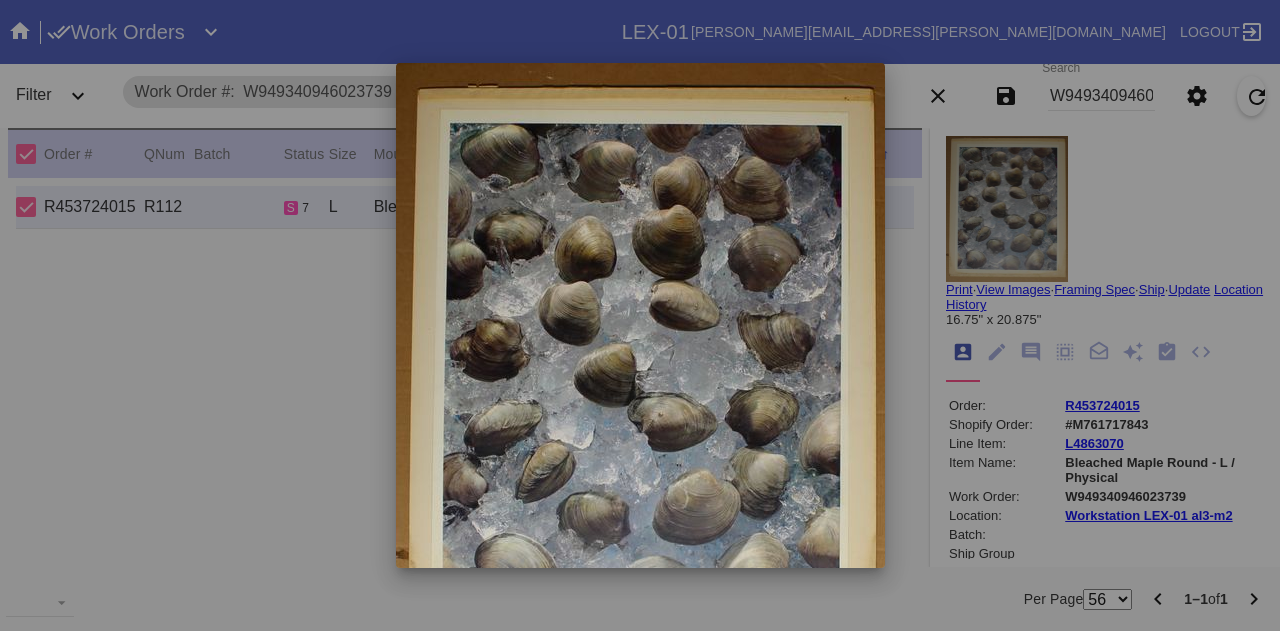 click at bounding box center (640, 315) 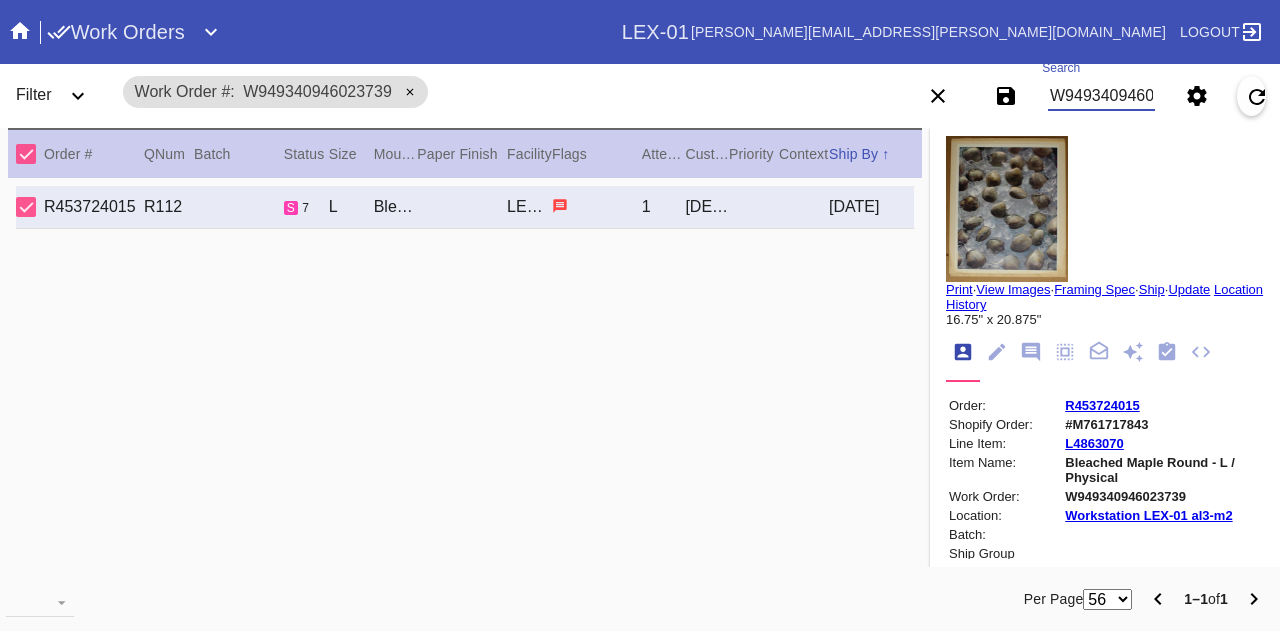 click on "W949340946023739" at bounding box center (1101, 96) 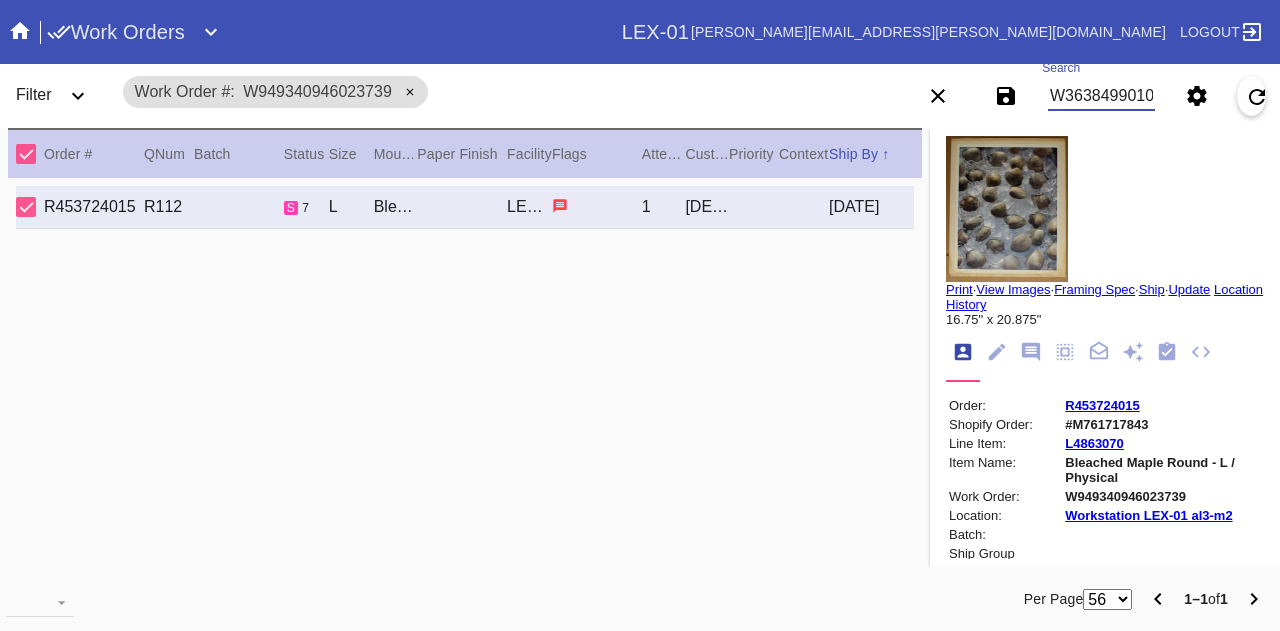 scroll, scrollTop: 0, scrollLeft: 45, axis: horizontal 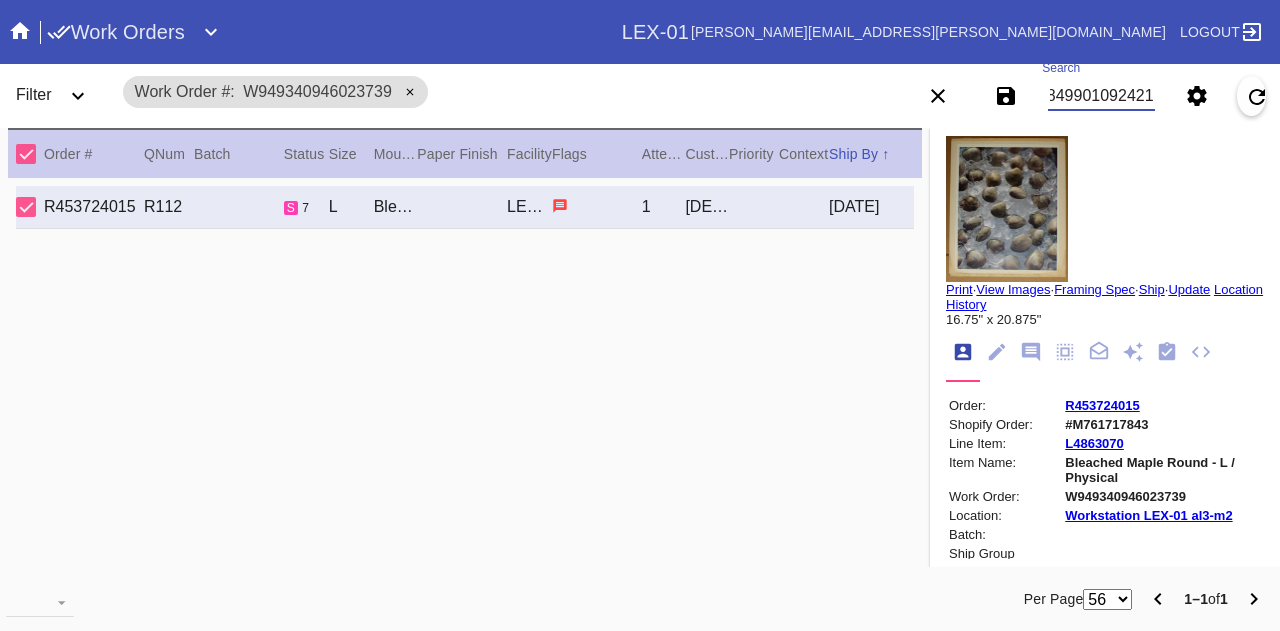 type on "W363849901092421" 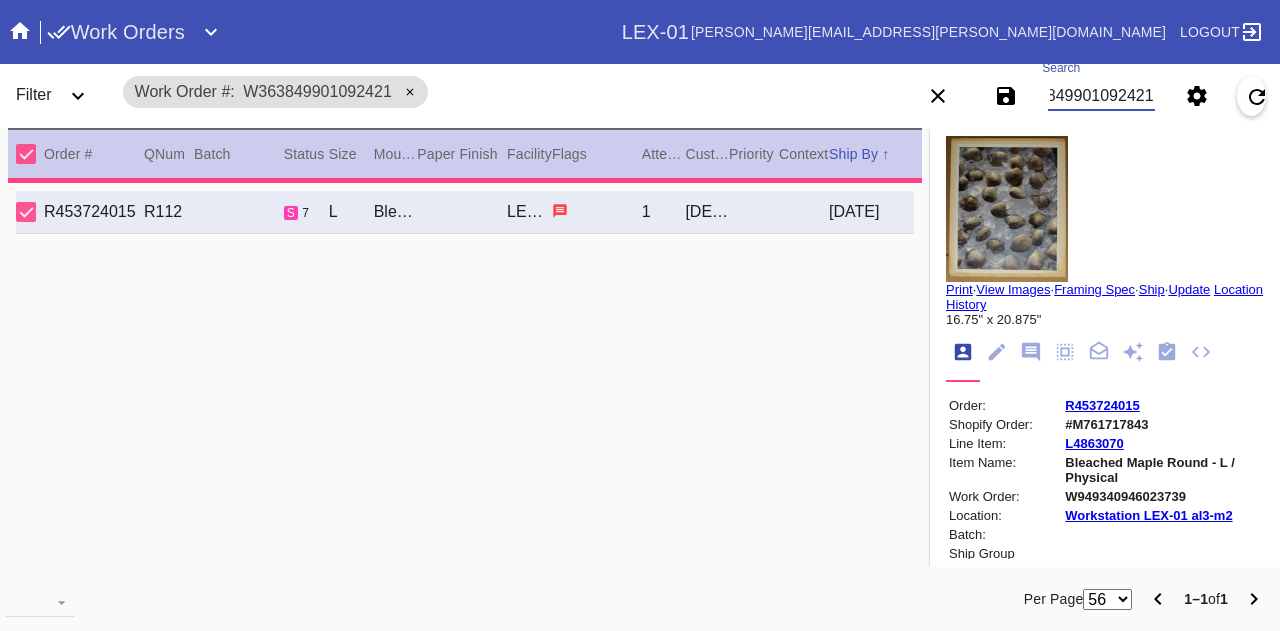 type on "PRO NOTE: show the "30 under 30" in the mat opening. Mat just to the top of it.
--follow the rest of the special instructions. TR 7.10" 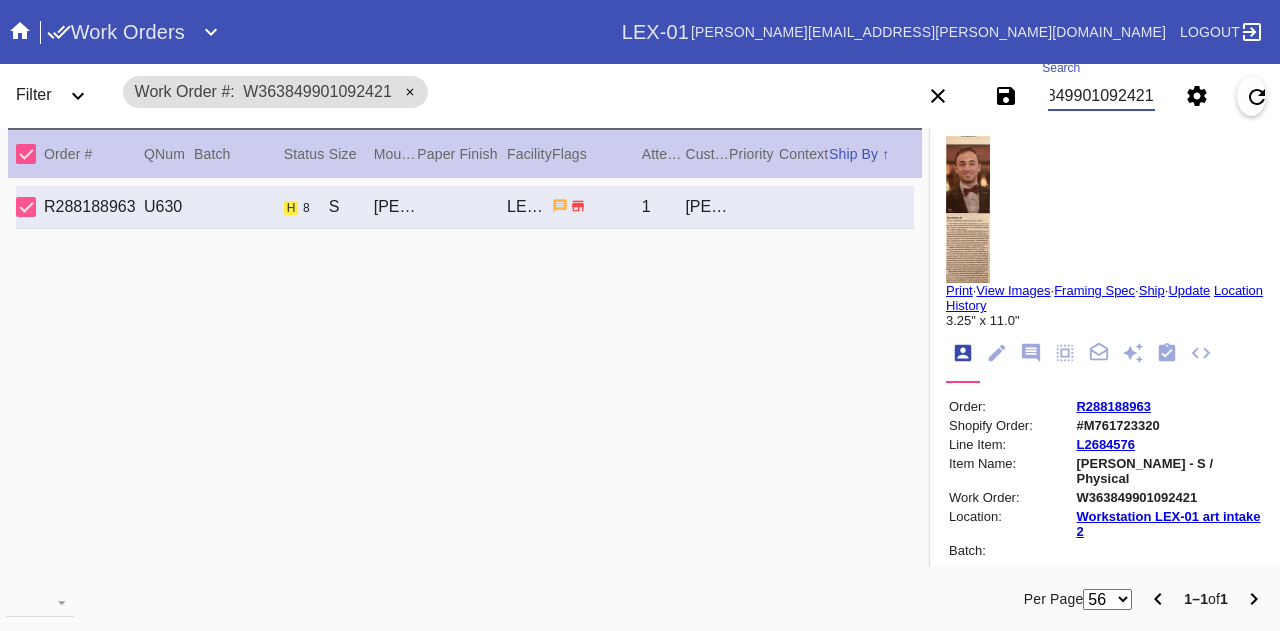 scroll, scrollTop: 14, scrollLeft: 0, axis: vertical 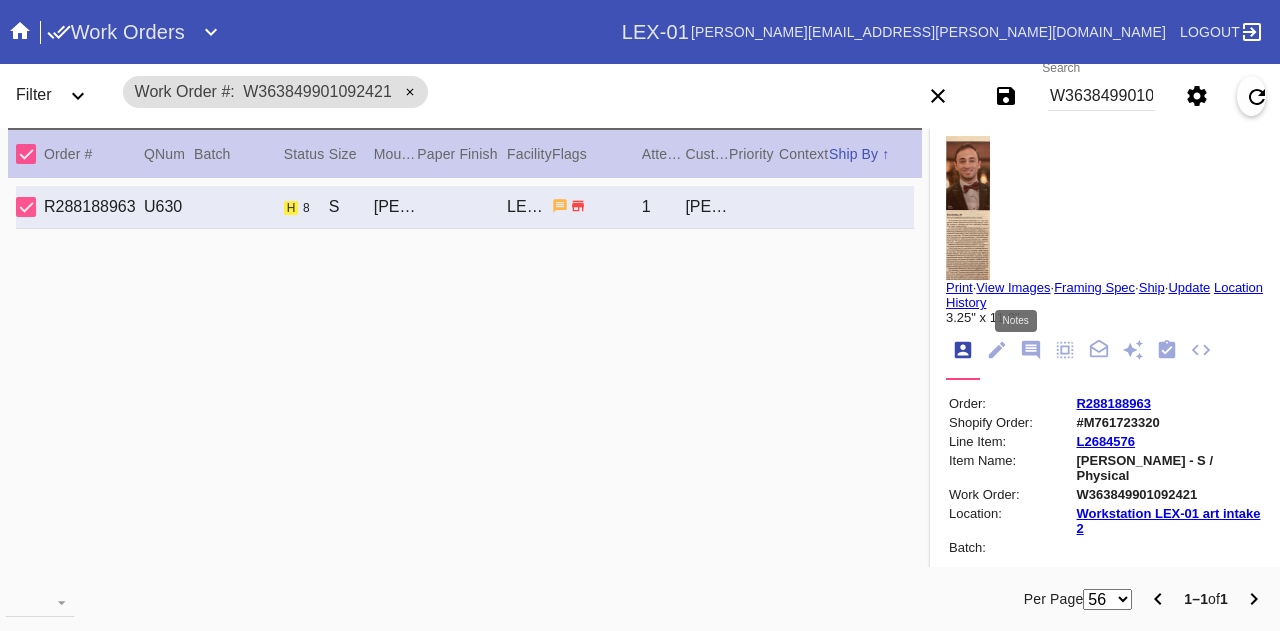 click 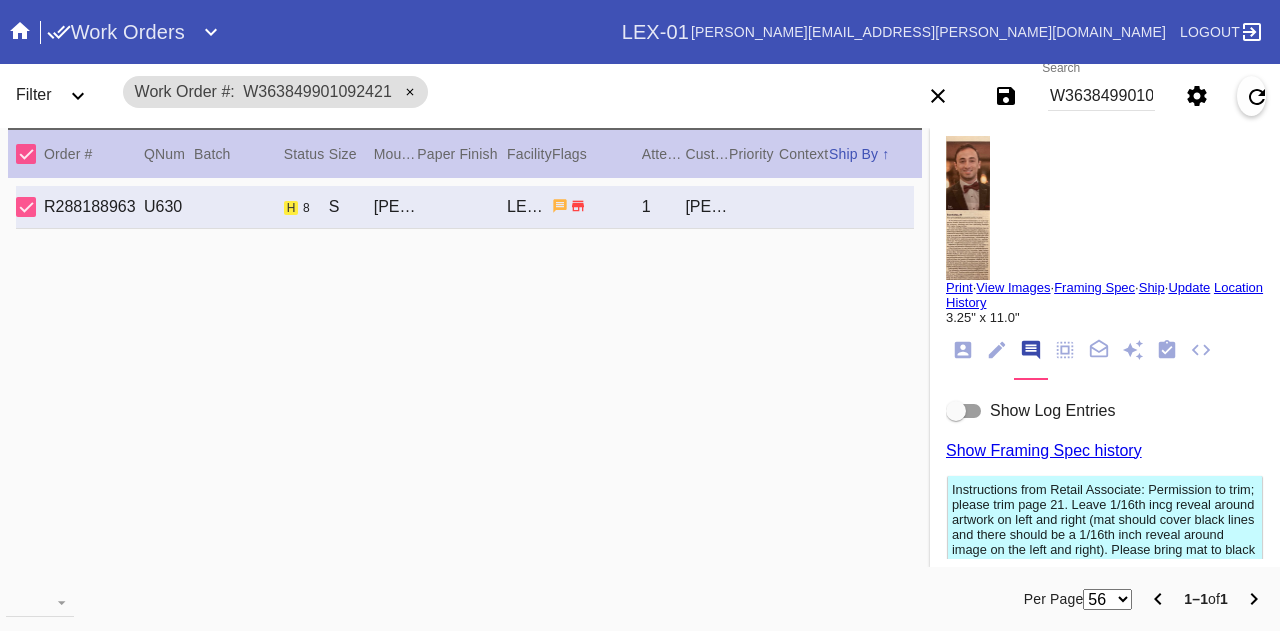 scroll, scrollTop: 24, scrollLeft: 0, axis: vertical 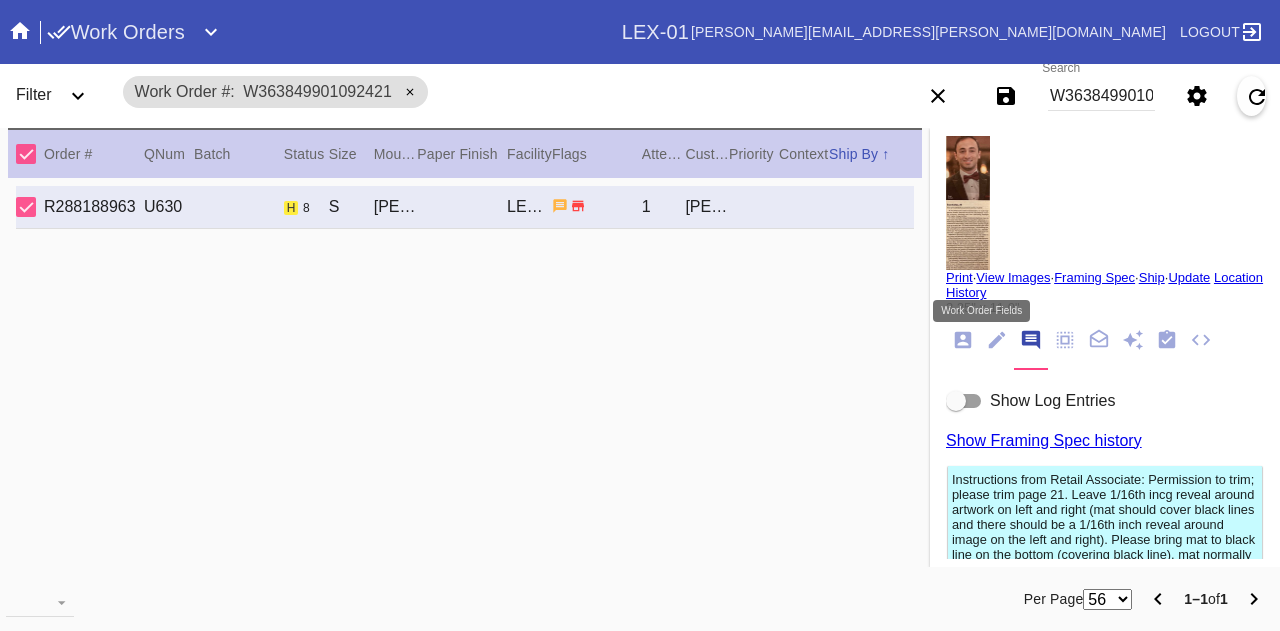 click 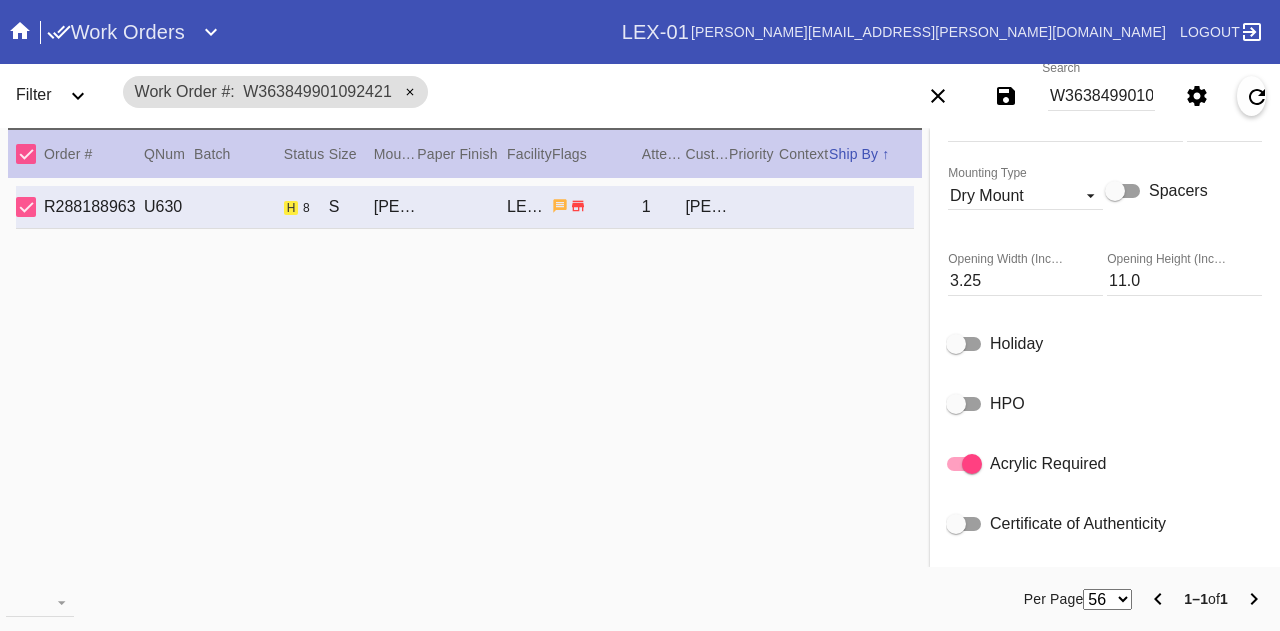 scroll, scrollTop: 915, scrollLeft: 0, axis: vertical 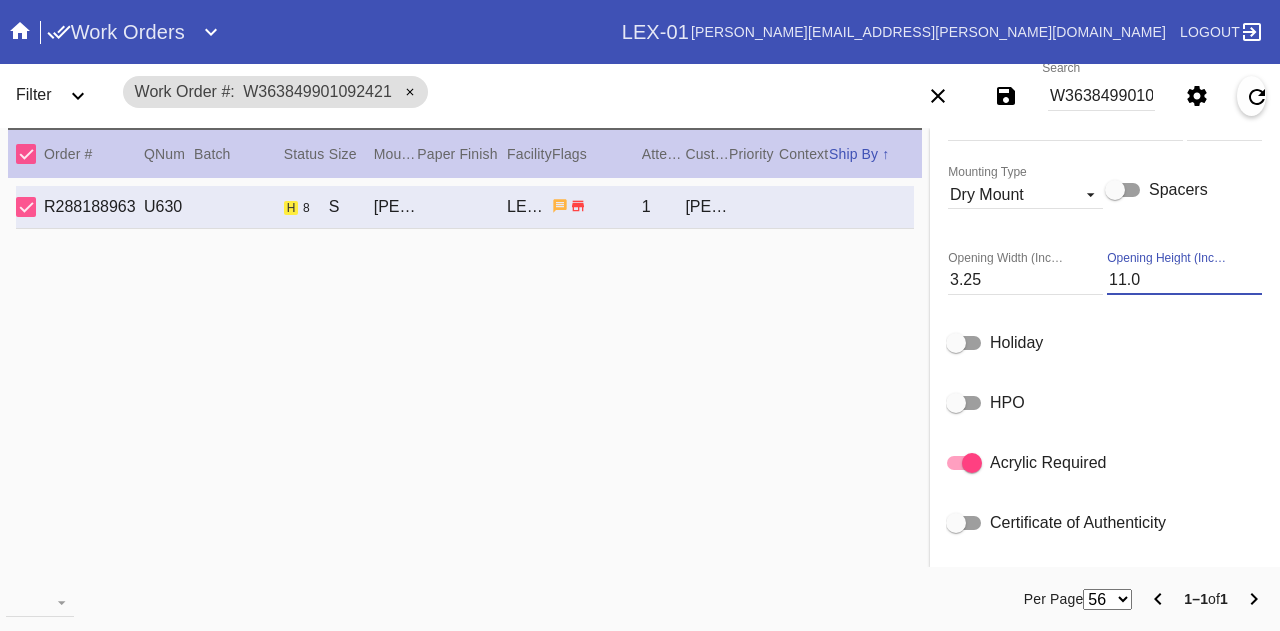 drag, startPoint x: 1118, startPoint y: 284, endPoint x: 926, endPoint y: 263, distance: 193.14502 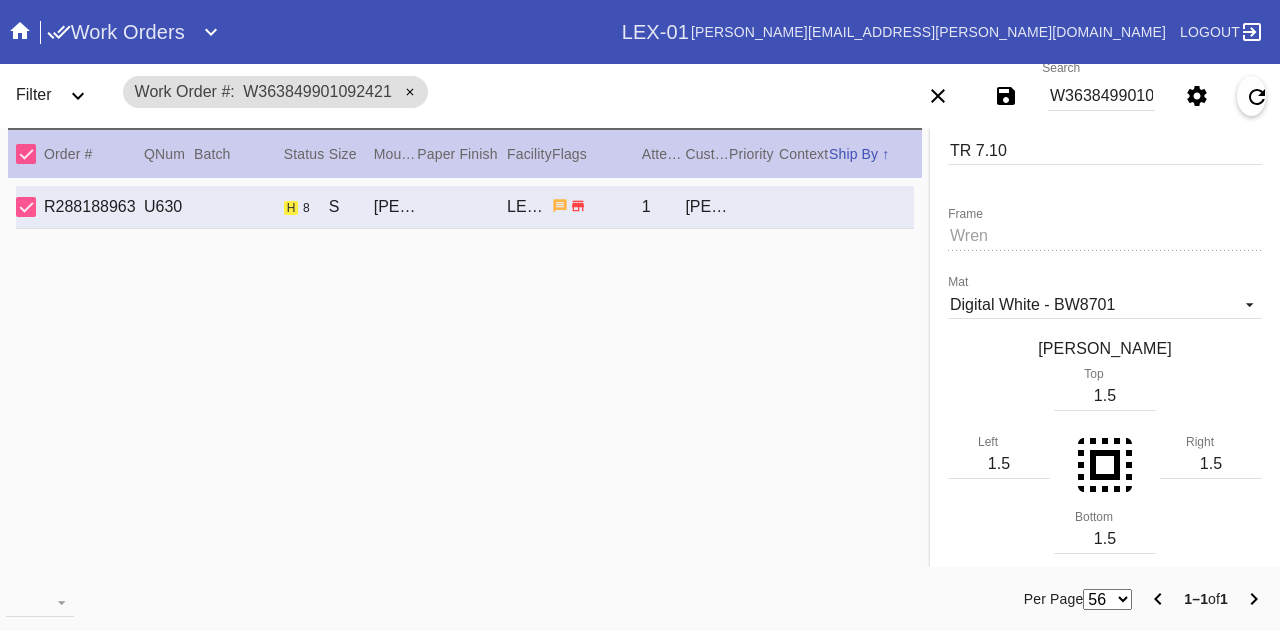 scroll, scrollTop: 435, scrollLeft: 0, axis: vertical 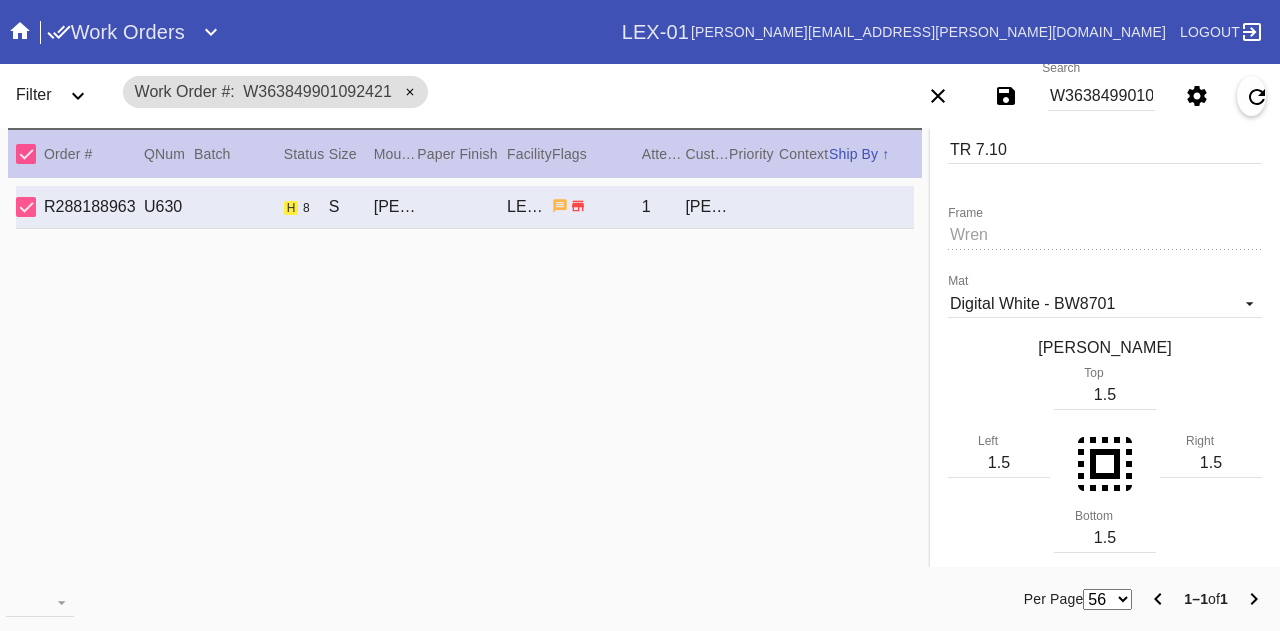 click on "W363849901092421" at bounding box center (1101, 96) 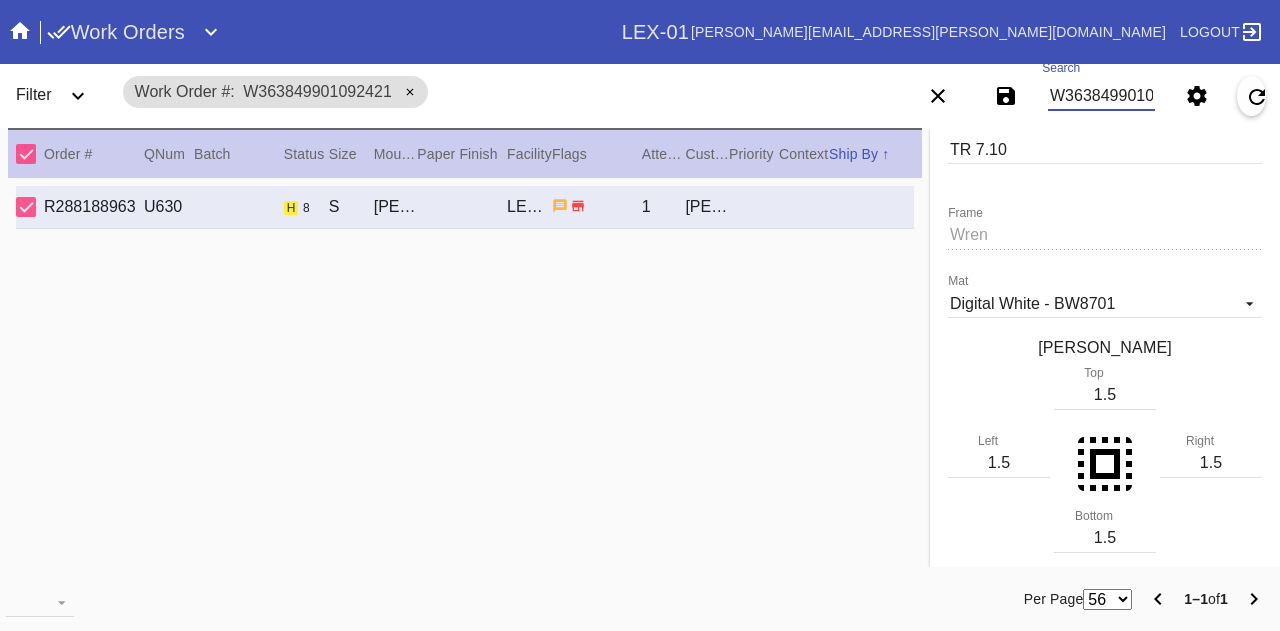 click on "W363849901092421" at bounding box center [1101, 96] 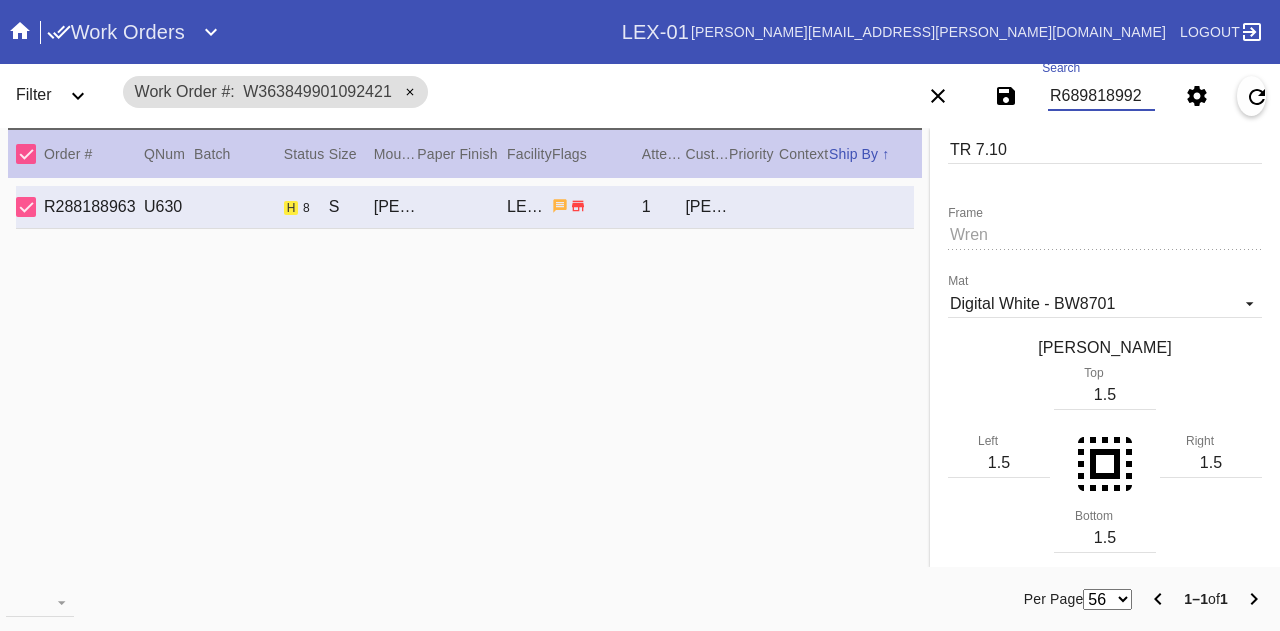 type on "R689818992" 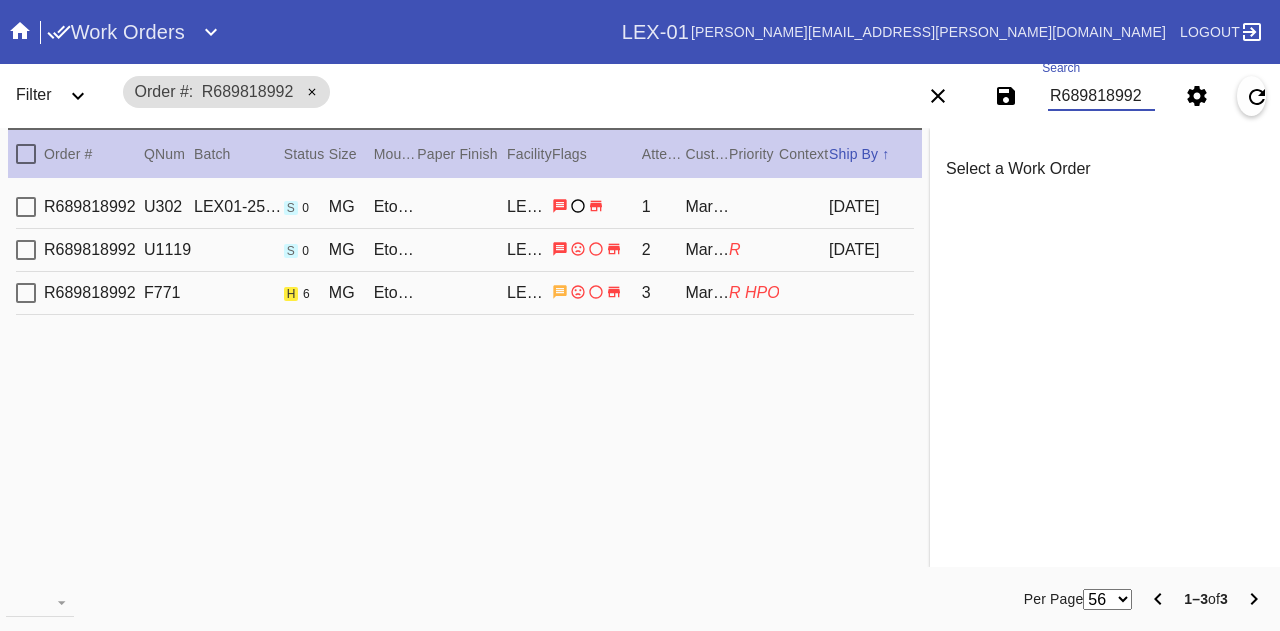 scroll, scrollTop: 0, scrollLeft: 0, axis: both 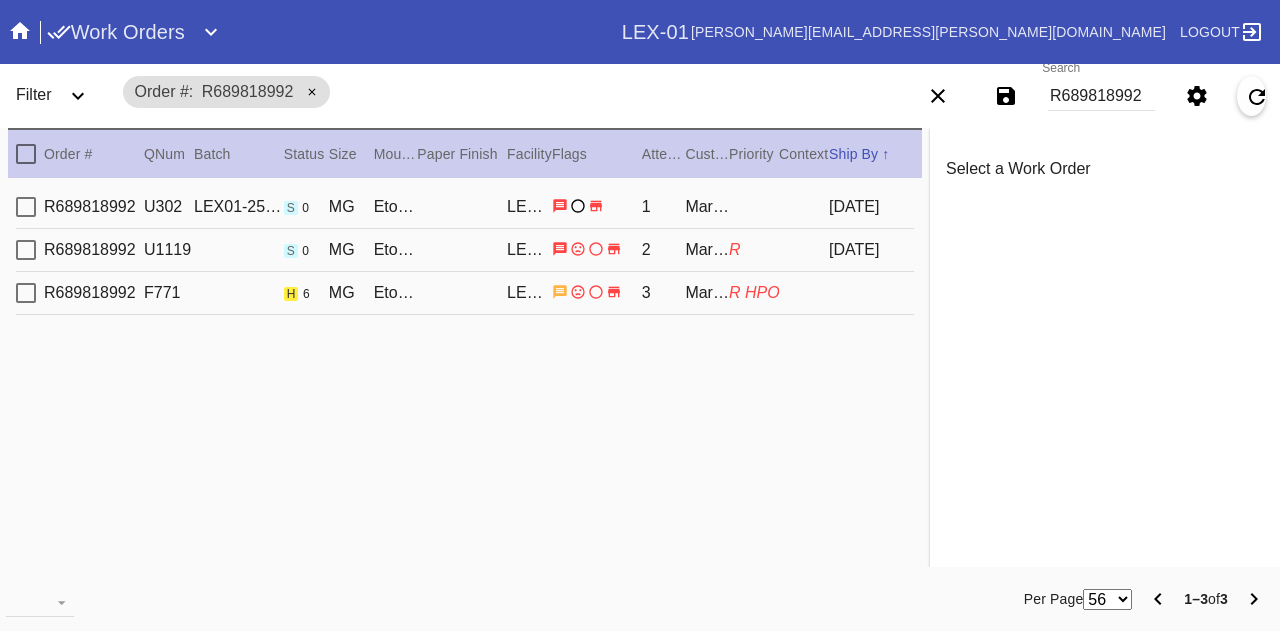 click on "R" at bounding box center [754, 250] 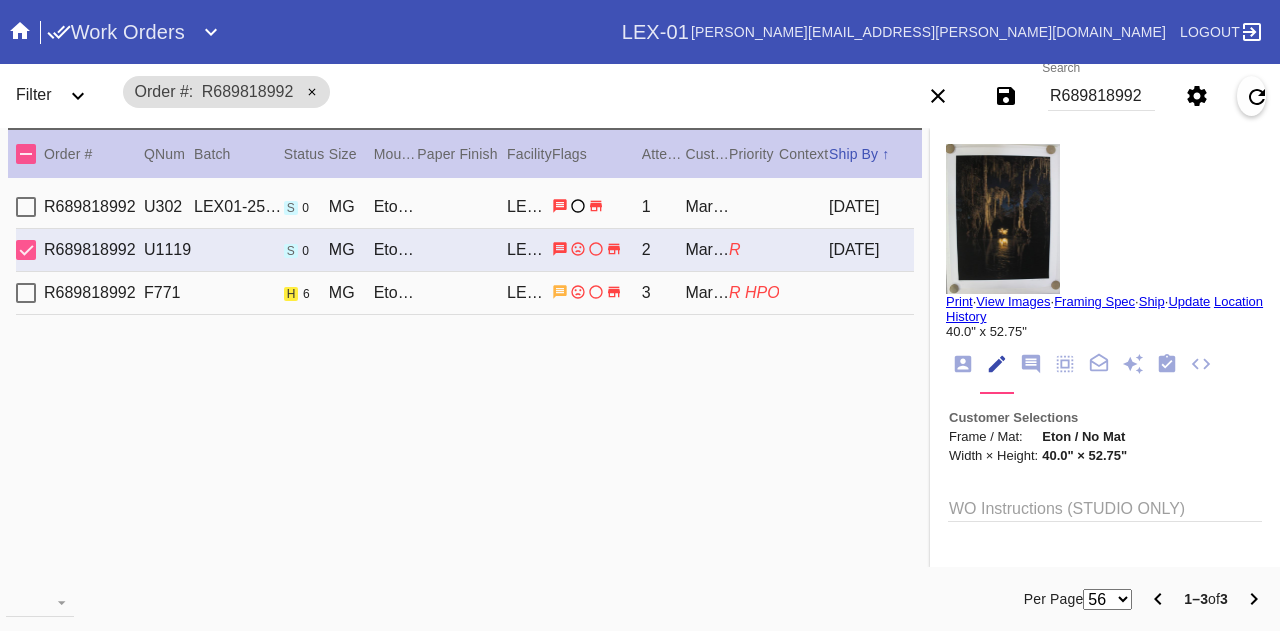 click on "R689818992 F771 h   6 MG Eton / No Mat LEX-01 3 Margeau Bull
R
HPO" at bounding box center [465, 293] 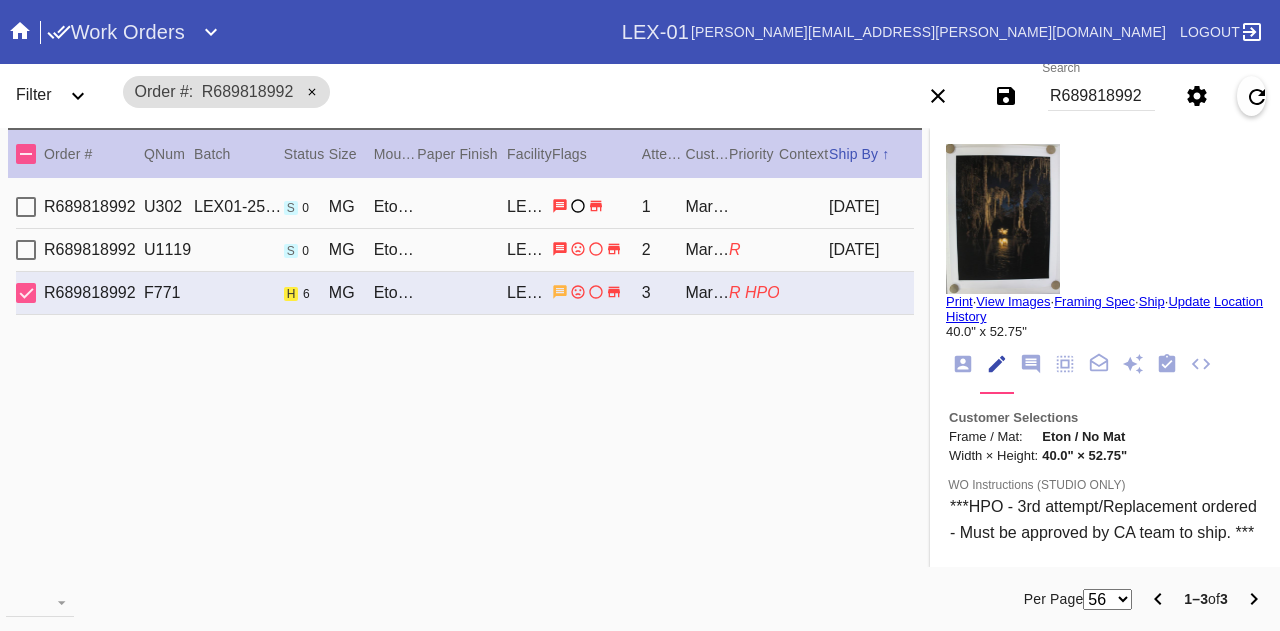 click on "R689818992 U1119 s   0 MG Eton / No Mat LEX-01 2 Margeau Bull
R
2025-04-23" at bounding box center (465, 250) 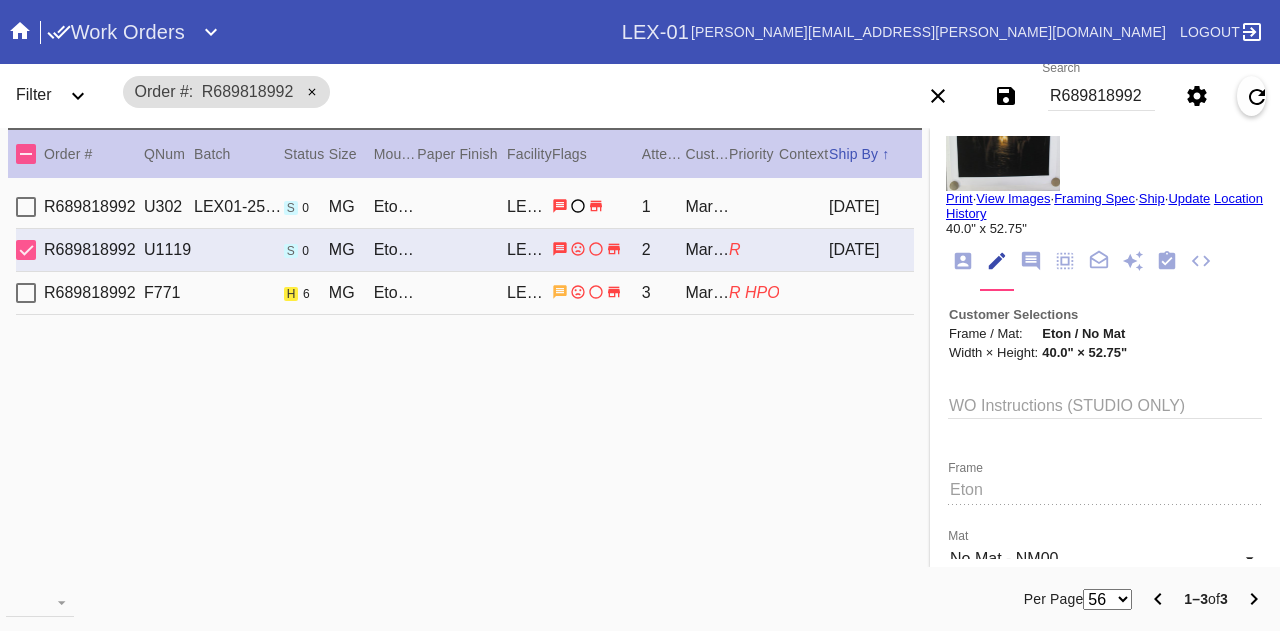 scroll, scrollTop: 0, scrollLeft: 0, axis: both 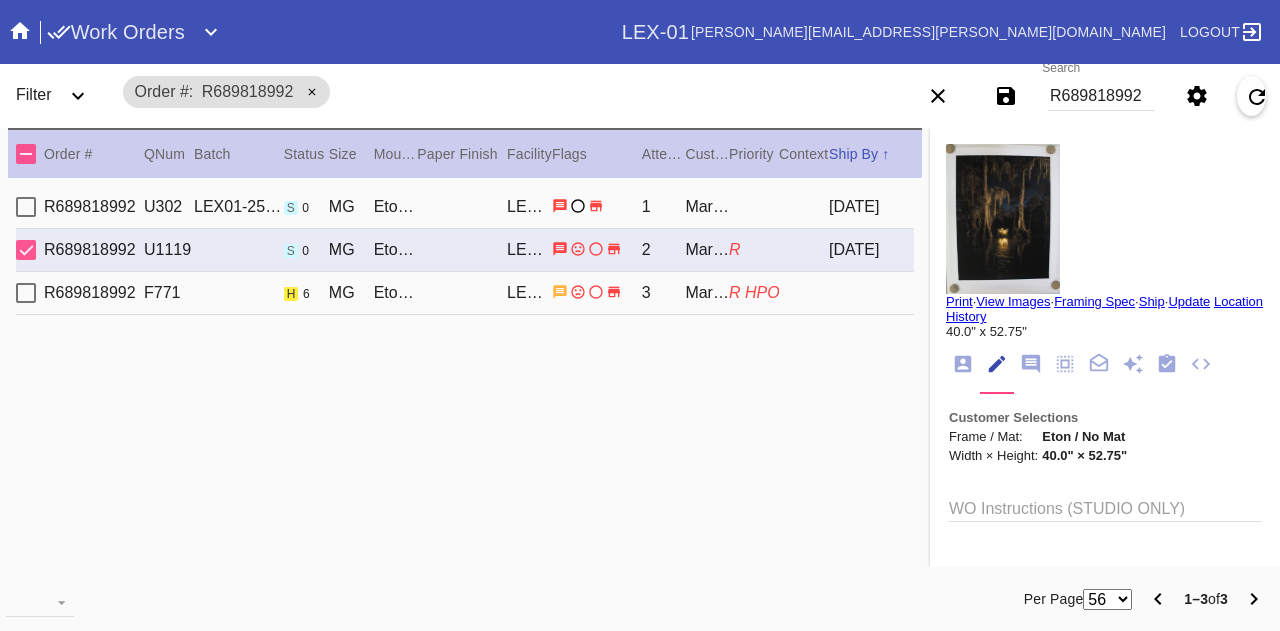 click 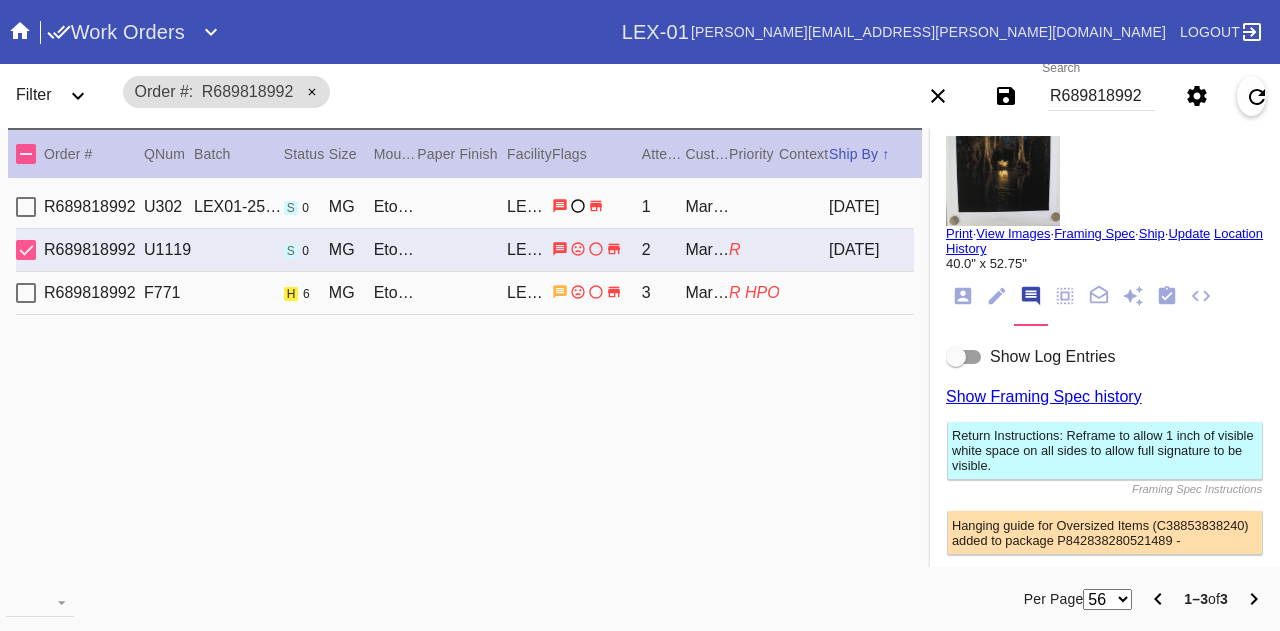 scroll, scrollTop: 69, scrollLeft: 0, axis: vertical 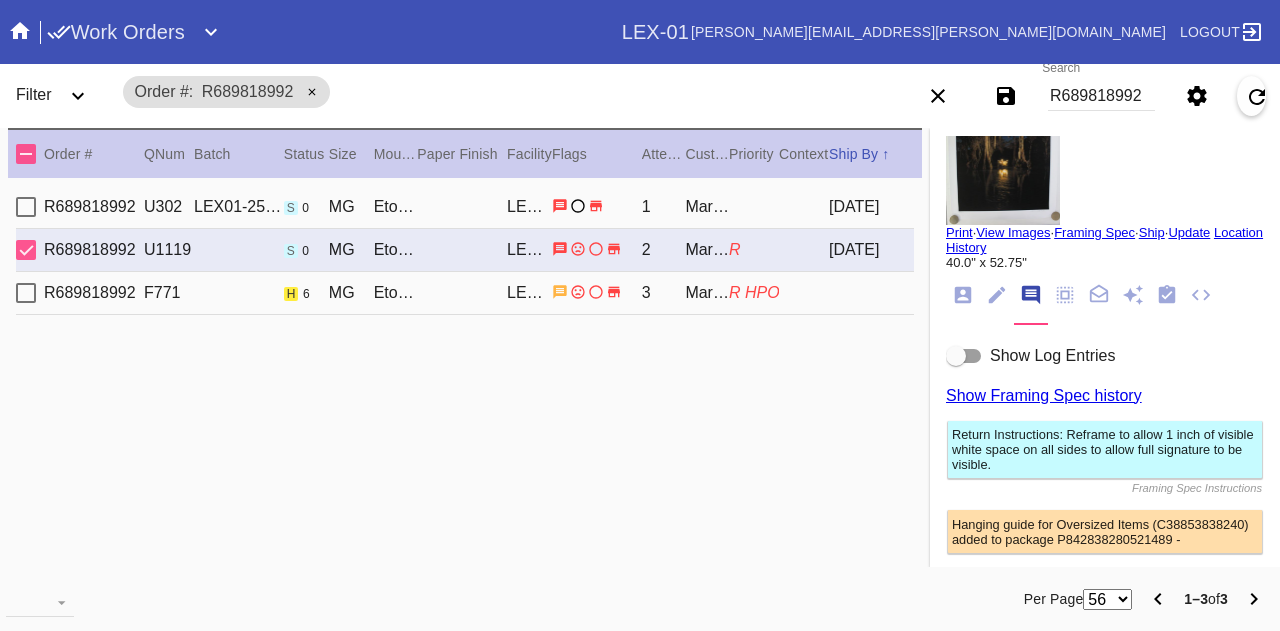 click on "R689818992 U302 LEX01-250220-006 s   0 MG Eton / No Mat LEX-01 1 Margeau Bull
2025-02-23" at bounding box center [465, 207] 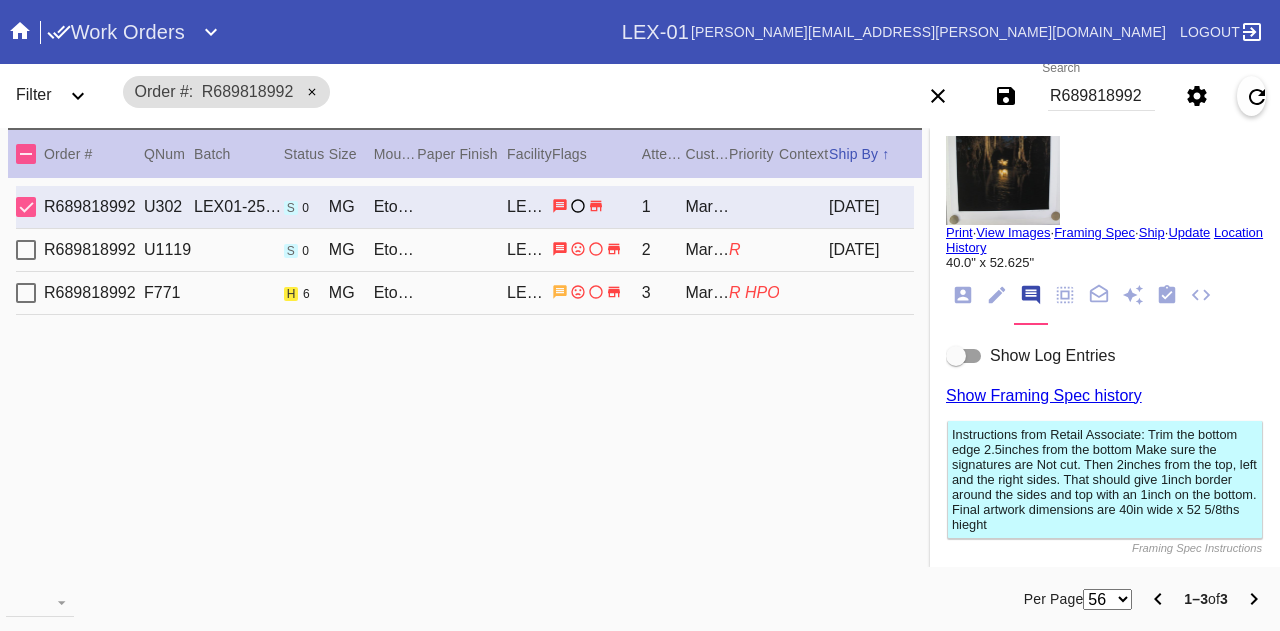 click on "R689818992 F771 h   6 MG Eton / No Mat LEX-01 3 Margeau Bull
R
HPO" at bounding box center [465, 293] 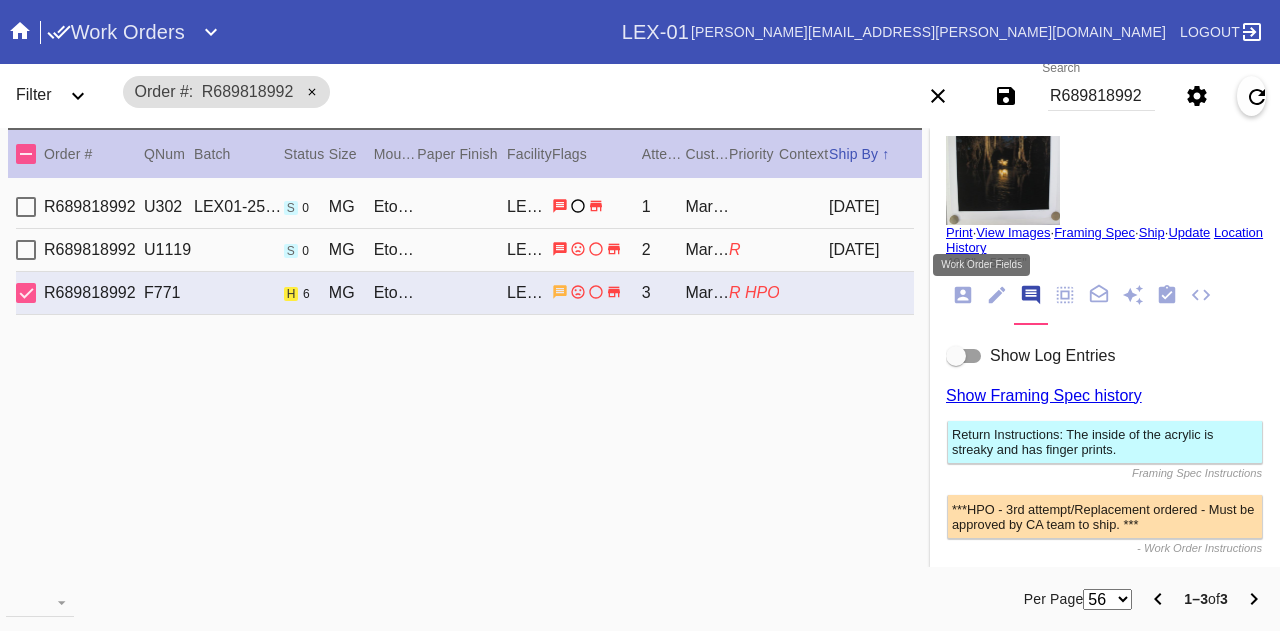 click 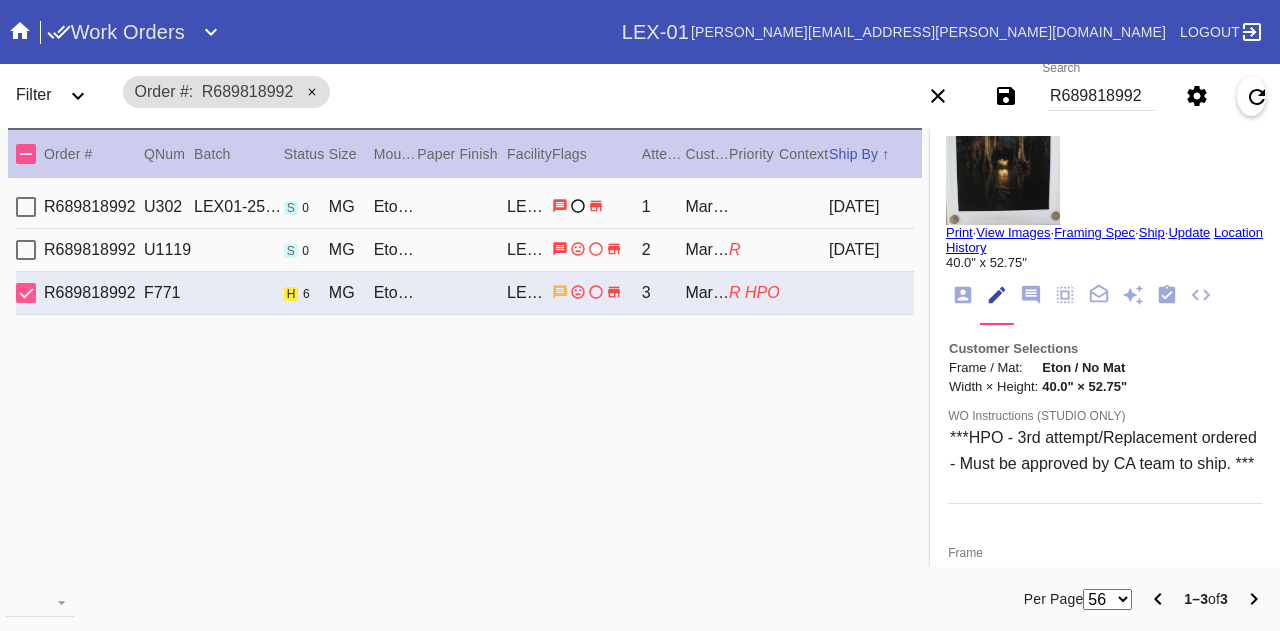 click on "R689818992 U1119 s   0 MG Eton / No Mat LEX-01 2 Margeau Bull
R
2025-04-23" at bounding box center [465, 250] 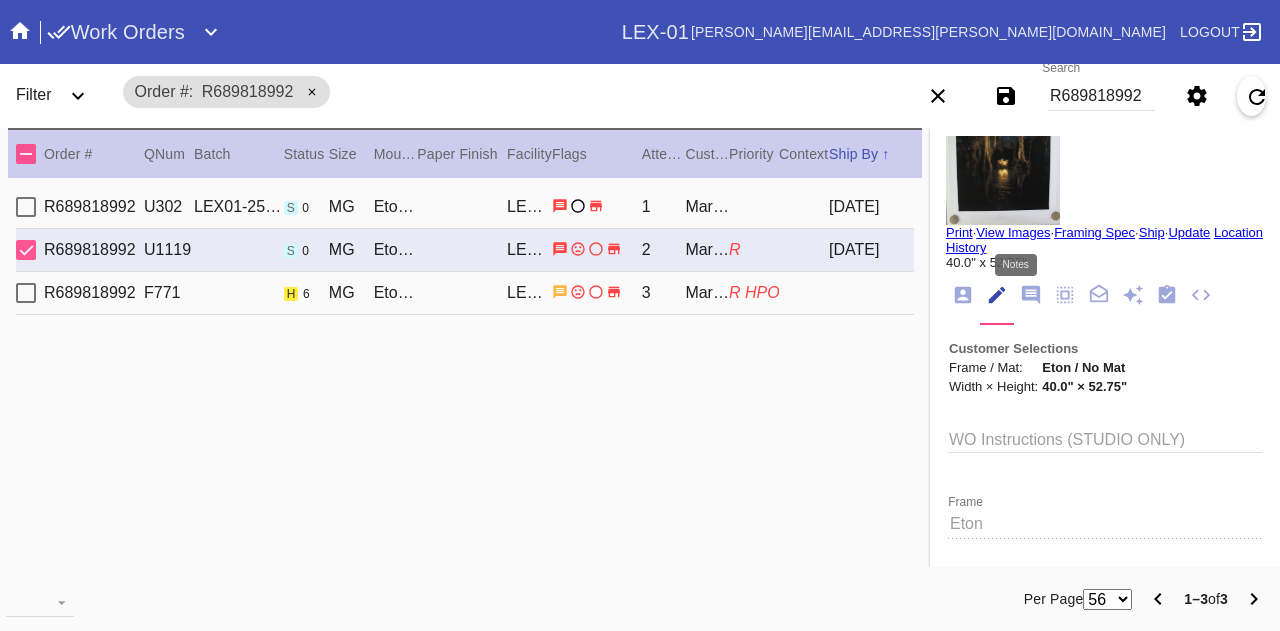 click 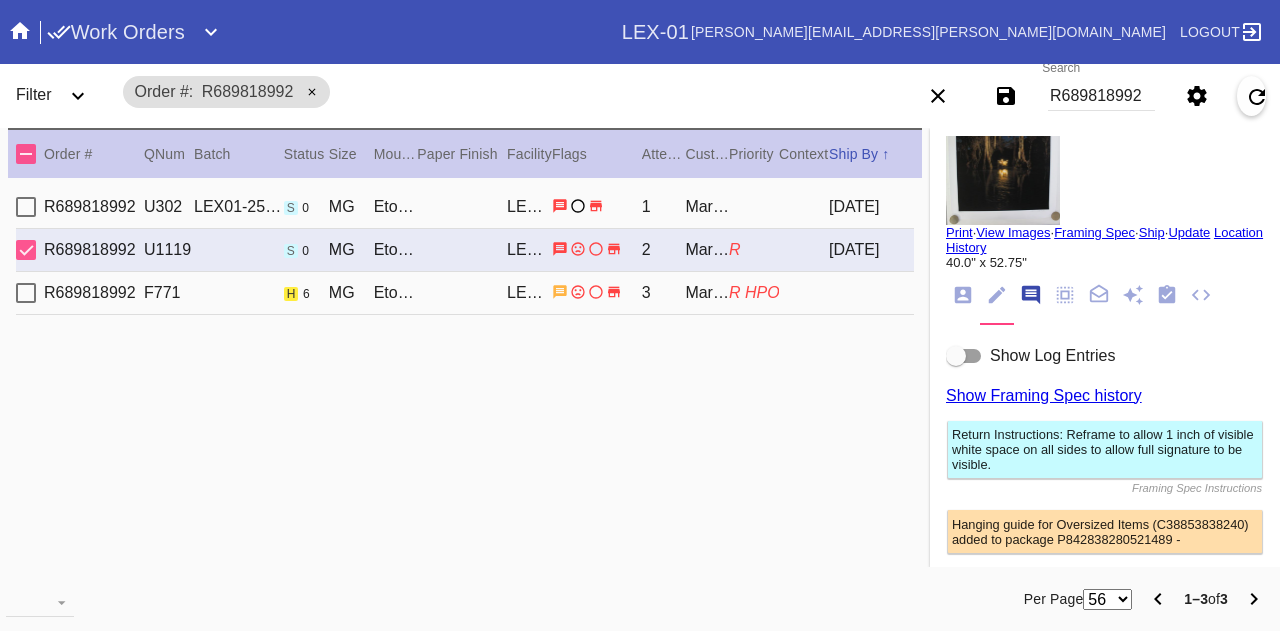 scroll, scrollTop: 122, scrollLeft: 0, axis: vertical 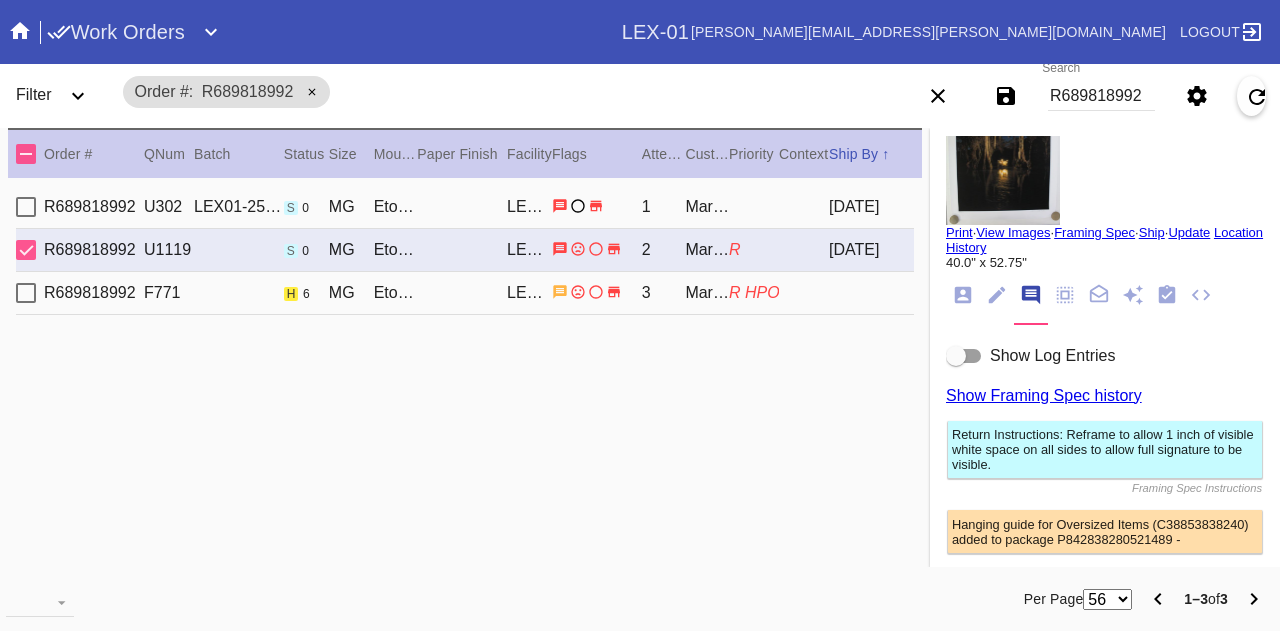 click on "Show Log Entries" at bounding box center (1052, 355) 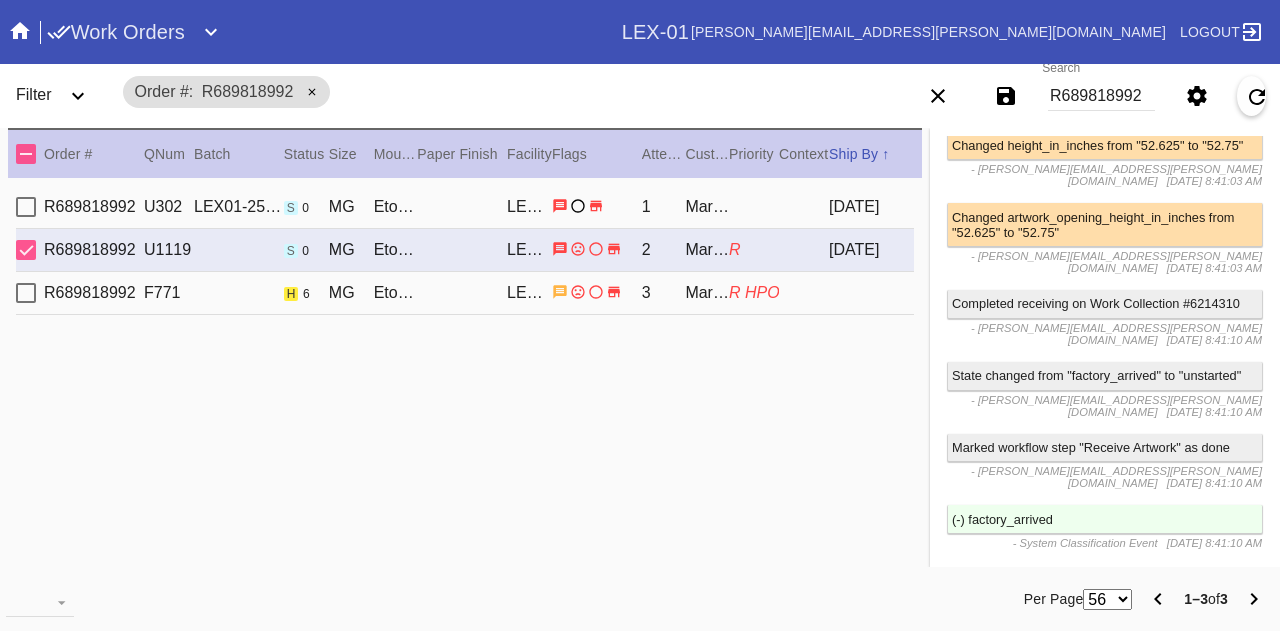 scroll, scrollTop: 3153, scrollLeft: 0, axis: vertical 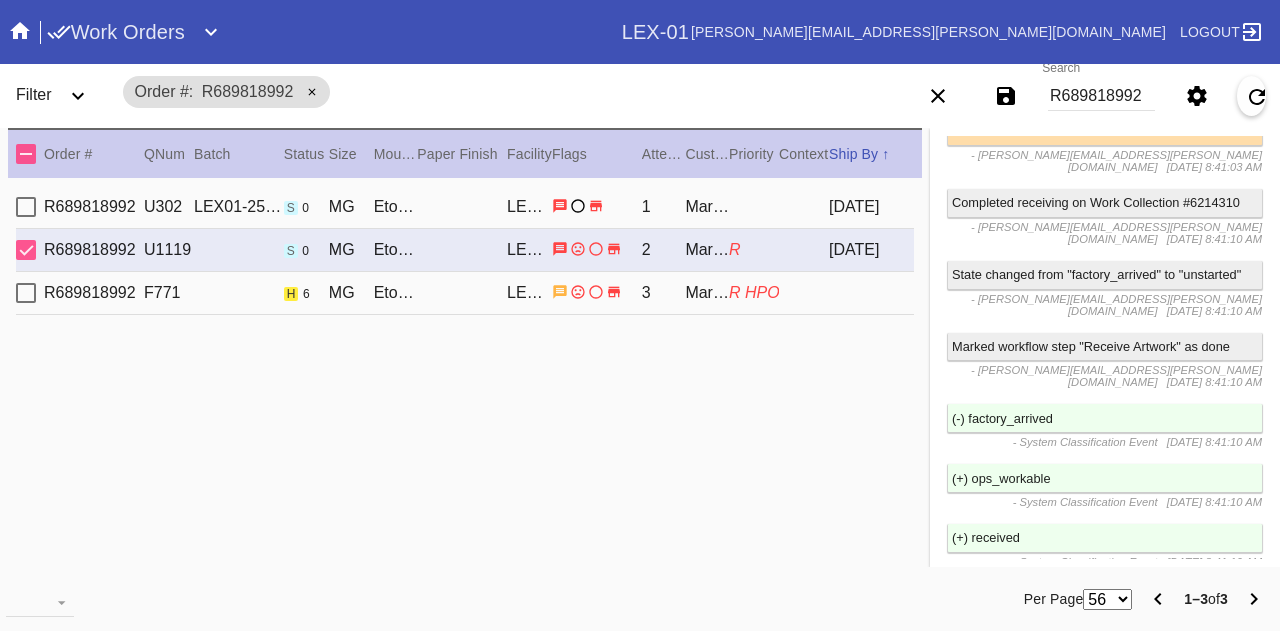 click on "Marked workflow step "Receive Artwork" as done
- logan.townsend@framebridge.com
4/28/2025, 8:41:10 AM" at bounding box center [1105, 365] 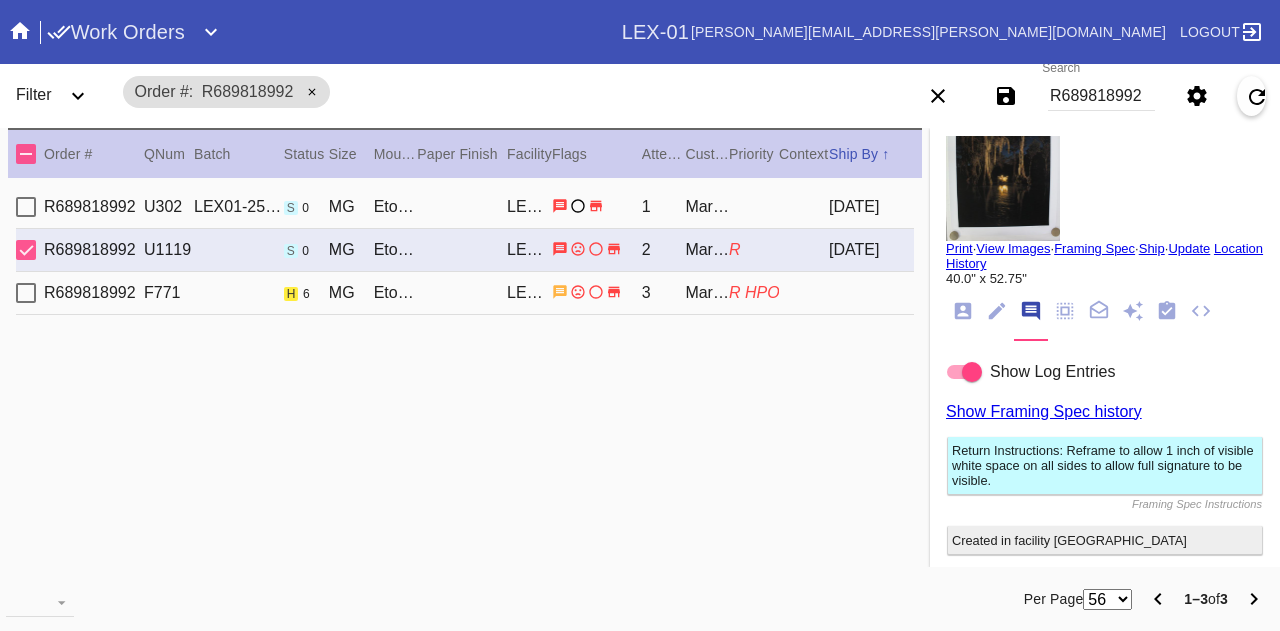 scroll, scrollTop: 54, scrollLeft: 0, axis: vertical 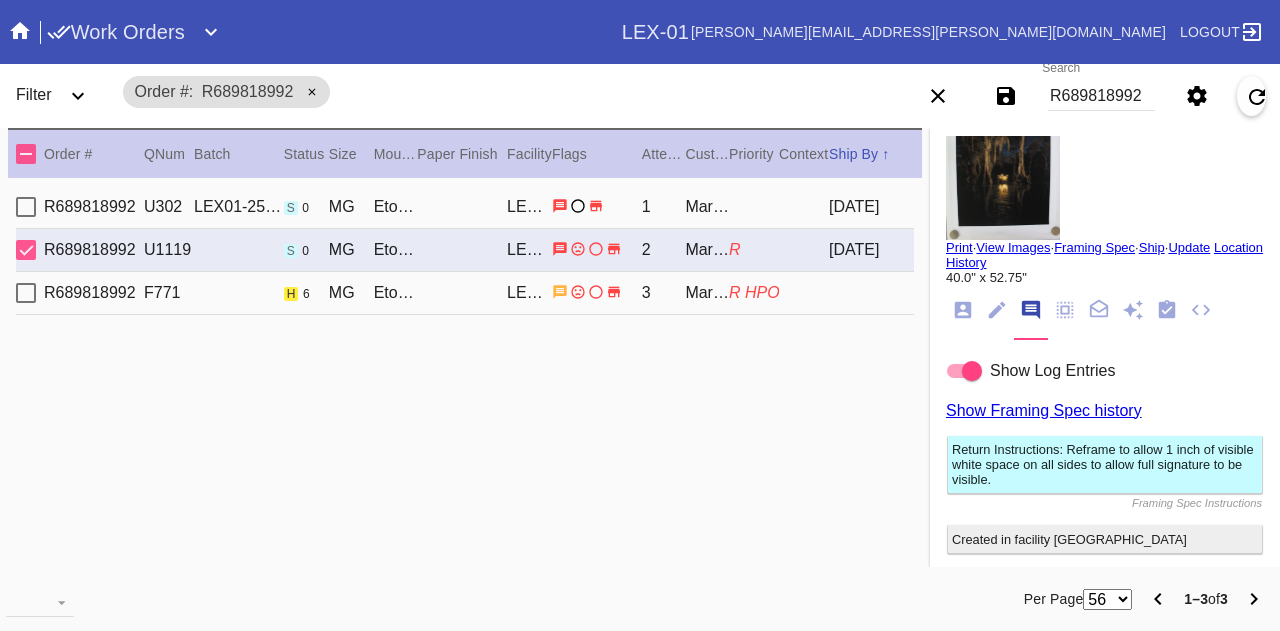 click on "Search R689818992" at bounding box center [1101, 96] 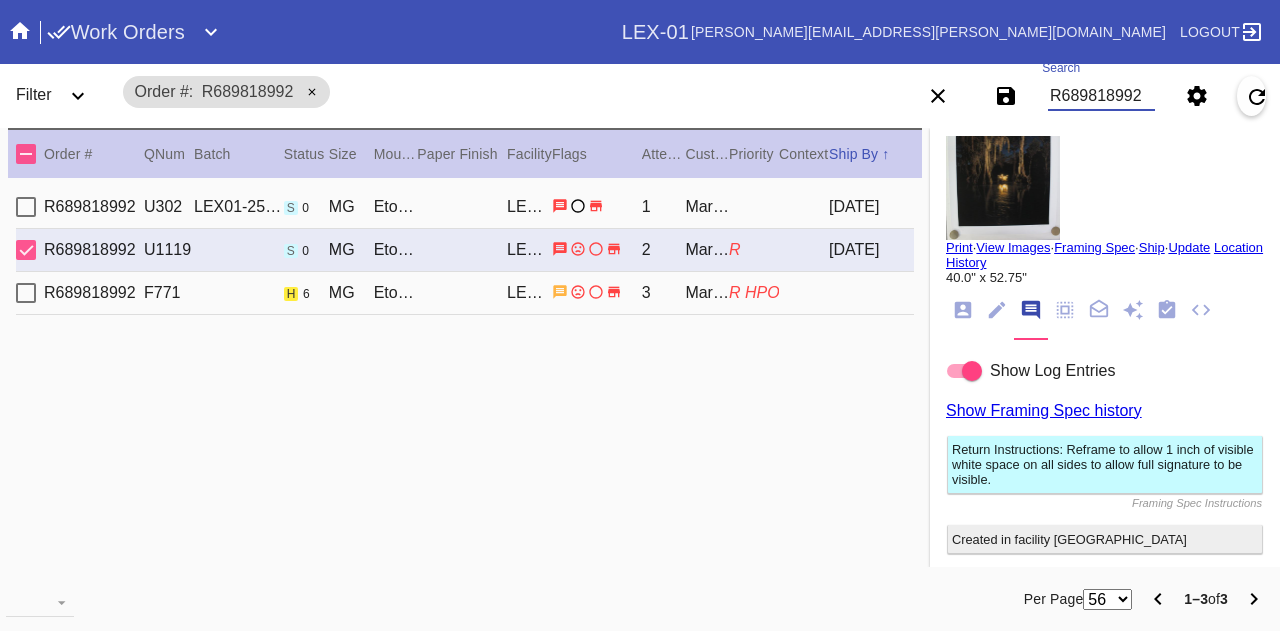 click on "R689818992" at bounding box center (1101, 96) 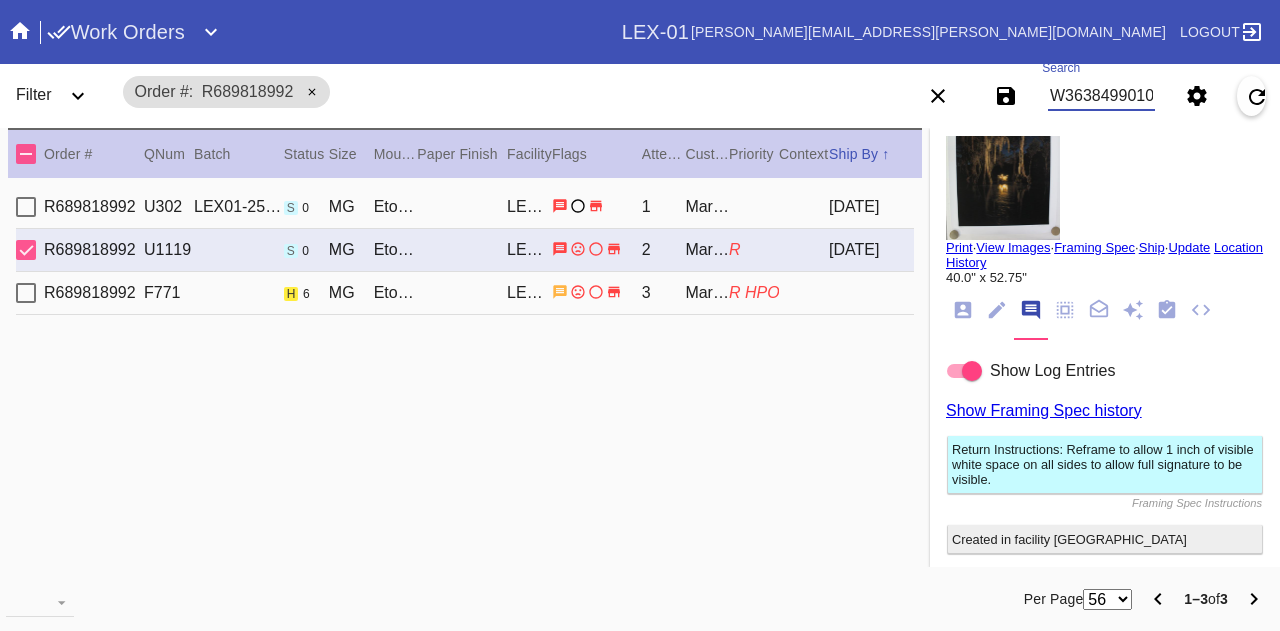 scroll, scrollTop: 0, scrollLeft: 45, axis: horizontal 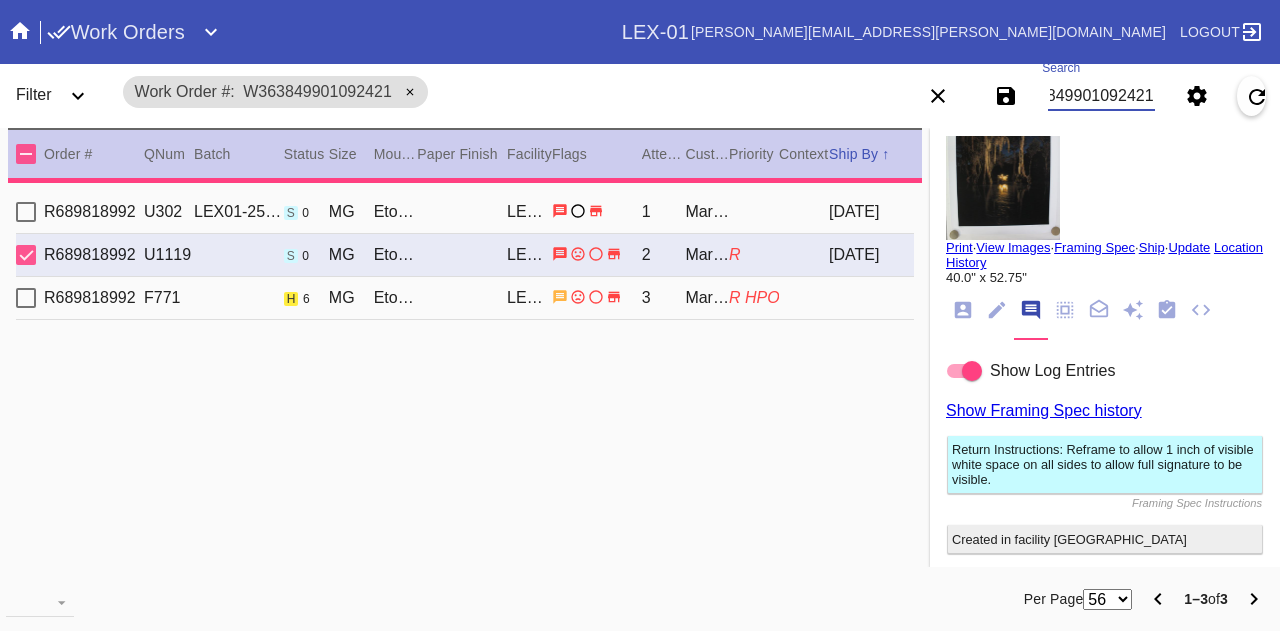 type on "PRO NOTE: show the "30 under 30" in the mat opening. Mat just to the top of it.
--follow the rest of the special instructions. TR 7.10" 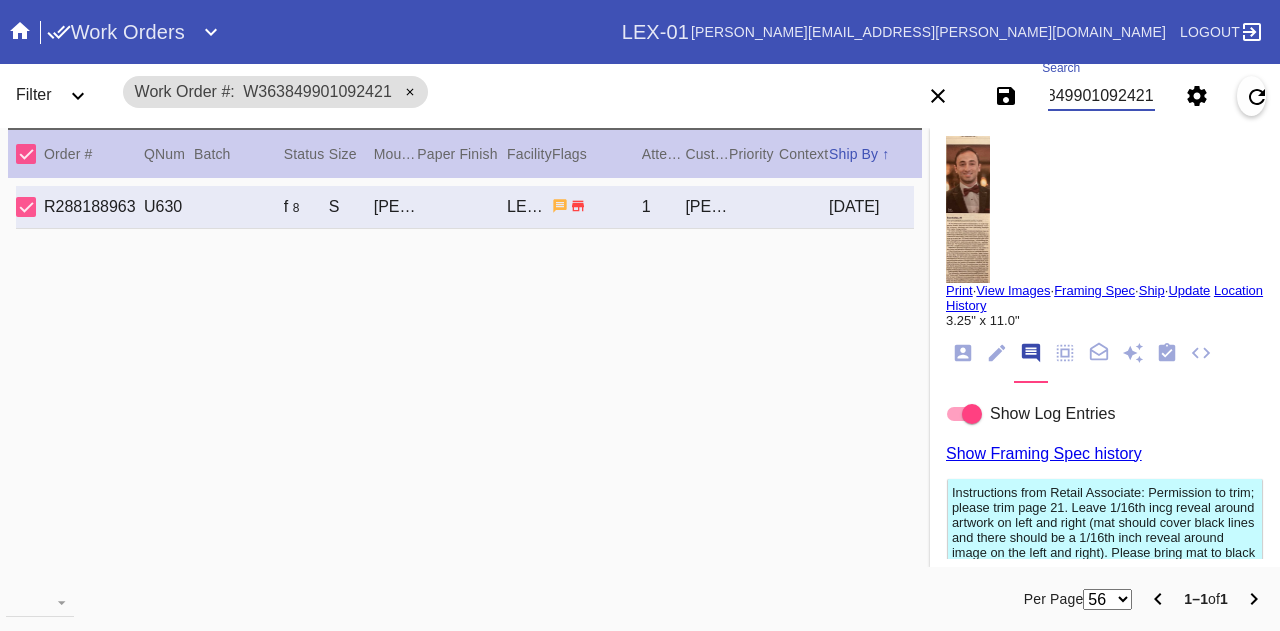 scroll, scrollTop: 12, scrollLeft: 0, axis: vertical 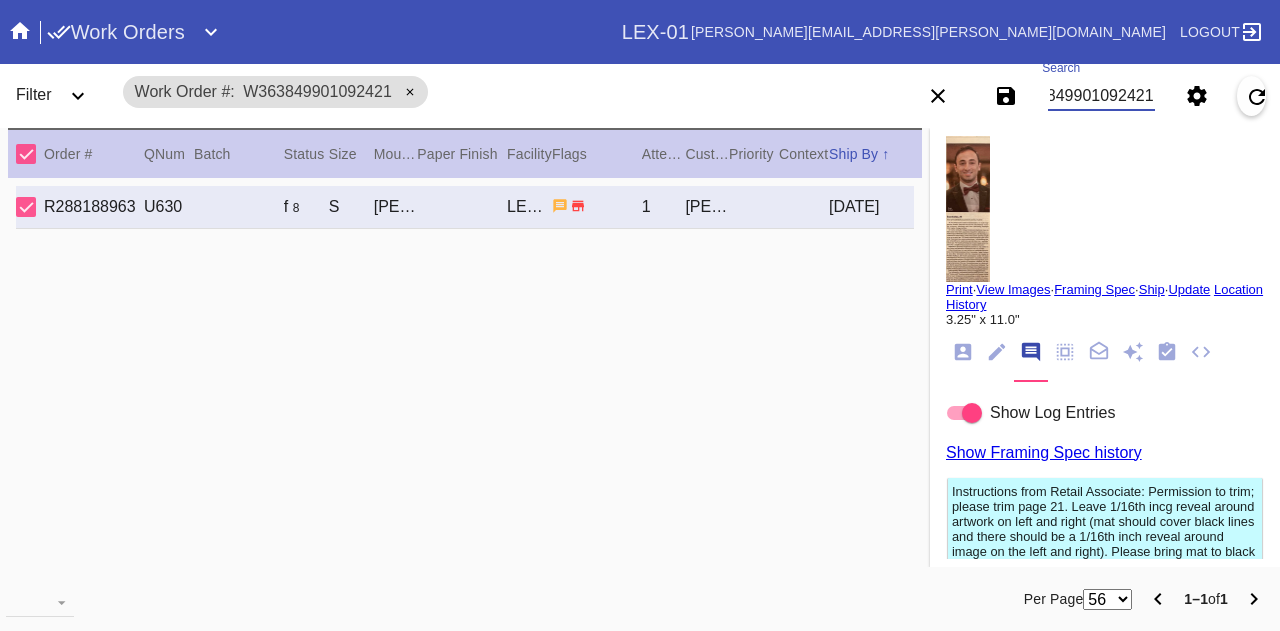 type on "W363849901092421" 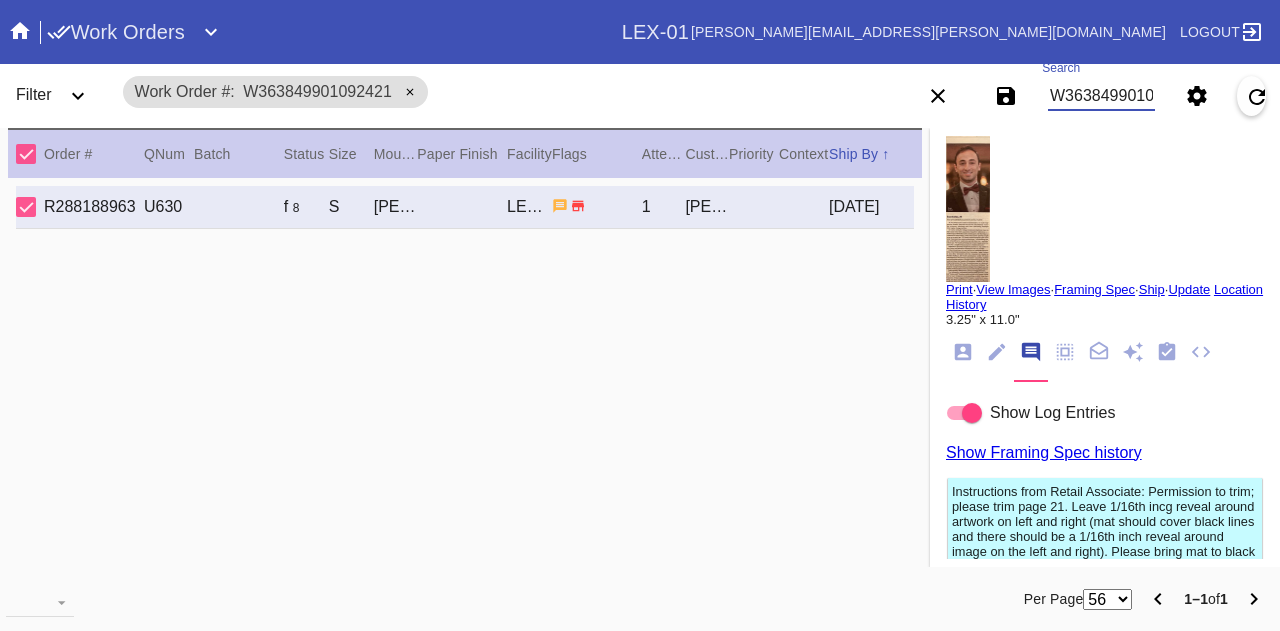 click on "View Images" at bounding box center (1013, 289) 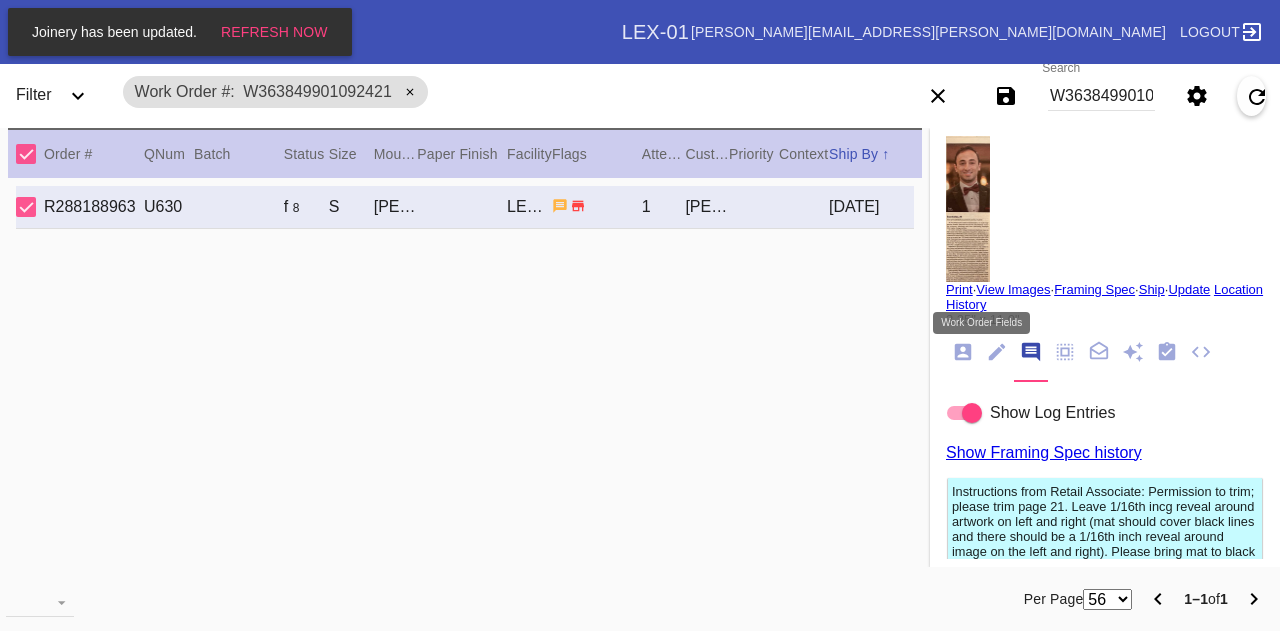 click 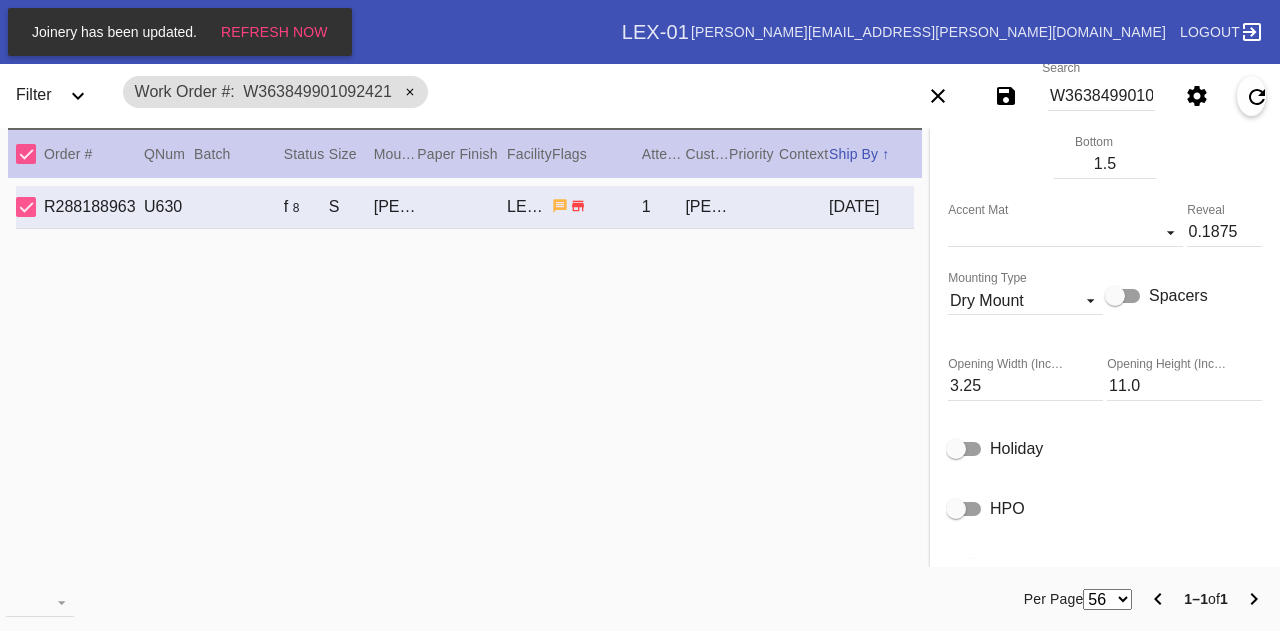 scroll, scrollTop: 810, scrollLeft: 0, axis: vertical 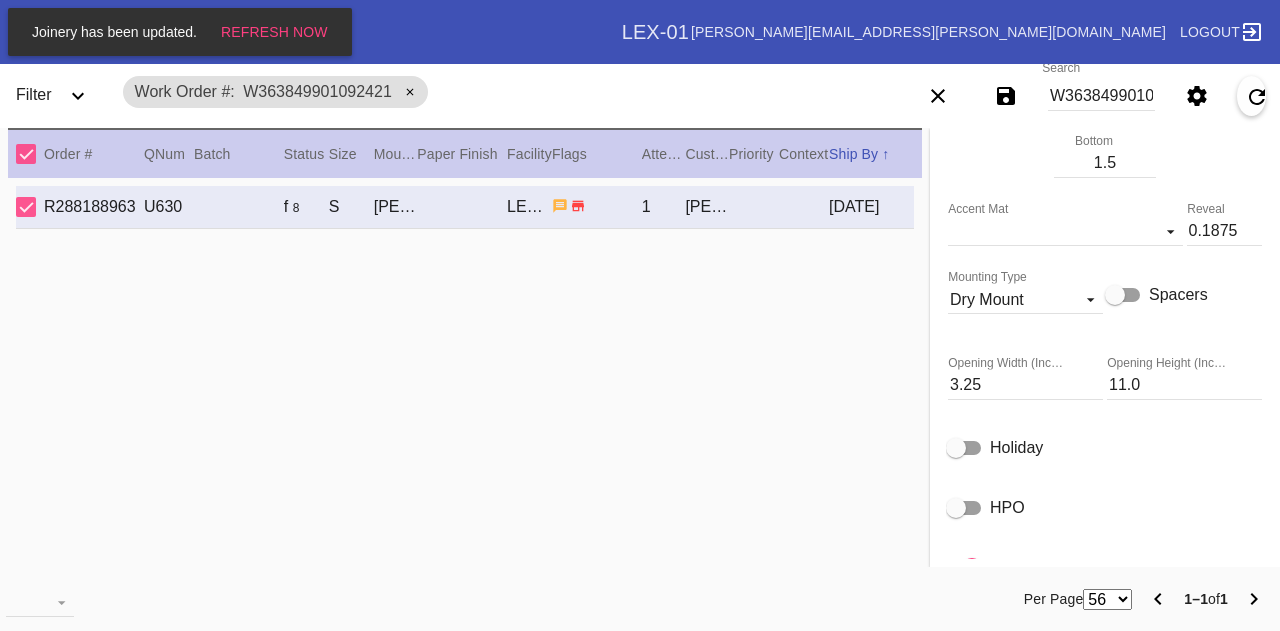 click on "3.25" at bounding box center (1025, 385) 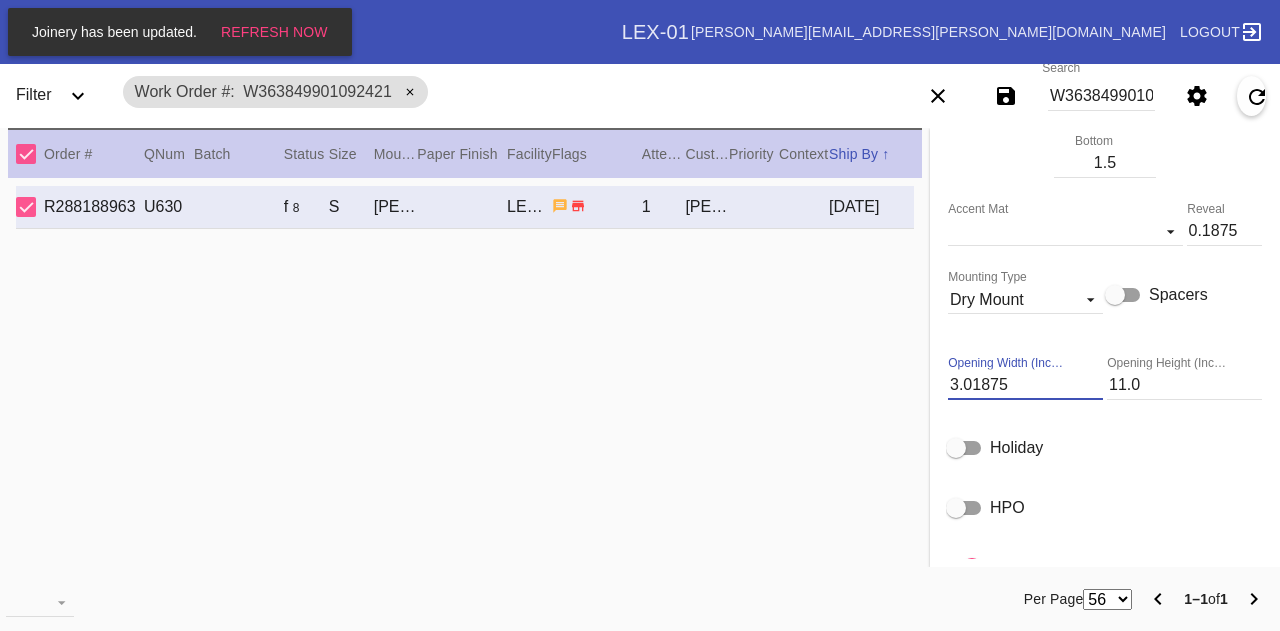 type on "3.01875" 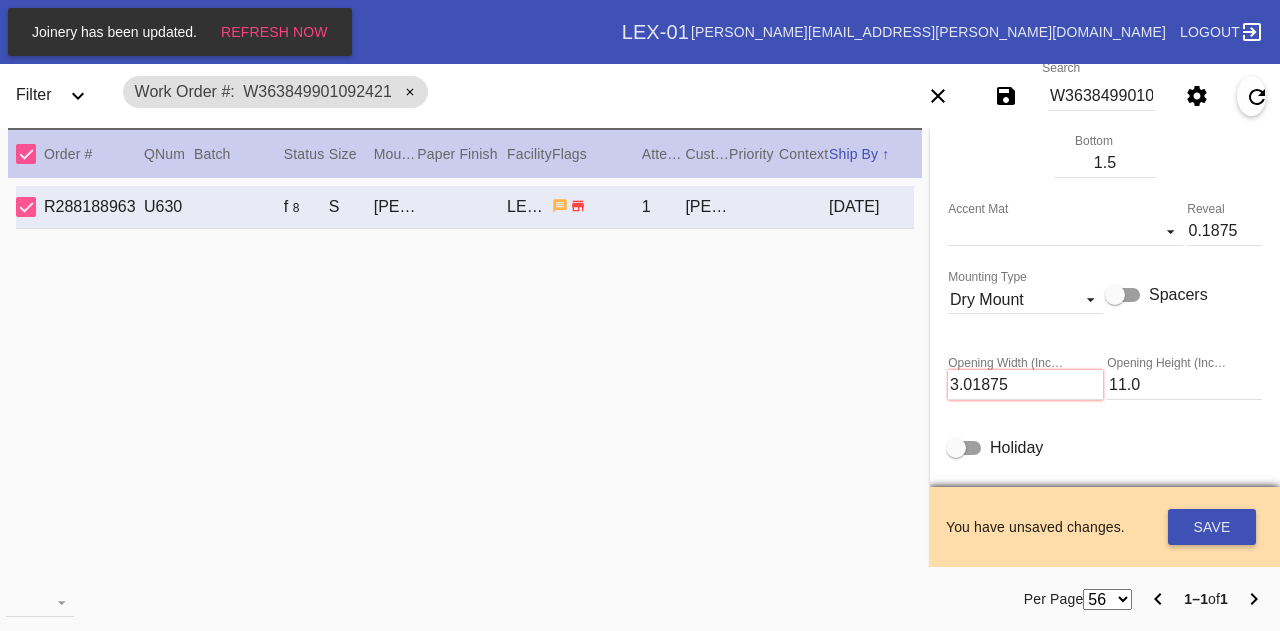 click on "R288188963 U630 f   8 S Wren / Digital White LEX-01 1 Marissa Sashihara
2025-07-12" at bounding box center (465, 383) 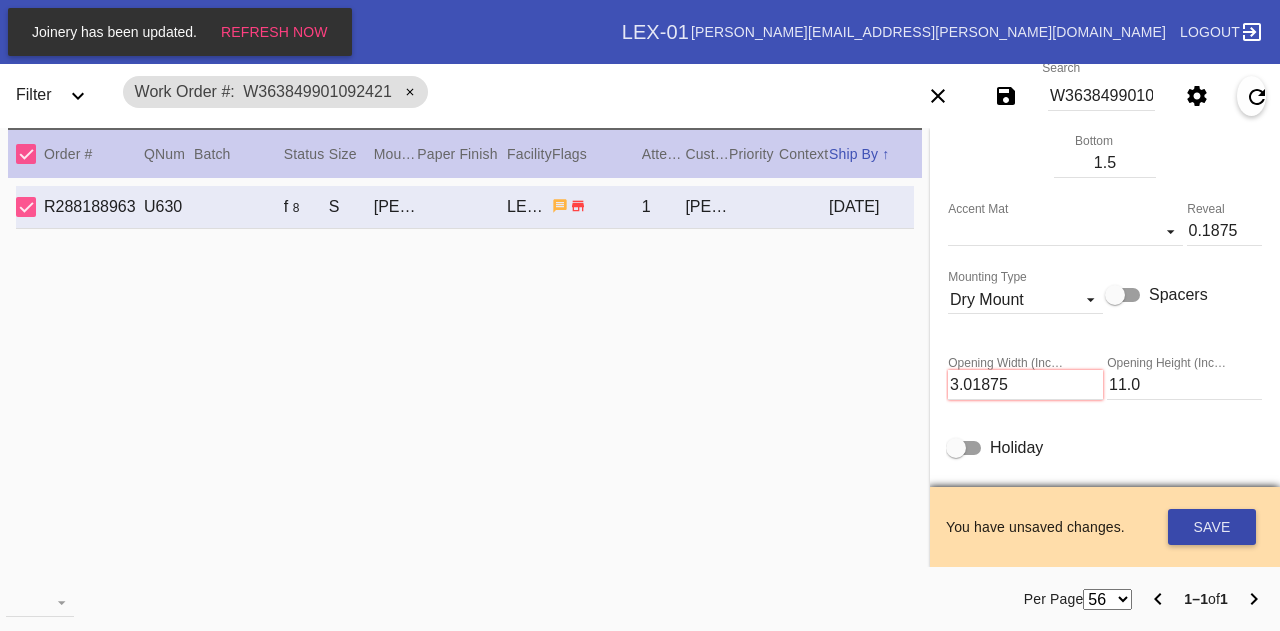 click on "Save" at bounding box center [1212, 527] 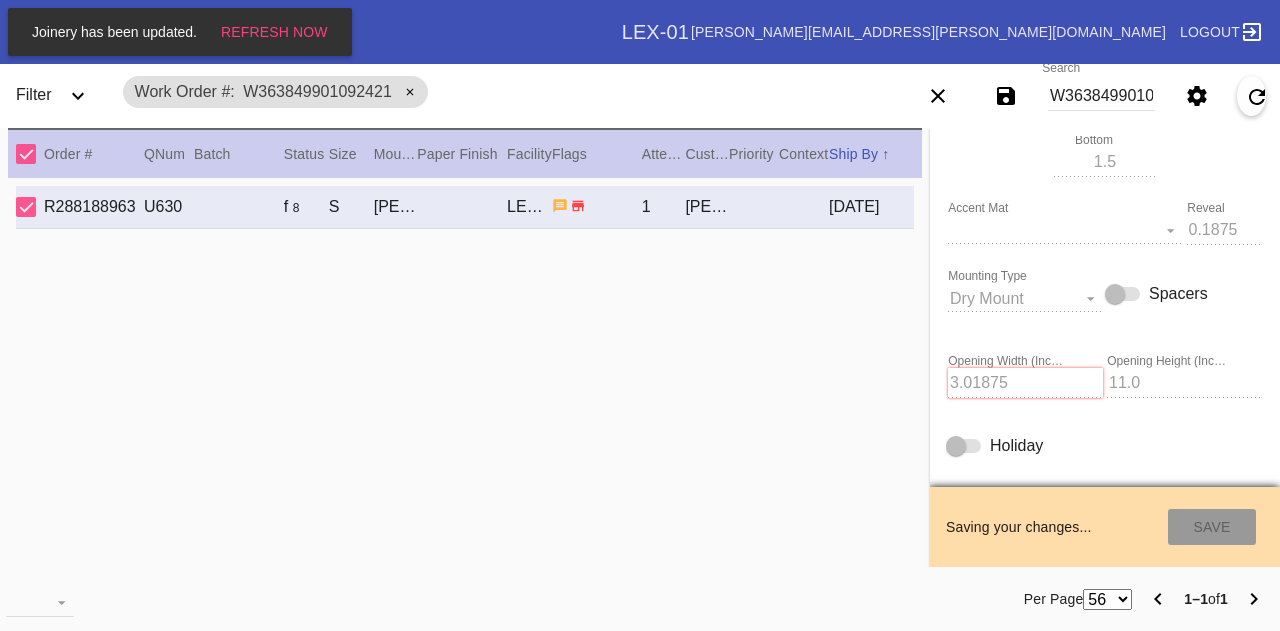 type on "3.0" 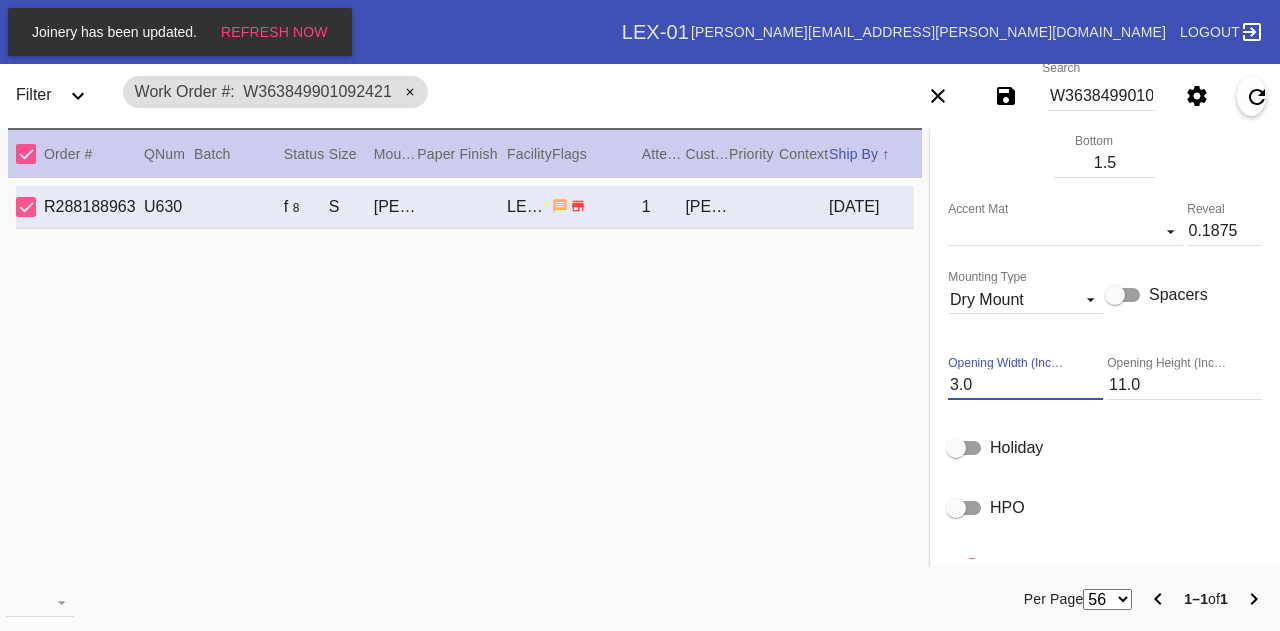 click on "3.0" at bounding box center (1025, 385) 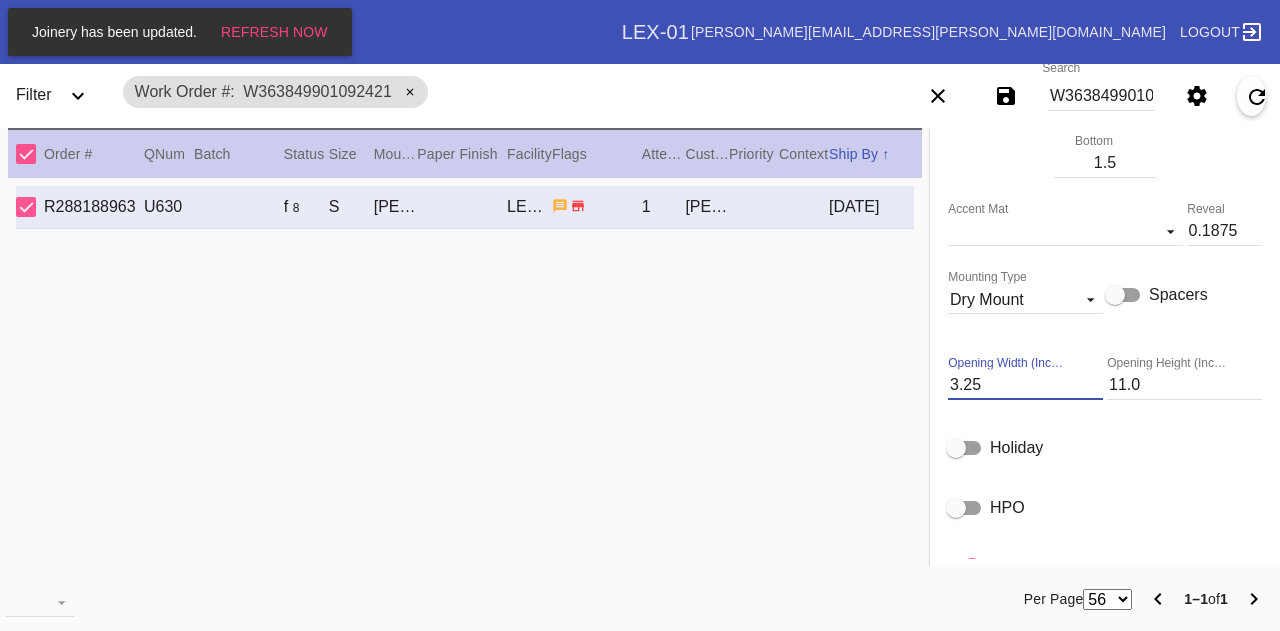 click on "R288188963 U630 f   8 S Wren / Digital White LEX-01 1 Marissa Sashihara
2025-07-12" at bounding box center [465, 383] 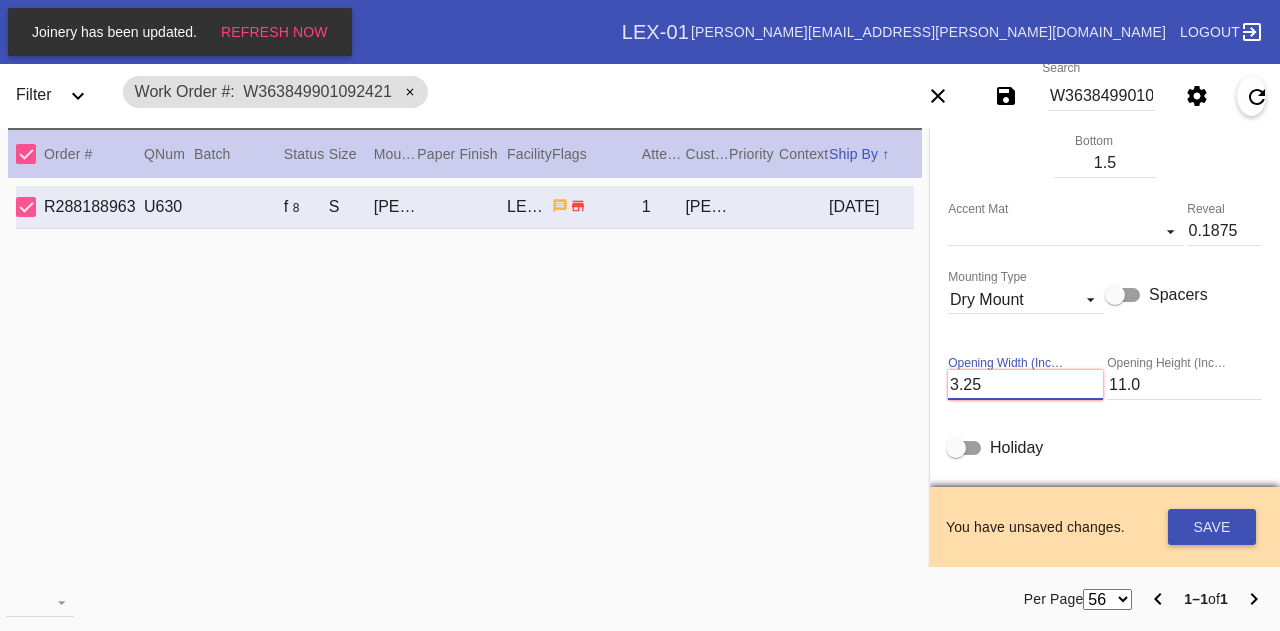 click on "3.25" at bounding box center (1025, 385) 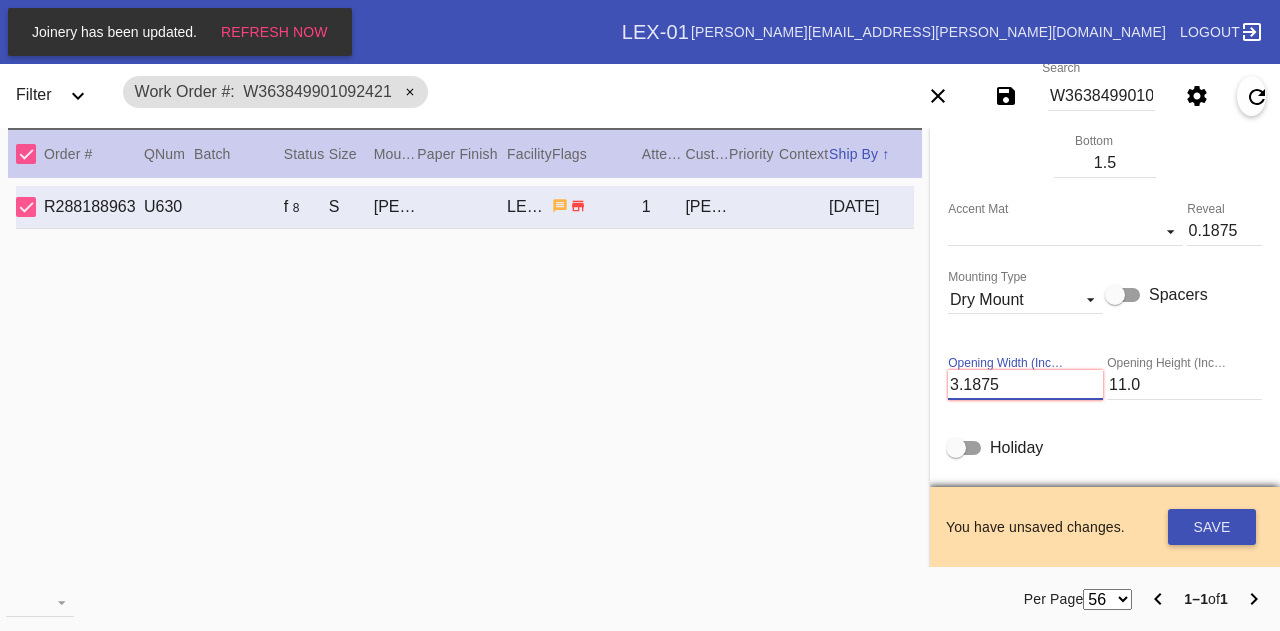 type on "3.1875" 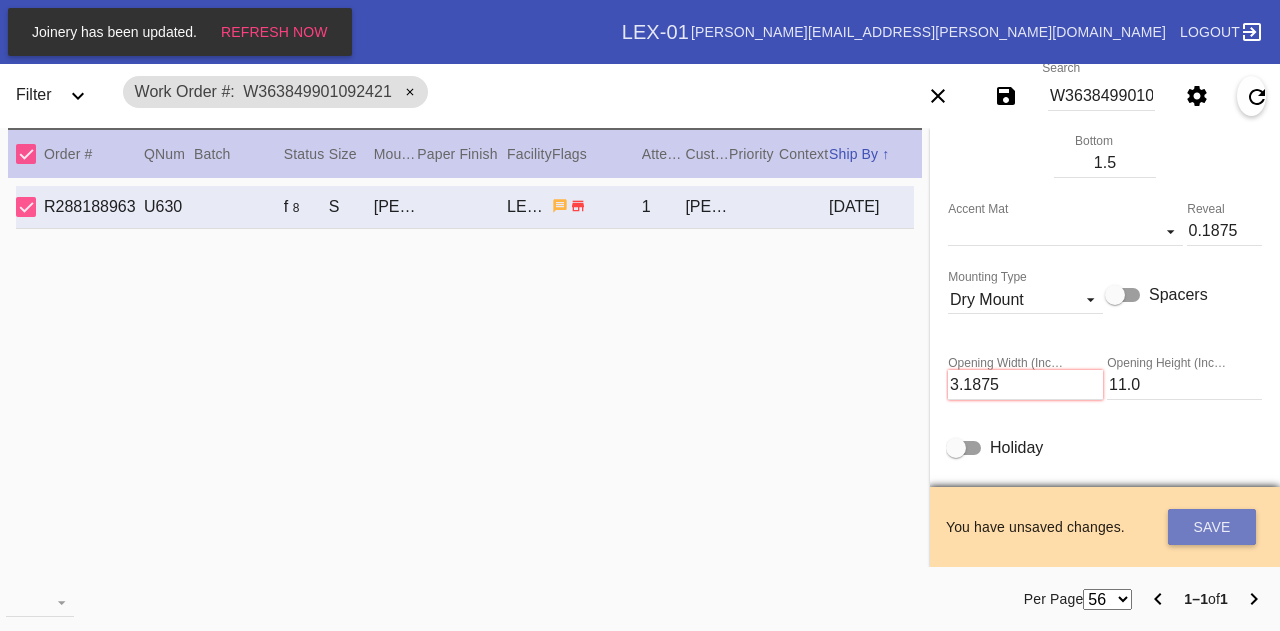 click on "Save" at bounding box center [1212, 527] 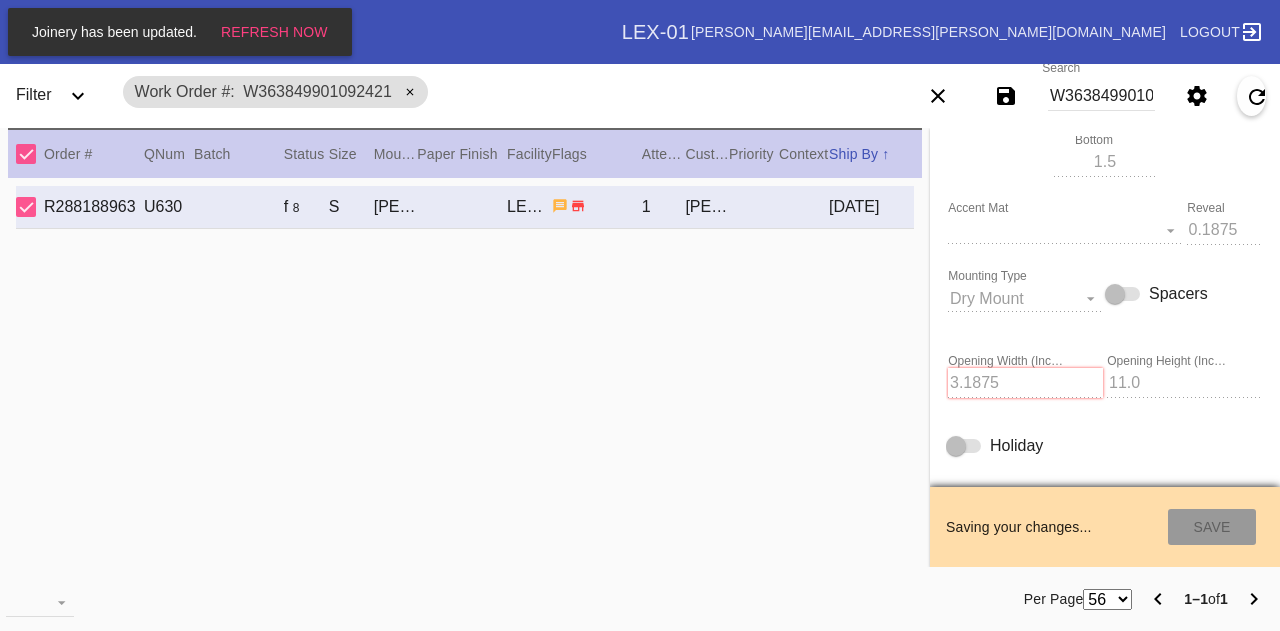 type on "3.125" 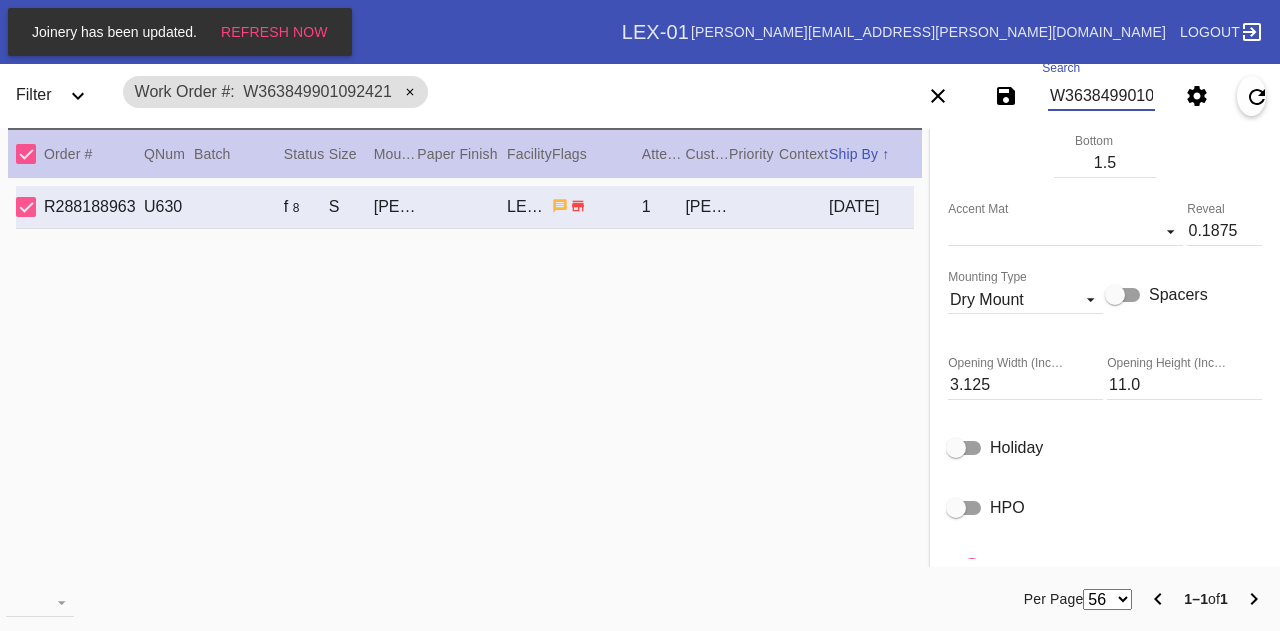 click on "W363849901092421" at bounding box center (1101, 96) 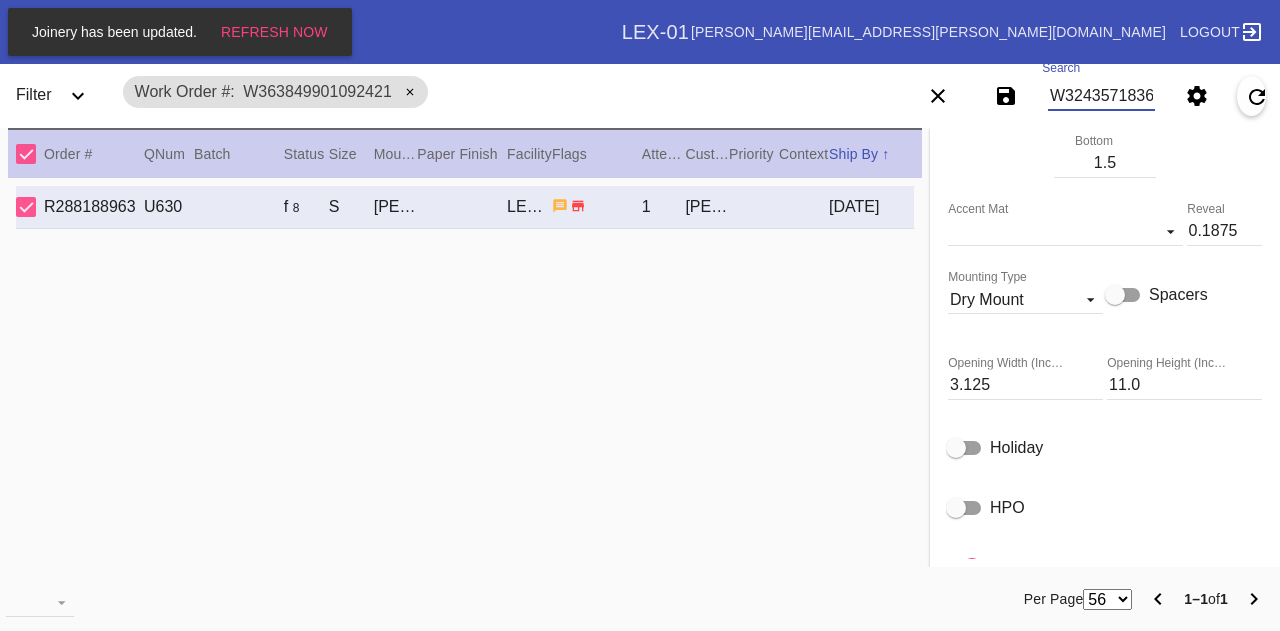 scroll, scrollTop: 0, scrollLeft: 45, axis: horizontal 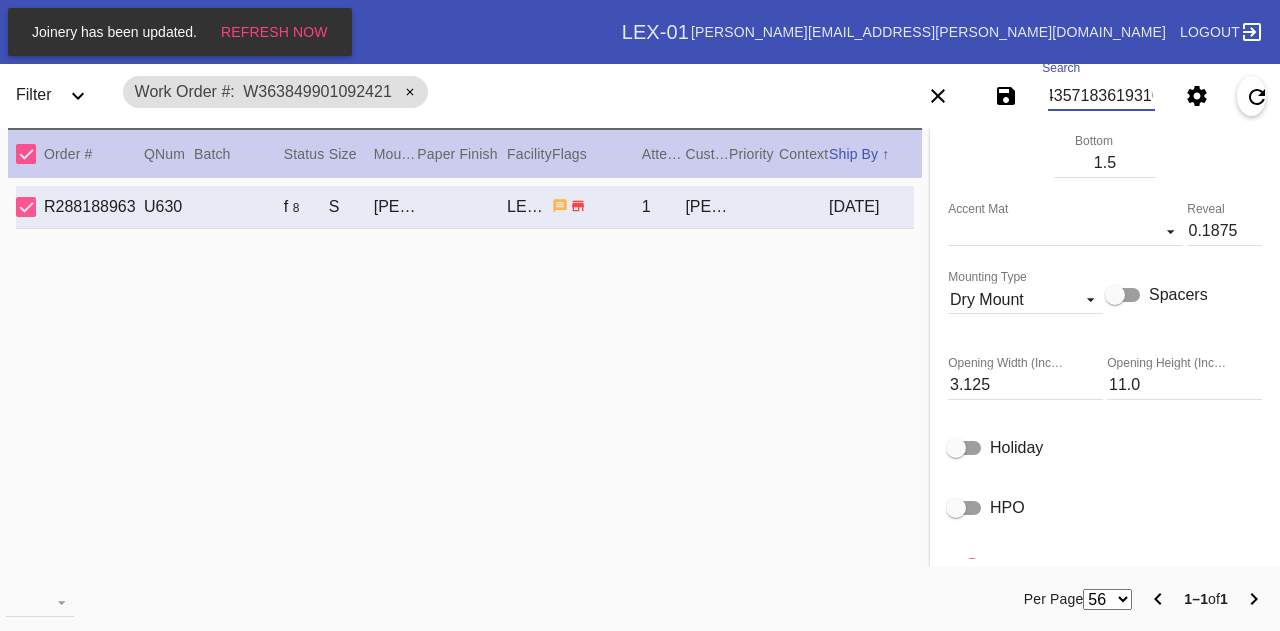 type on "W324357183619316" 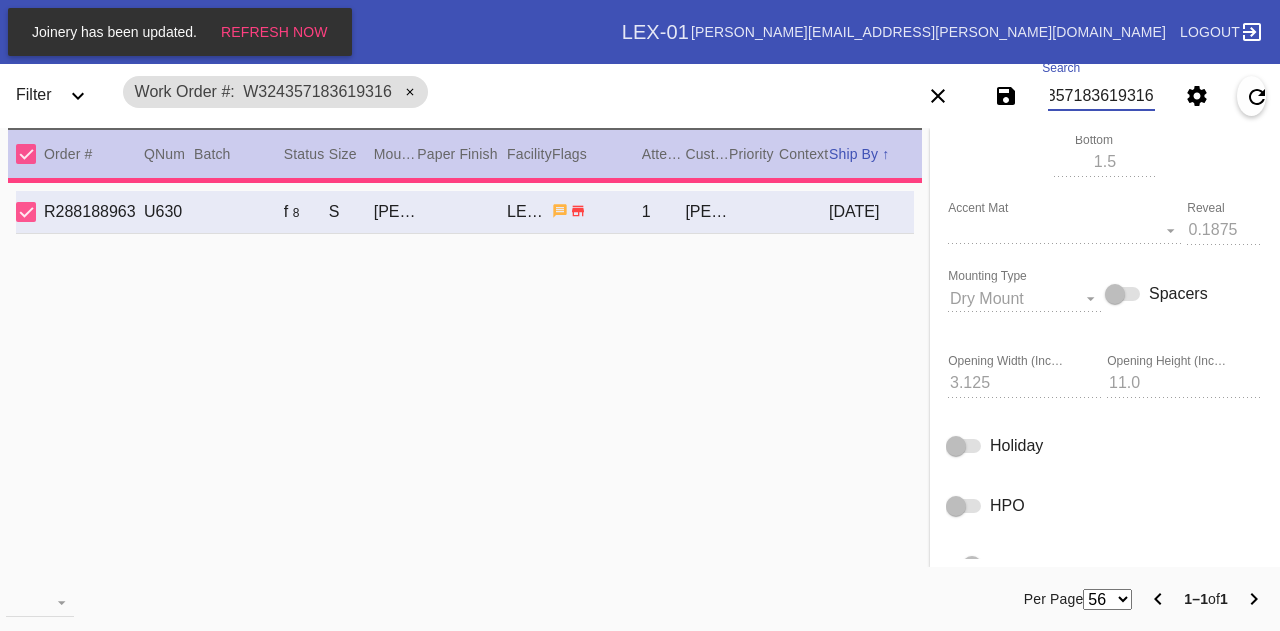 type 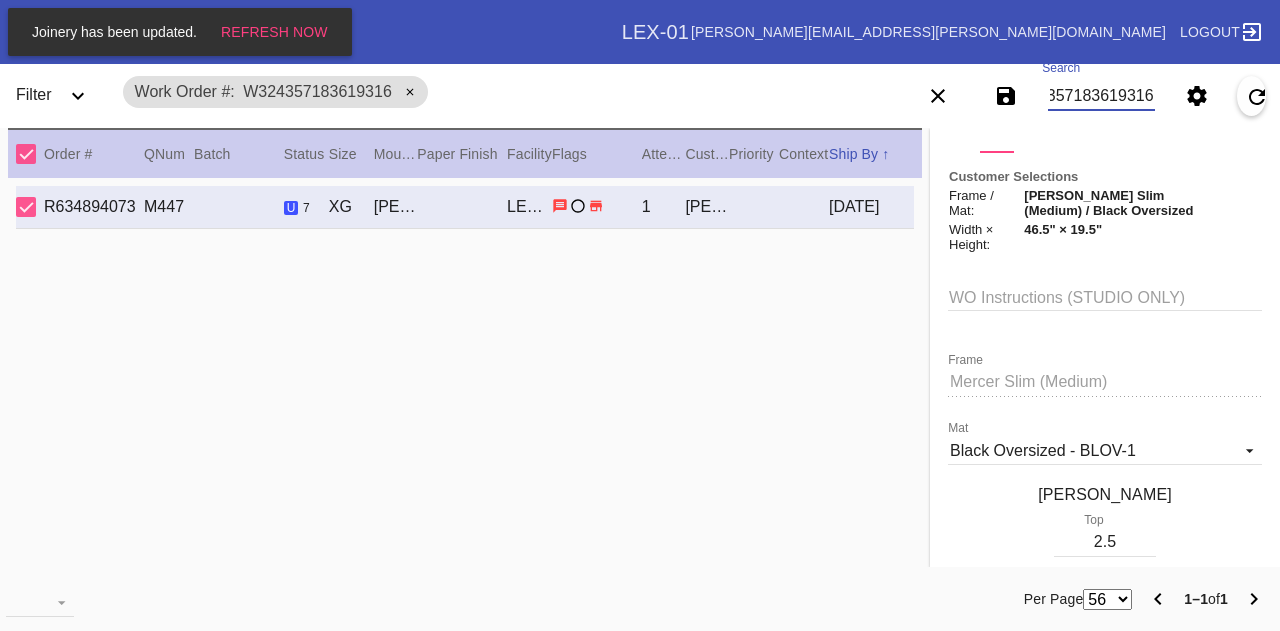 scroll, scrollTop: 0, scrollLeft: 0, axis: both 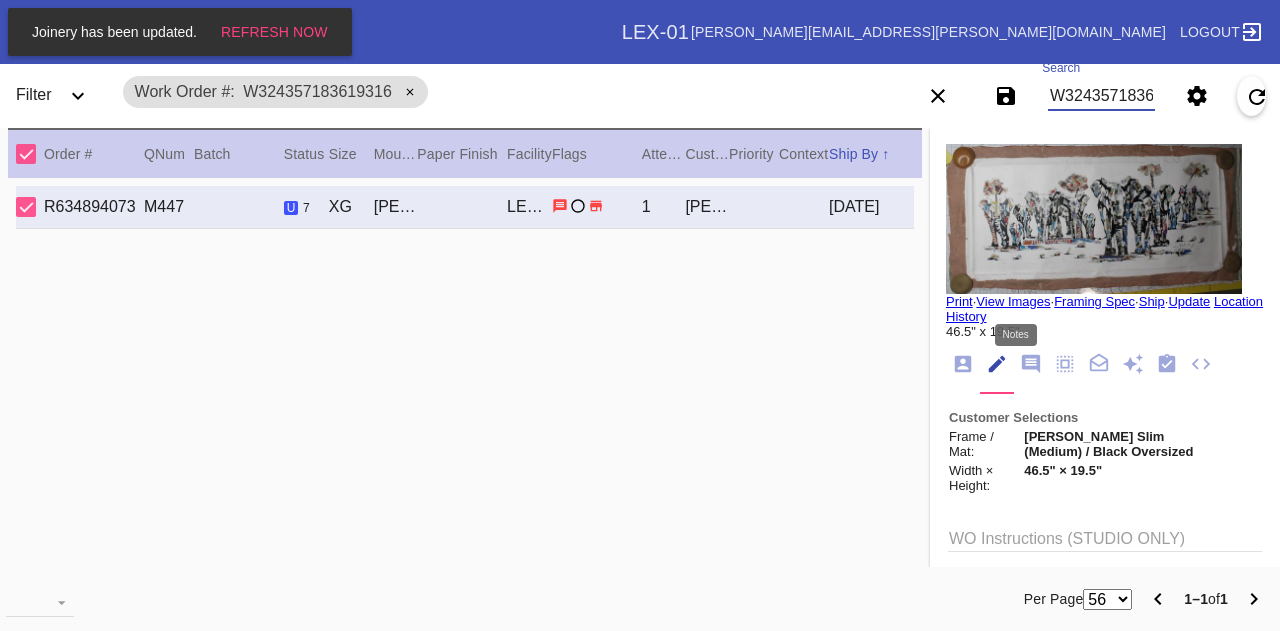 click 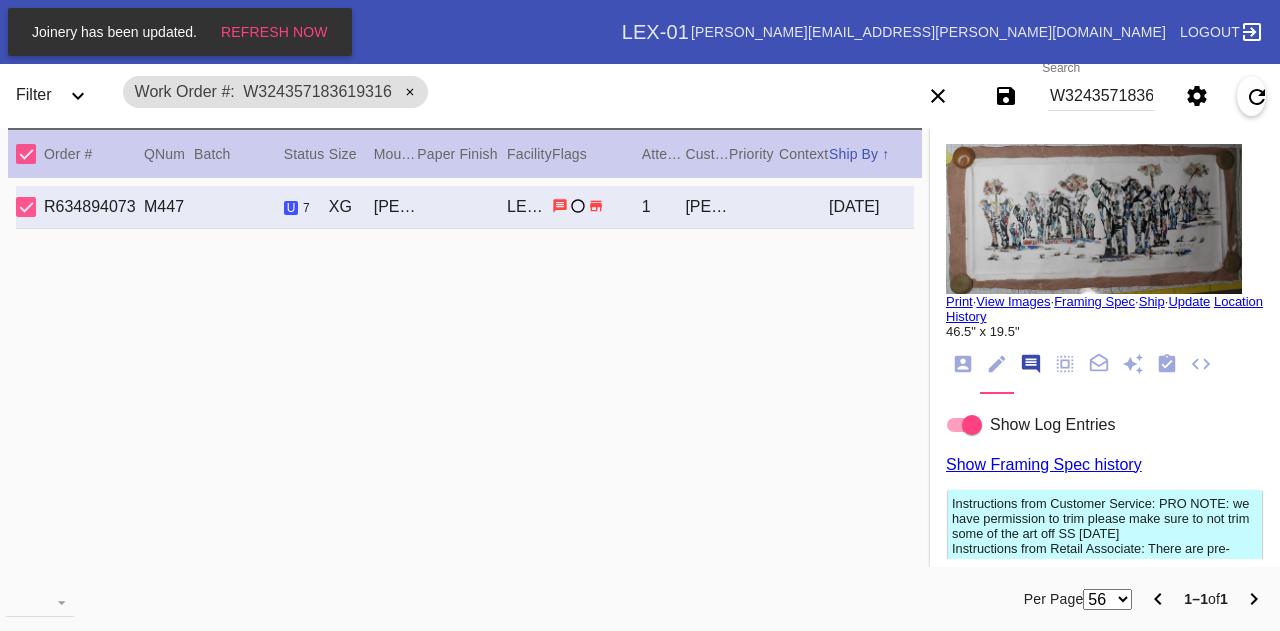 scroll, scrollTop: 122, scrollLeft: 0, axis: vertical 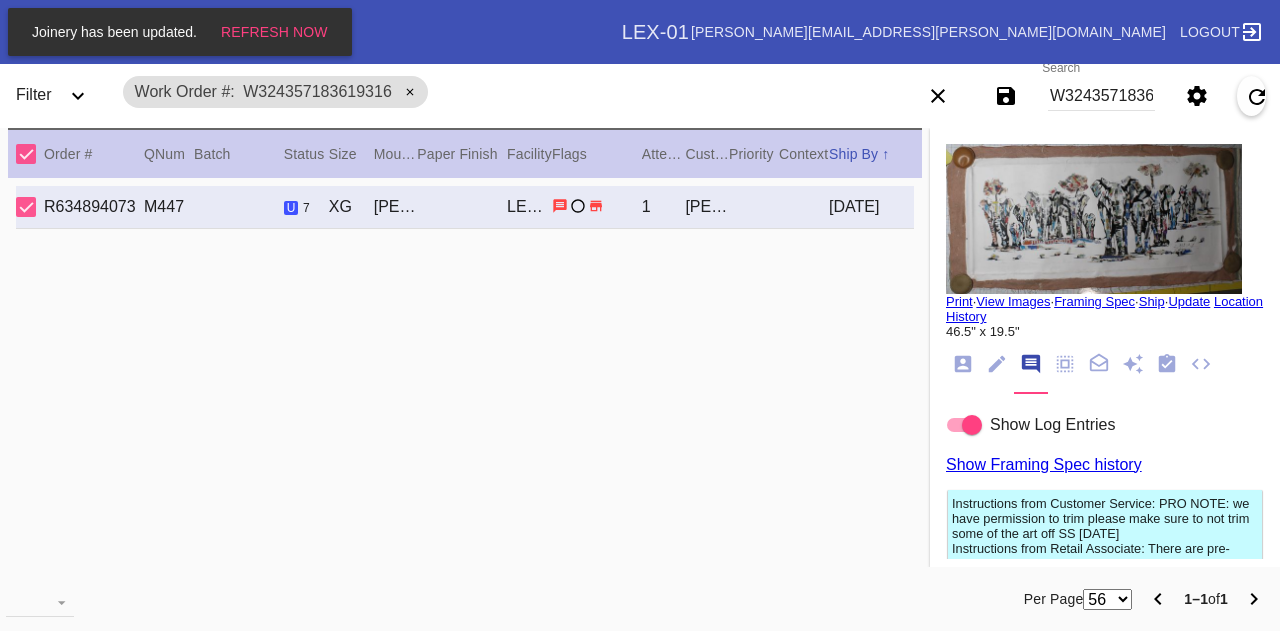 drag, startPoint x: 976, startPoint y: 429, endPoint x: 1028, endPoint y: 451, distance: 56.462376 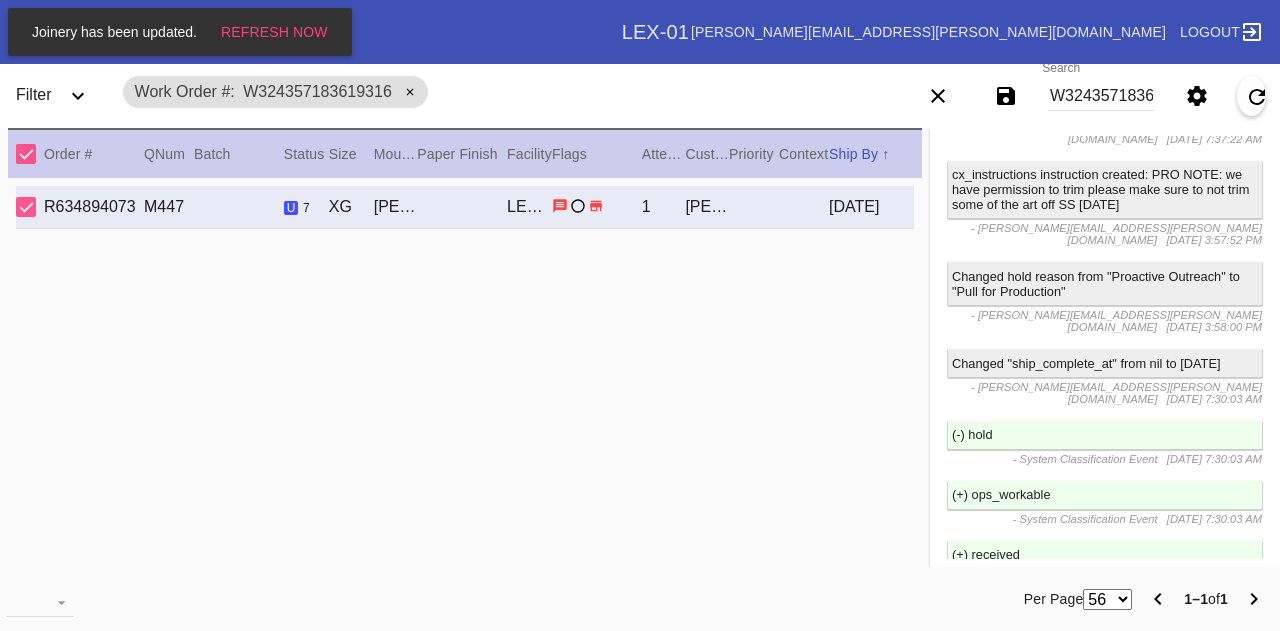 scroll, scrollTop: 4443, scrollLeft: 0, axis: vertical 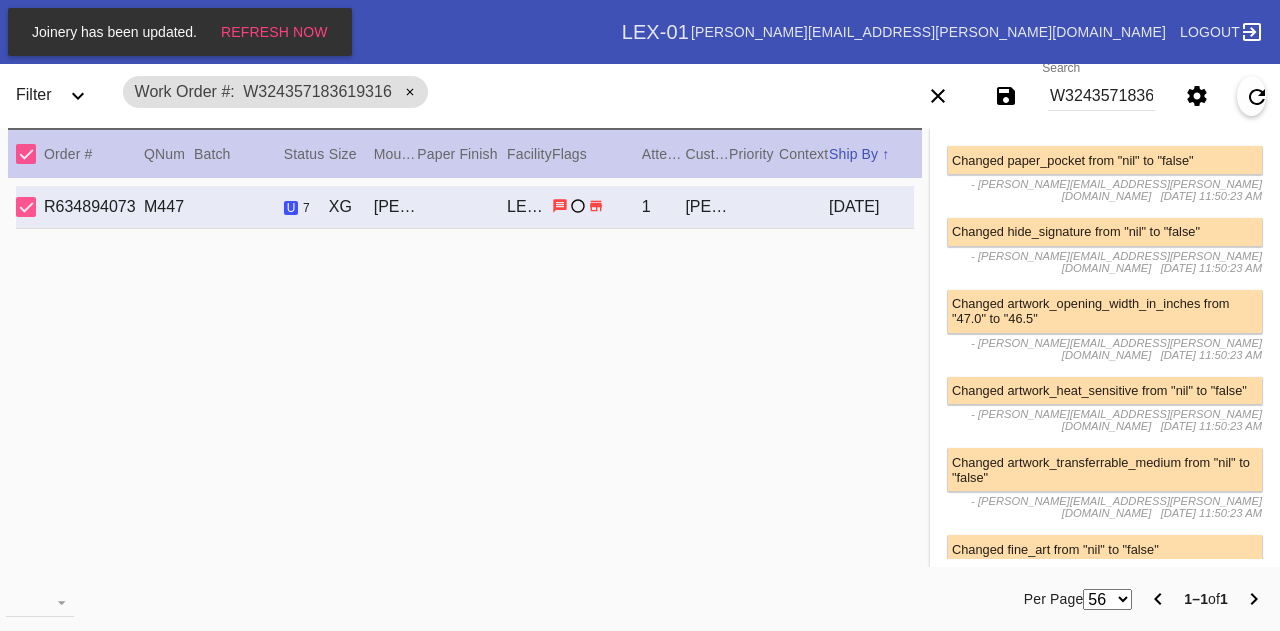 click on "Changed artwork_heat_sensitive from "nil" to "false"" at bounding box center (1105, 391) 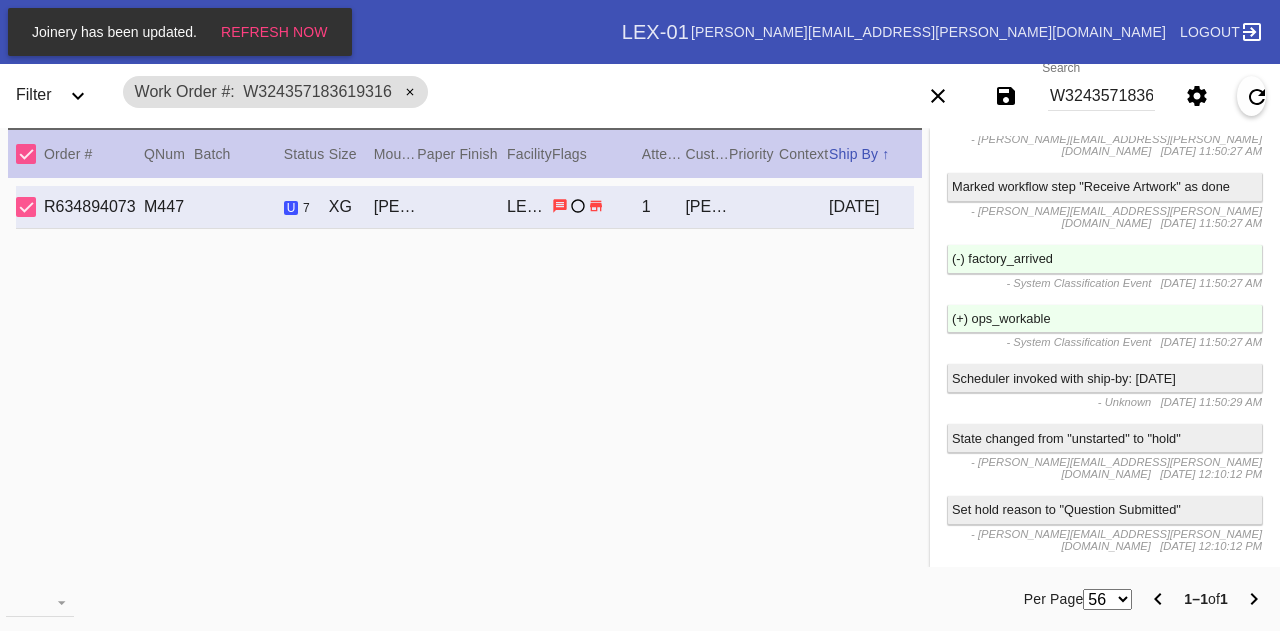 scroll, scrollTop: 3714, scrollLeft: 0, axis: vertical 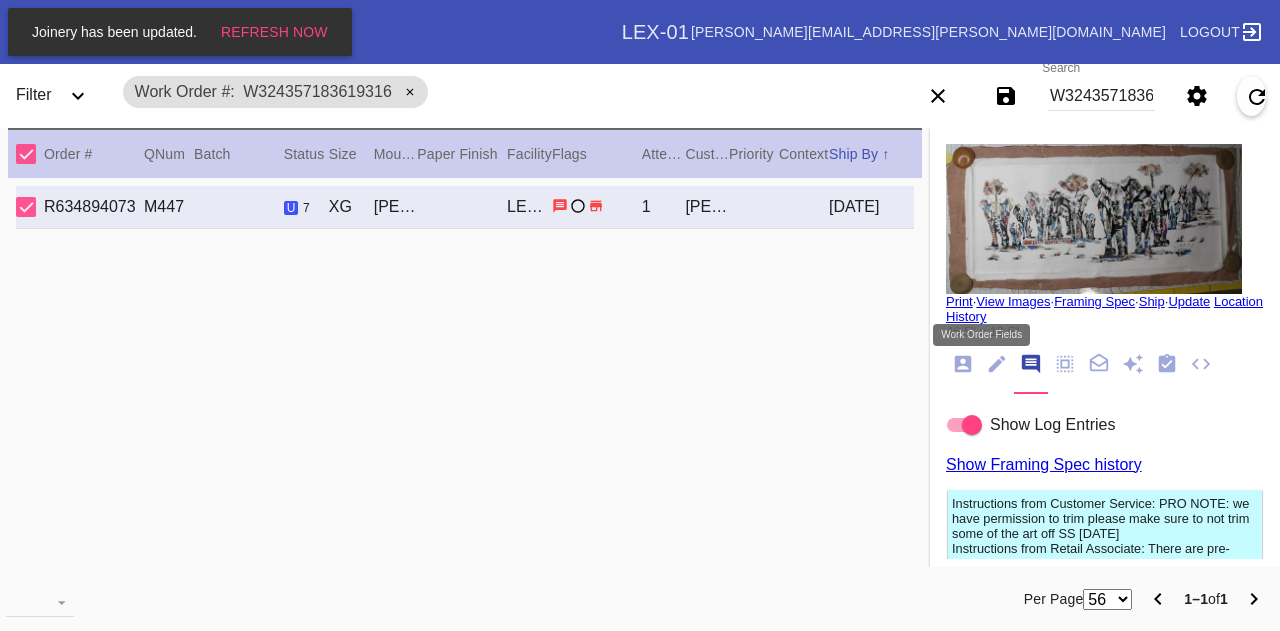 click 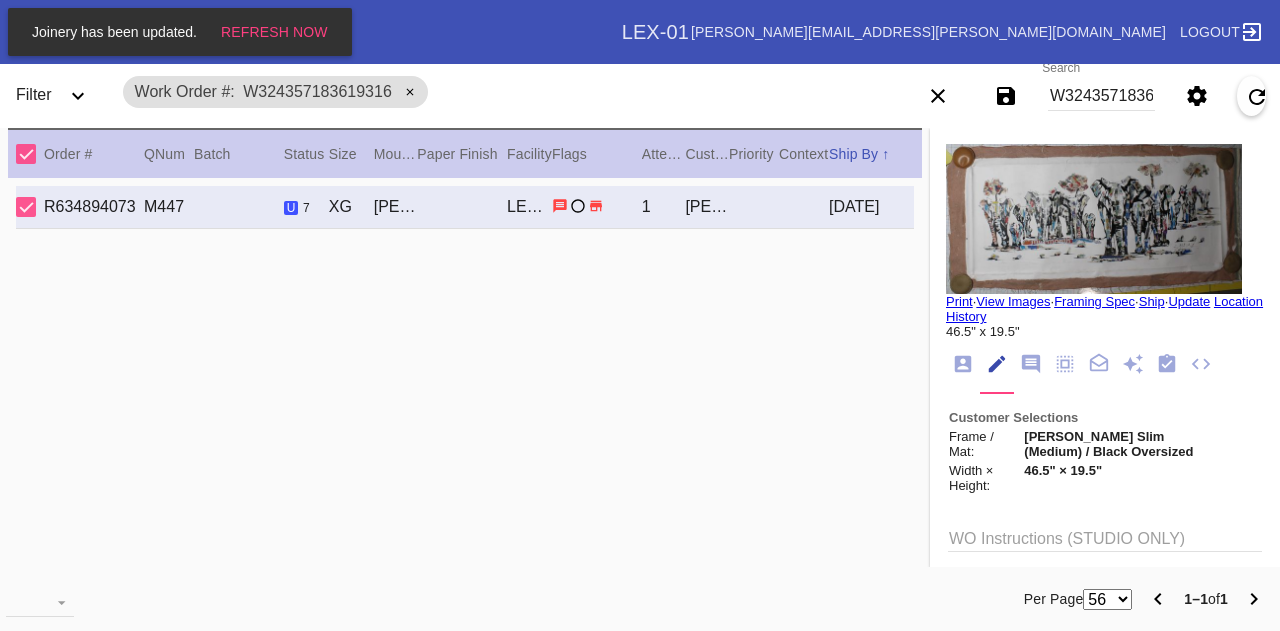 click on "Print" at bounding box center [959, 301] 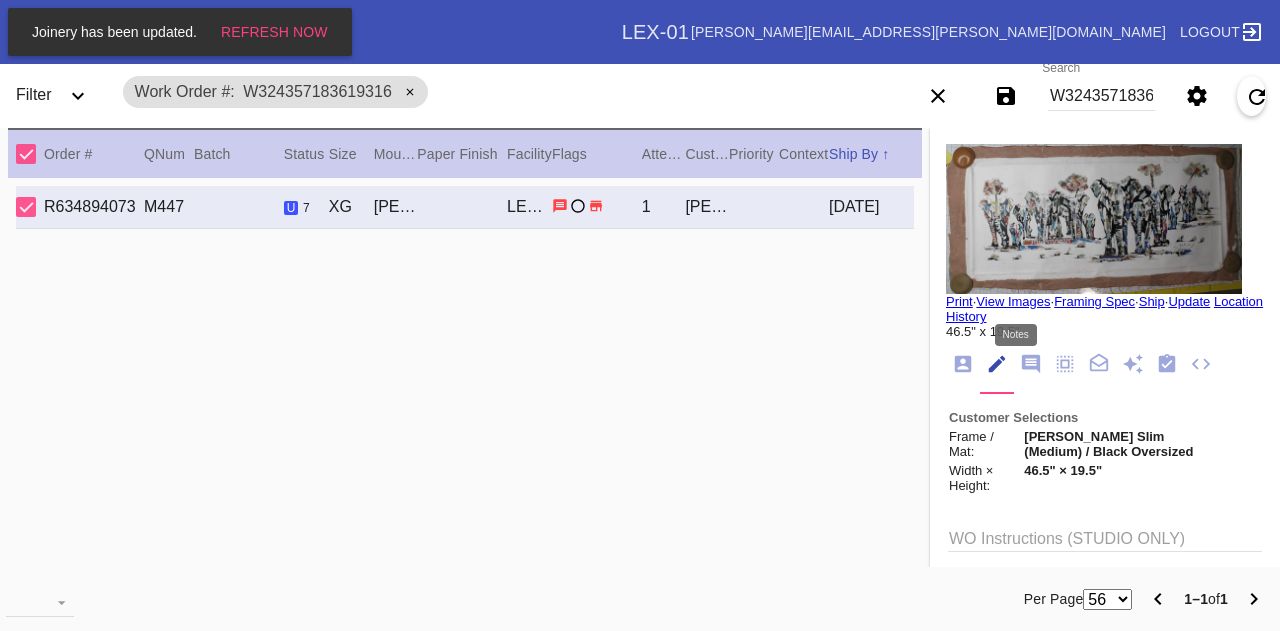 click 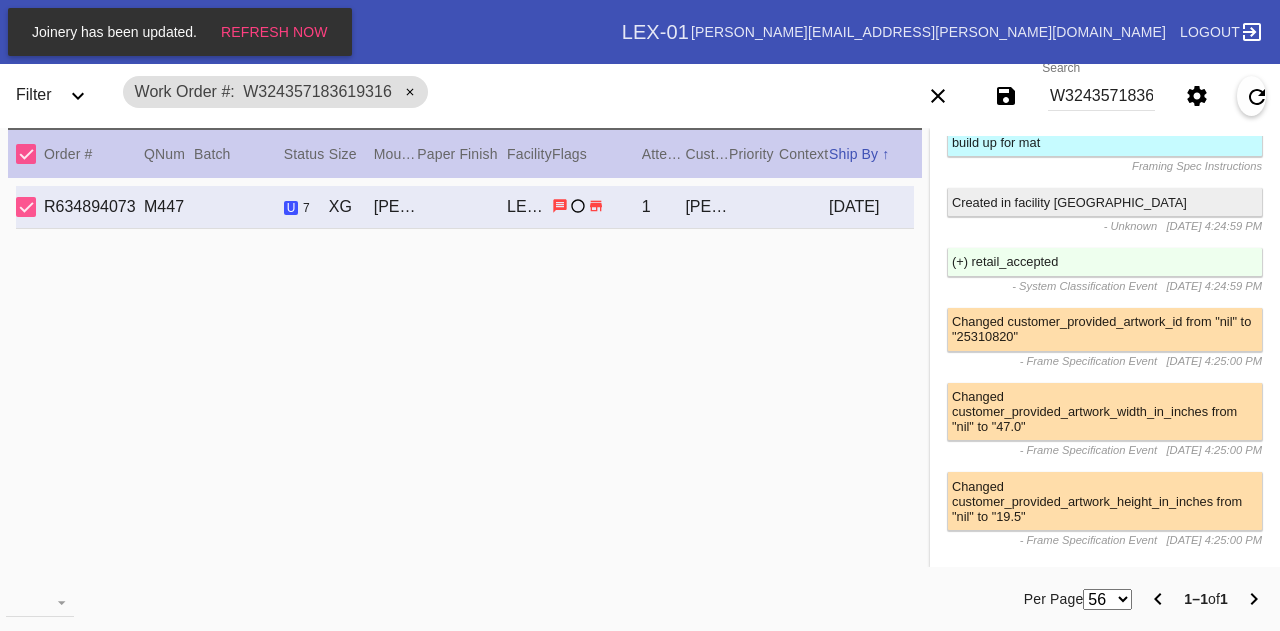 scroll, scrollTop: 0, scrollLeft: 0, axis: both 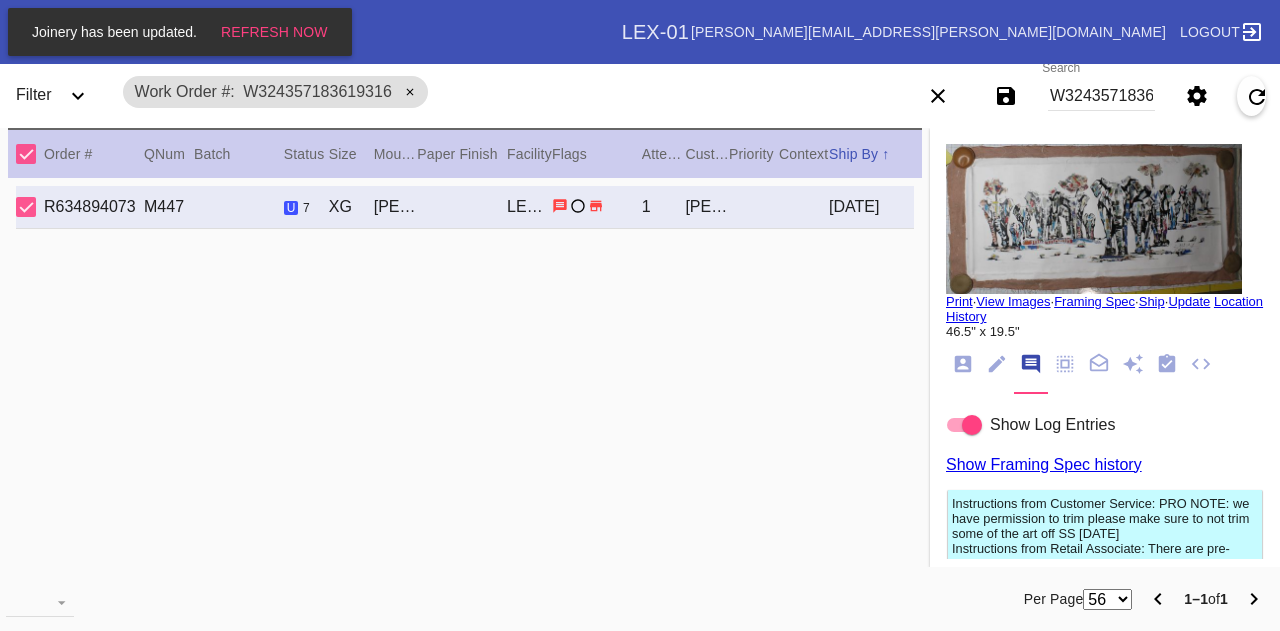 click on "W324357183619316" at bounding box center [1101, 96] 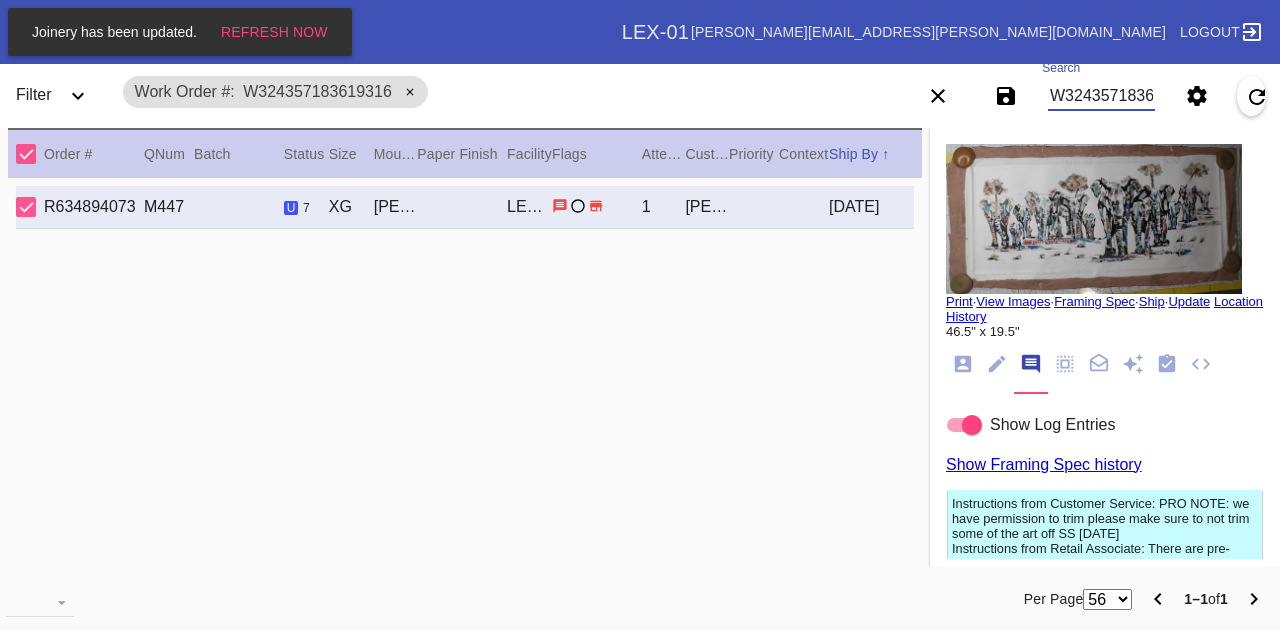 click on "W324357183619316" at bounding box center [1101, 96] 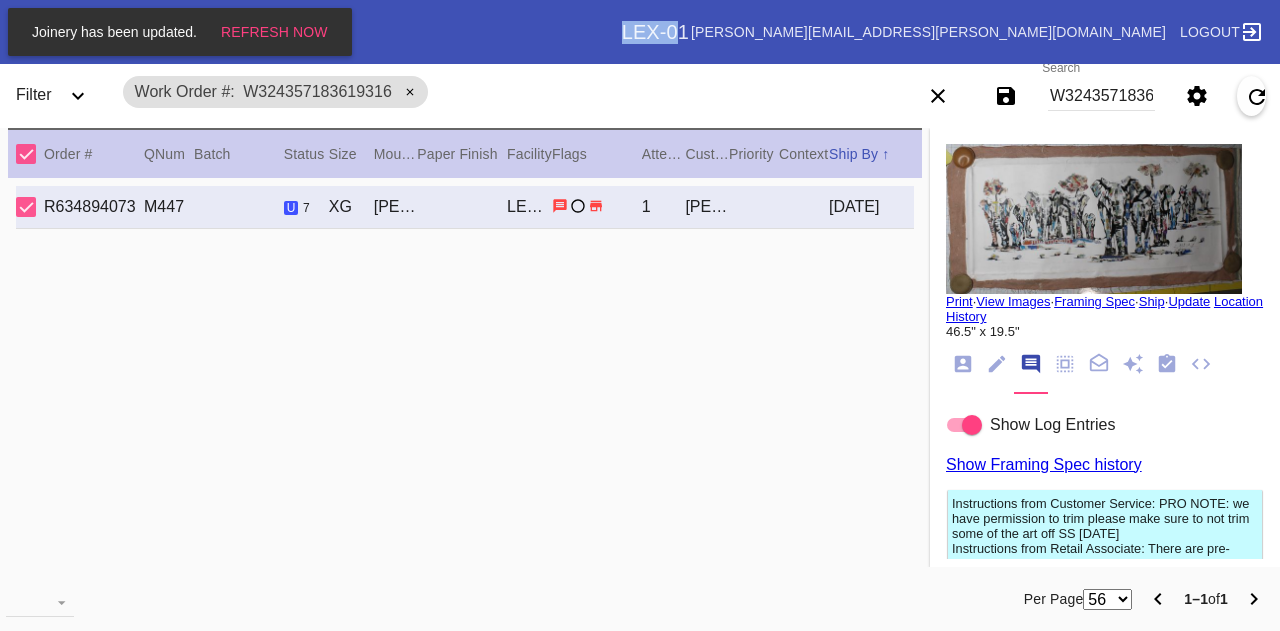drag, startPoint x: 674, startPoint y: 49, endPoint x: 114, endPoint y: -121, distance: 585.235 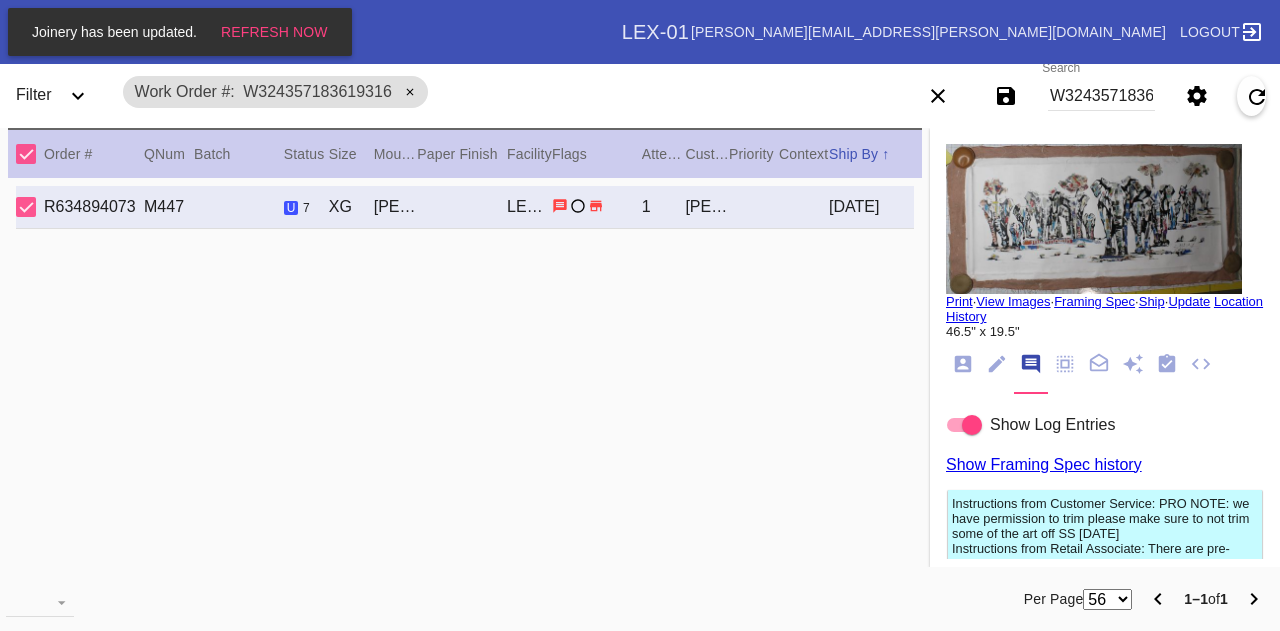 click on "W324357183619316" at bounding box center [1101, 96] 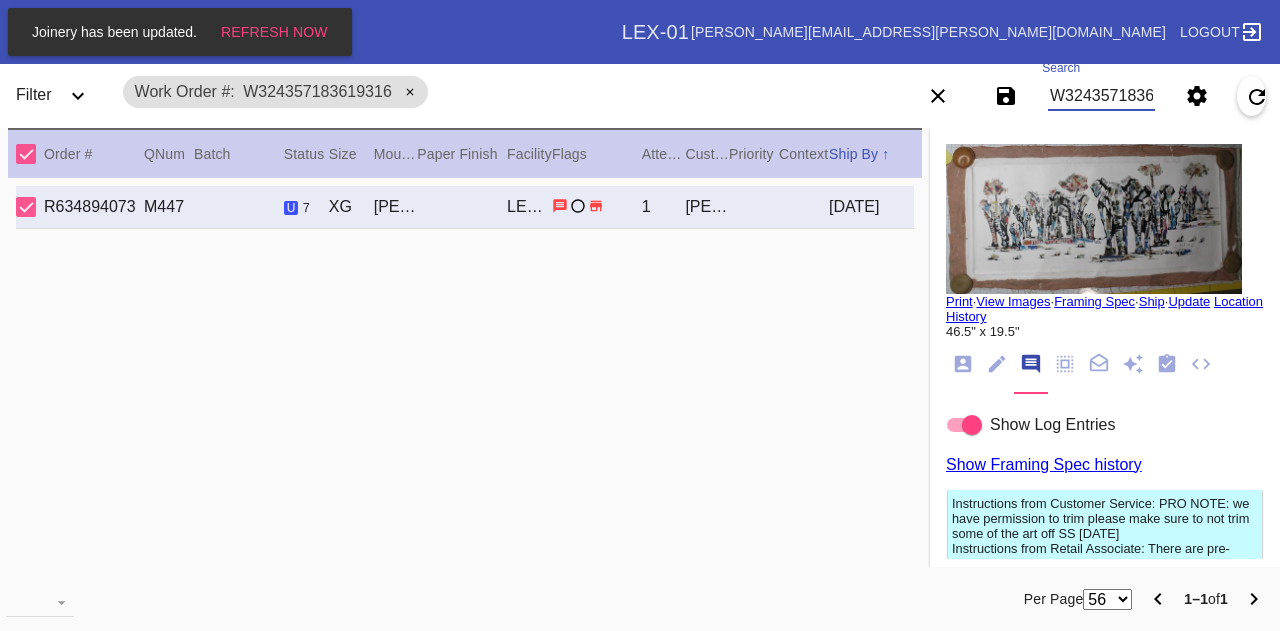 click on "W324357183619316" at bounding box center (1101, 96) 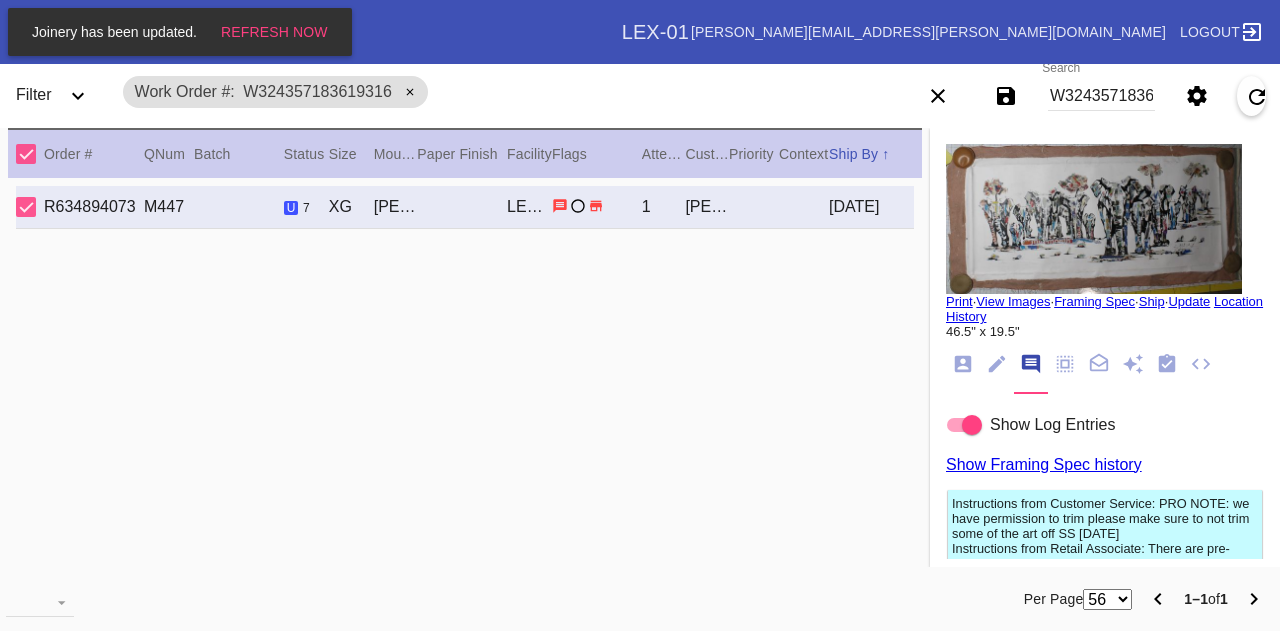 drag, startPoint x: 1200, startPoint y: 3, endPoint x: 776, endPoint y: 87, distance: 432.24066 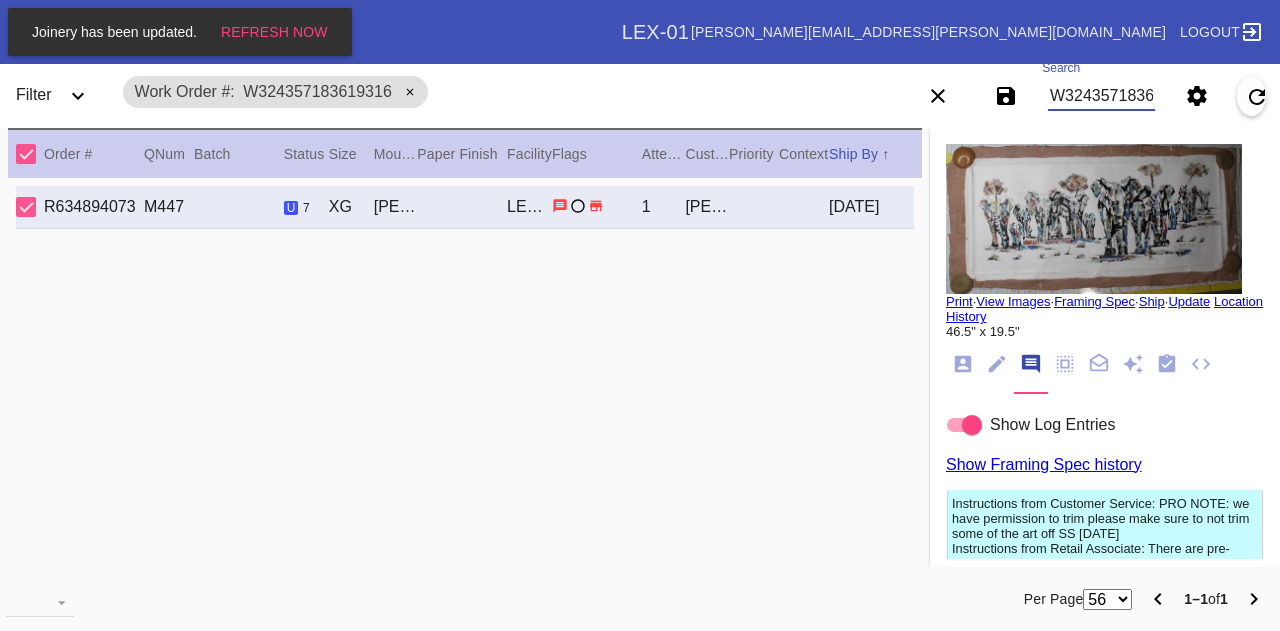 click on "W324357183619316" at bounding box center [1101, 96] 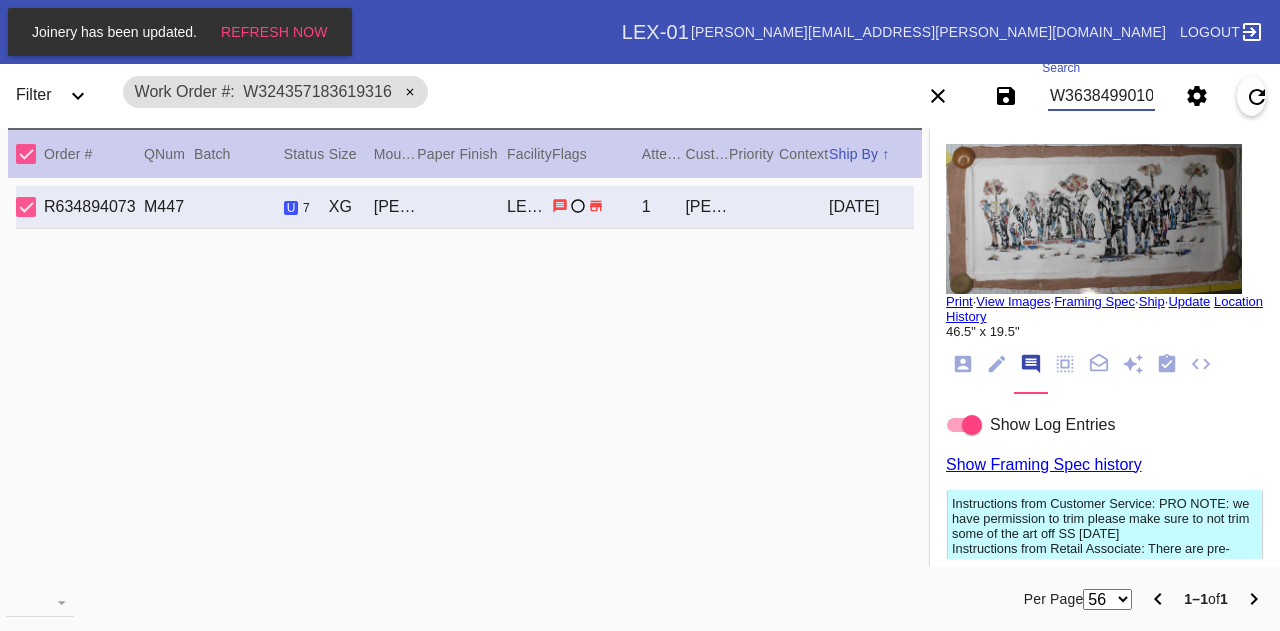 scroll, scrollTop: 0, scrollLeft: 45, axis: horizontal 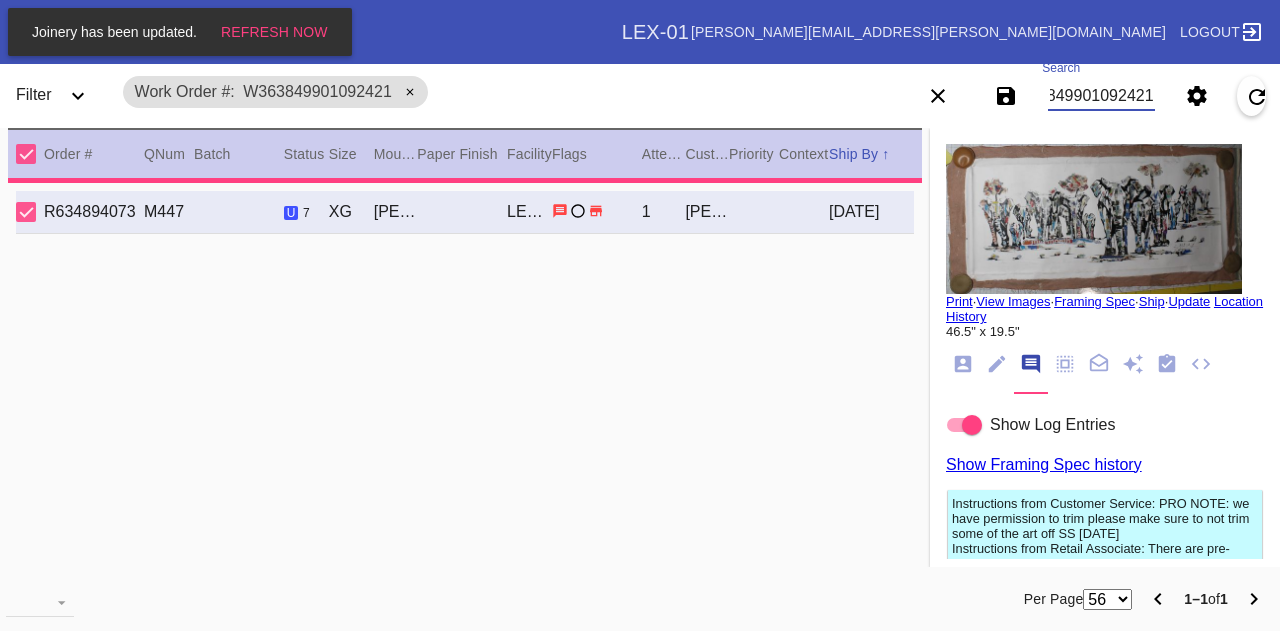 type on "PRO NOTE: show the "30 under 30" in the mat opening. Mat just to the top of it.
--follow the rest of the special instructions. TR 7.10" 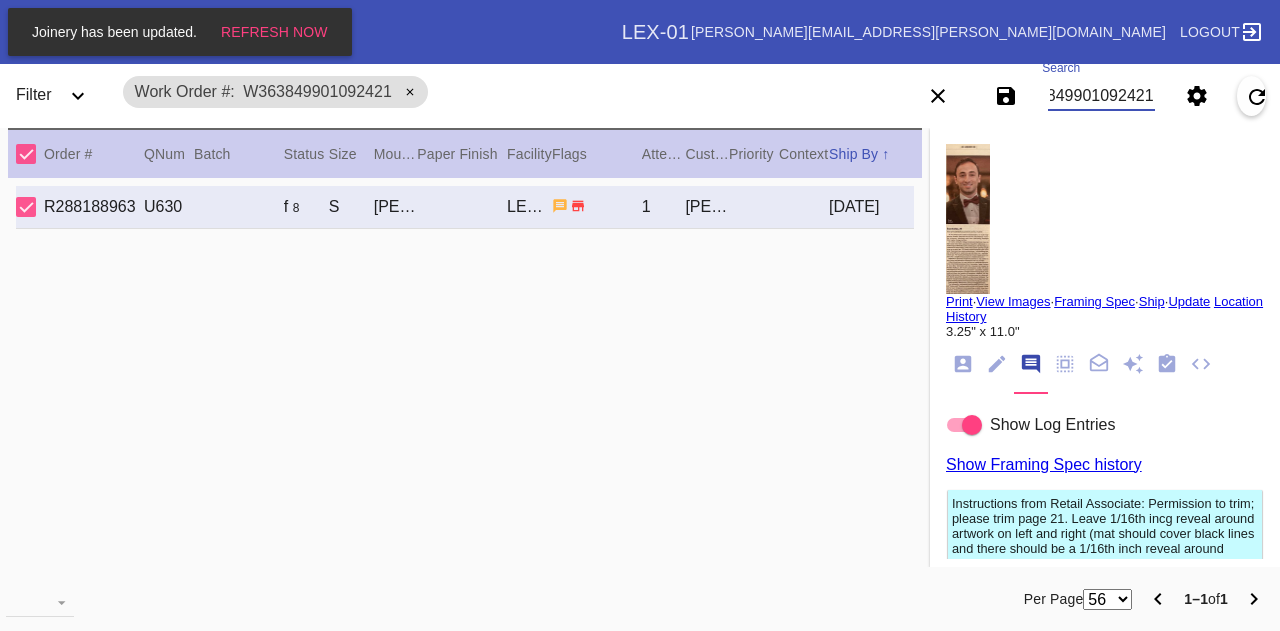 type on "W363849901092421" 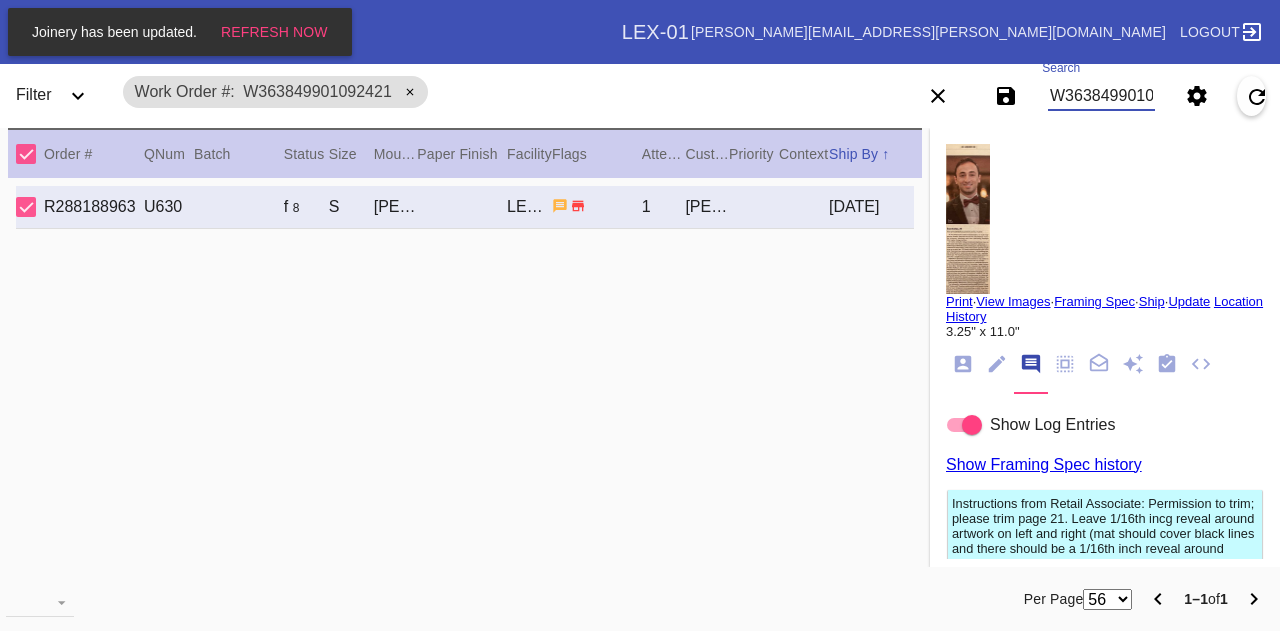 click on "Print" at bounding box center (959, 301) 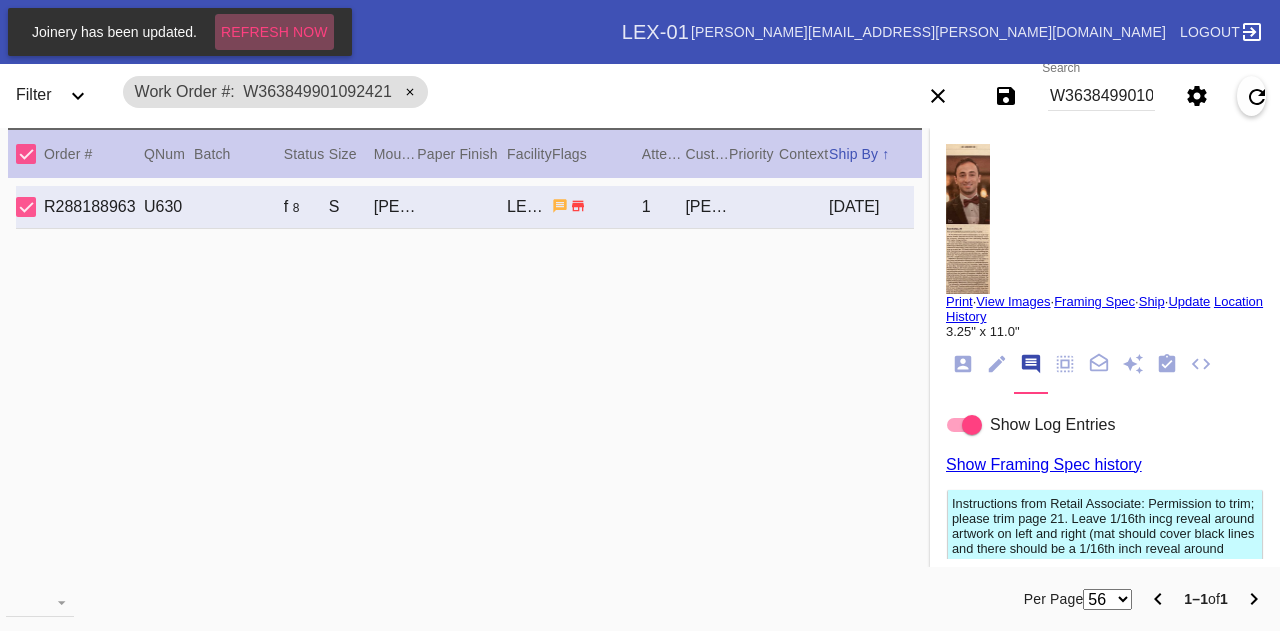click on "Refresh Now" at bounding box center (274, 32) 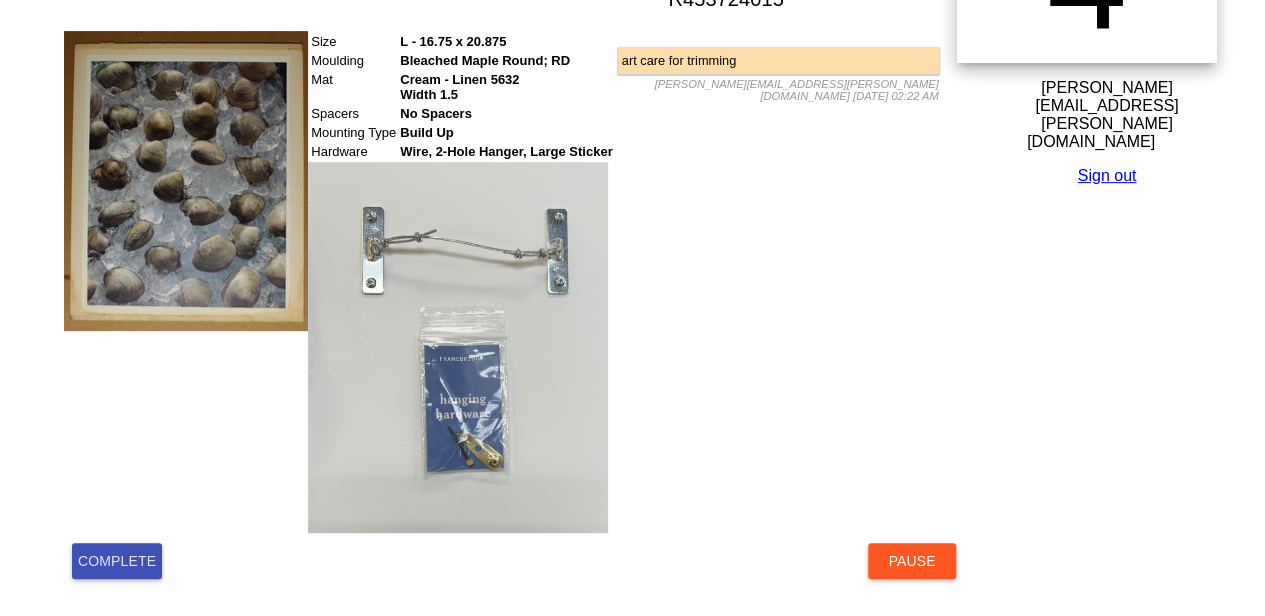 scroll, scrollTop: 538, scrollLeft: 0, axis: vertical 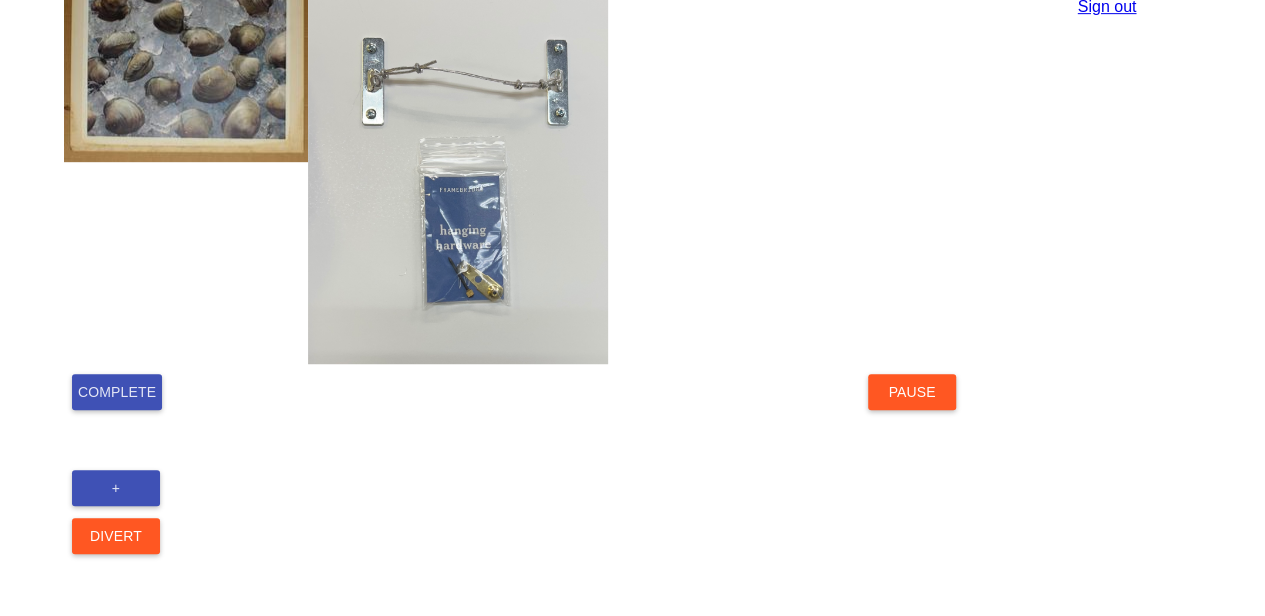 click on "Complete" at bounding box center (117, 392) 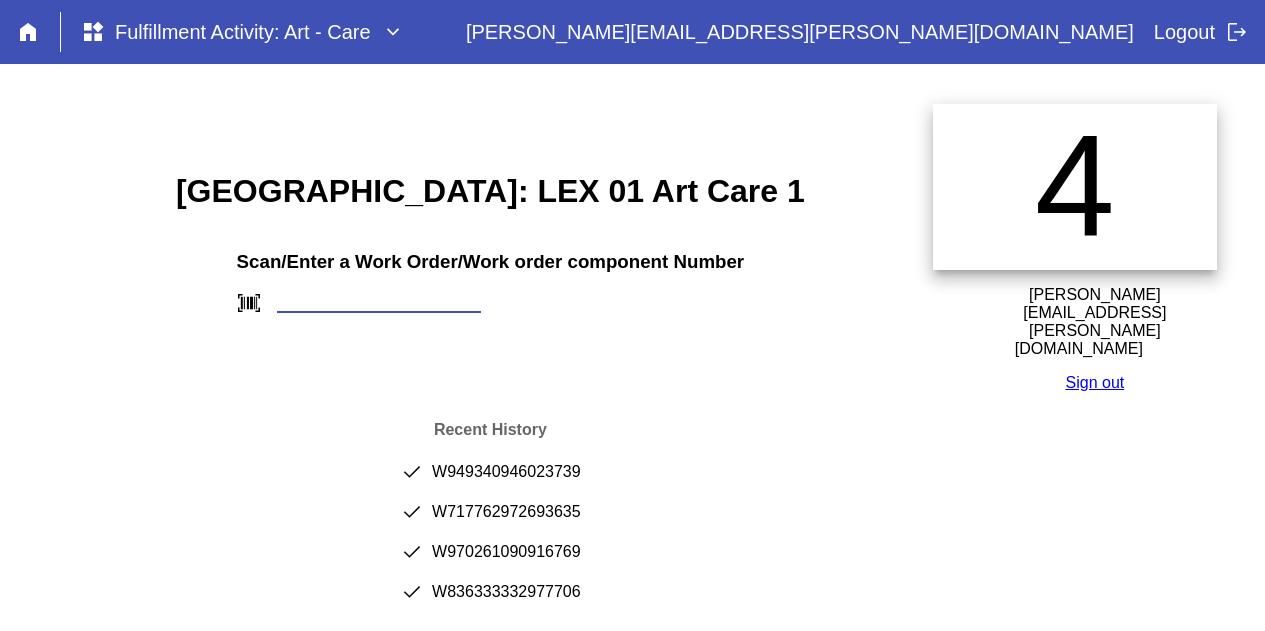 scroll, scrollTop: 0, scrollLeft: 0, axis: both 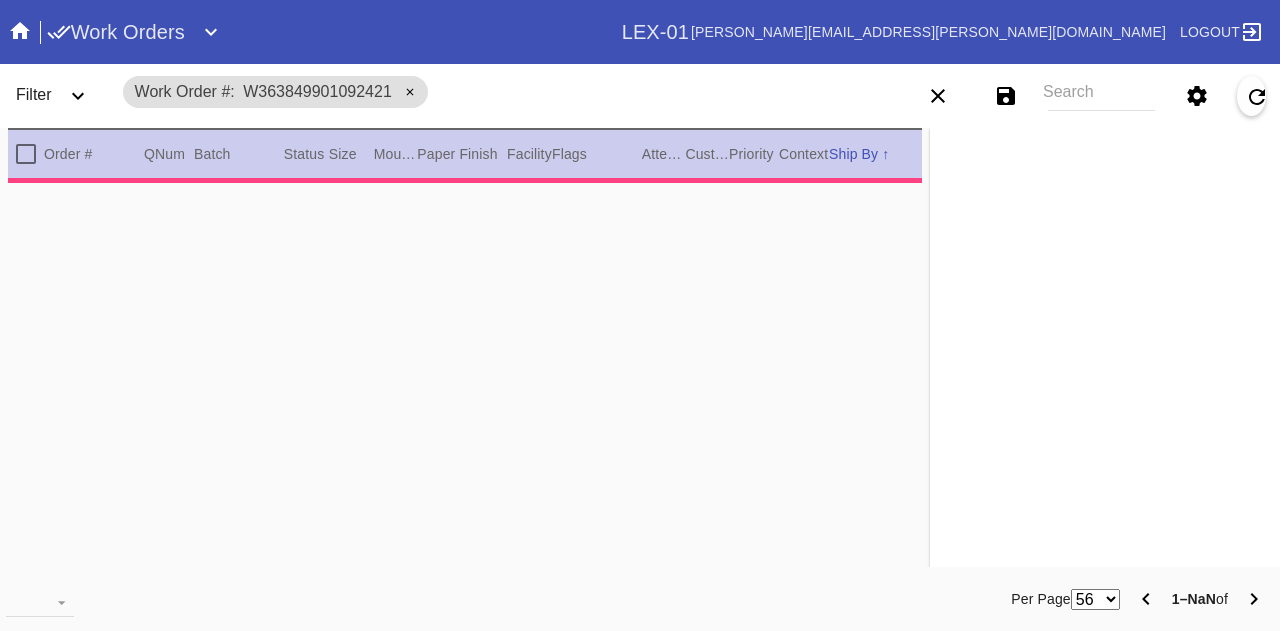 type on "PRO NOTE: show the "30 under 30" in the mat opening. Mat just to the top of it.
--follow the rest of the special instructions. TR 7.10" 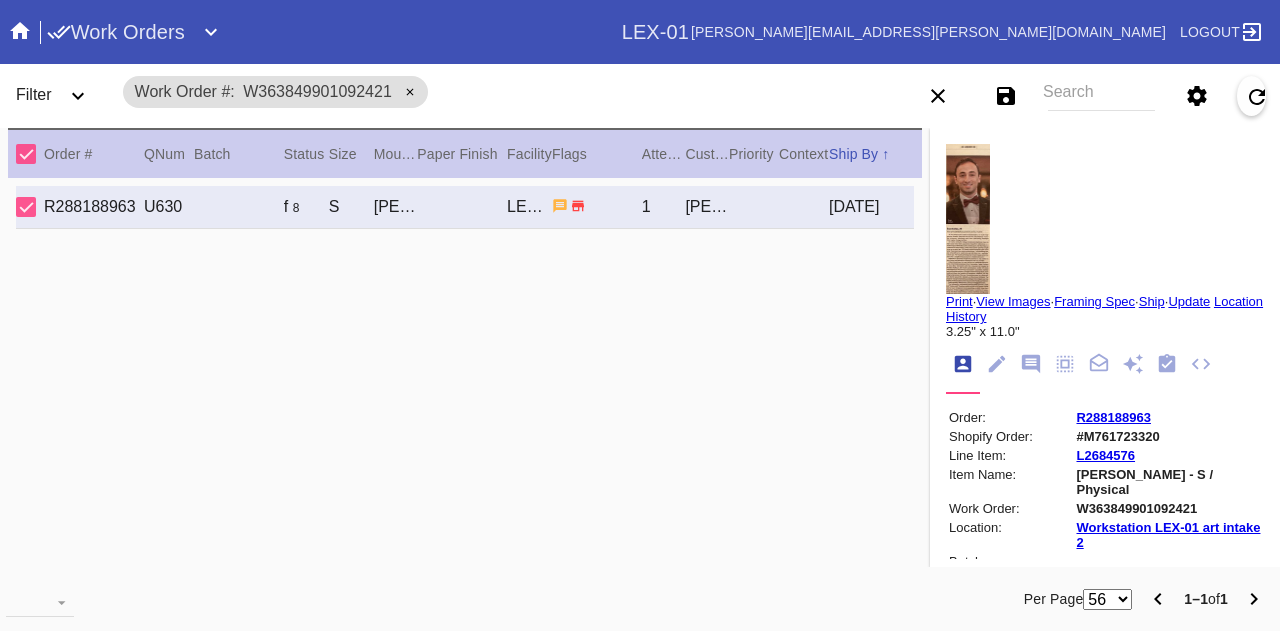 click on "Search" at bounding box center [1101, 96] 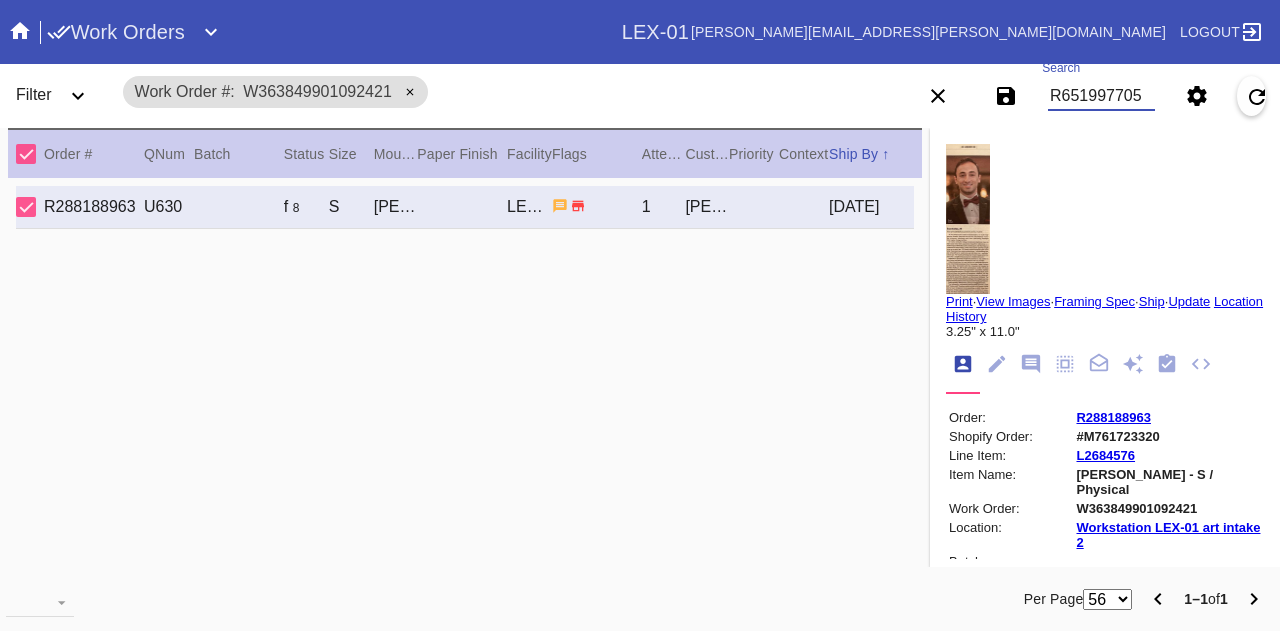 type on "R651997705" 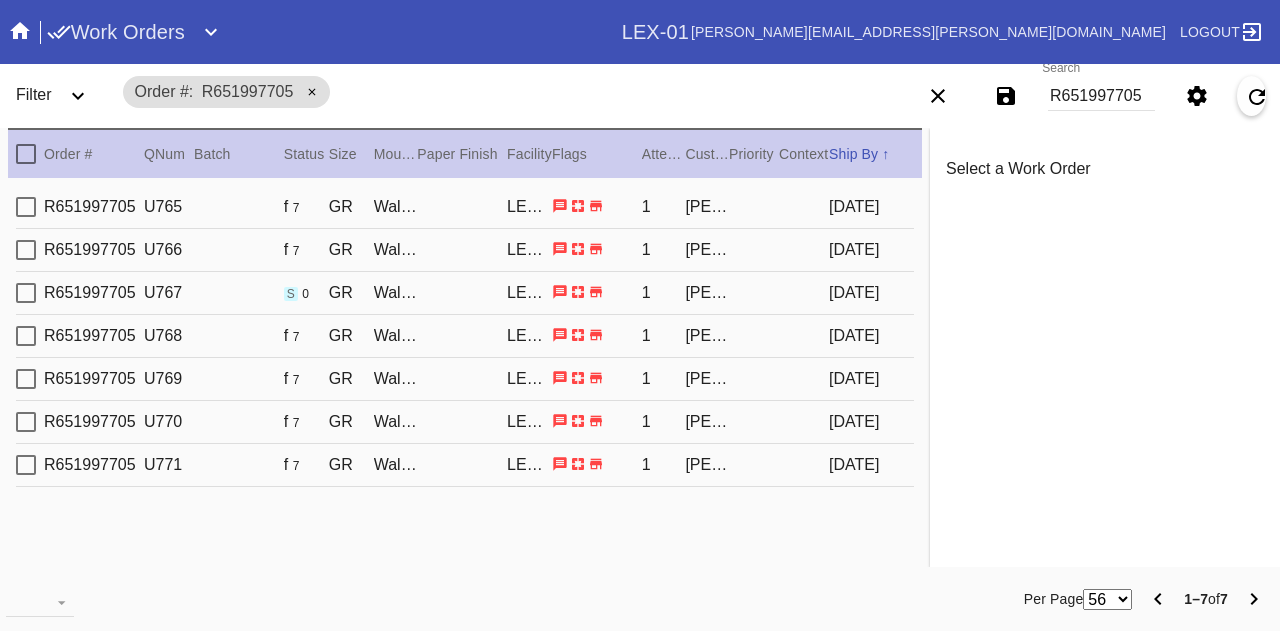 click on "R651997705 U766 f   7 GR Walnut (Wide) / White LEX-01 1 jackie needleman
2025-07-05" at bounding box center (465, 250) 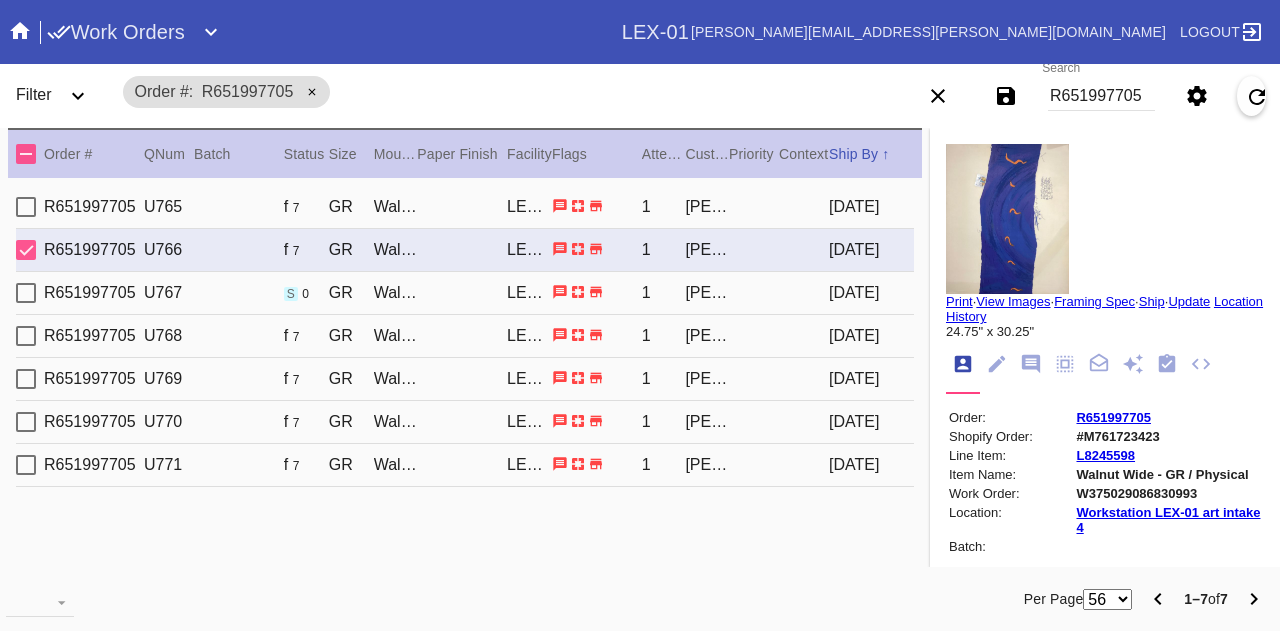 click on "R651997705 U765 f   7 GR Walnut (Wide) / White LEX-01 1 jackie needleman
2025-07-05" at bounding box center (465, 207) 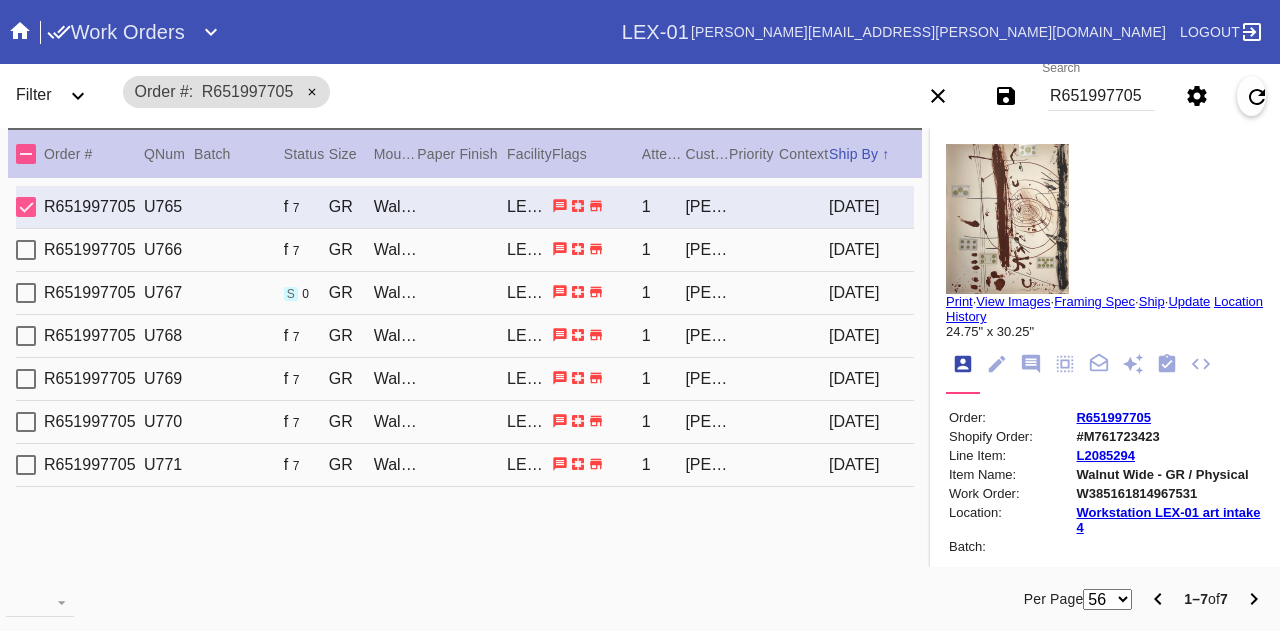 click on "View Images" at bounding box center [1013, 301] 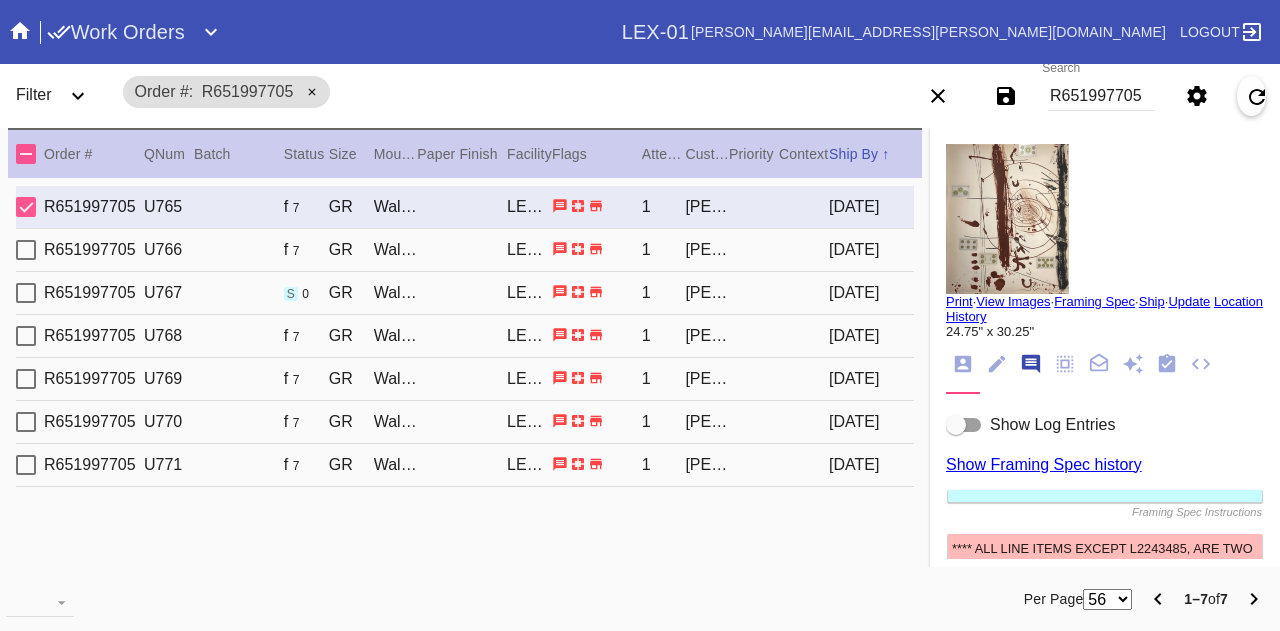 scroll, scrollTop: 122, scrollLeft: 0, axis: vertical 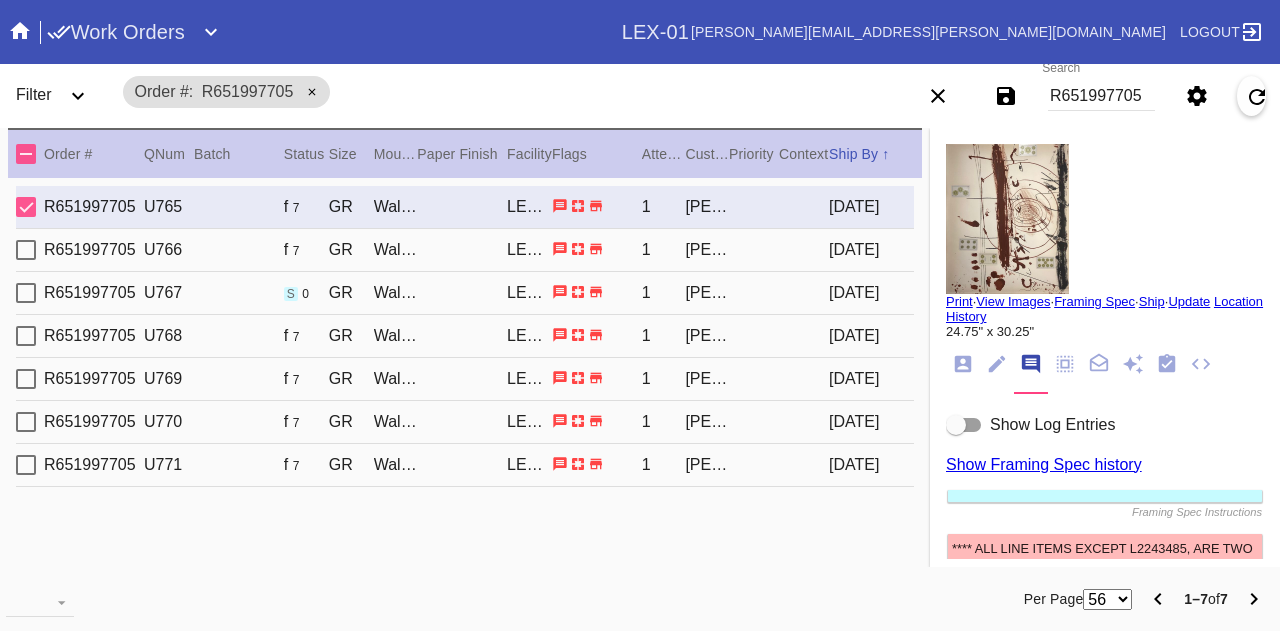 click on "R651997705 U768 f   7 GR Walnut (Wide) / White LEX-01 1 jackie needleman
2025-07-05" at bounding box center [465, 336] 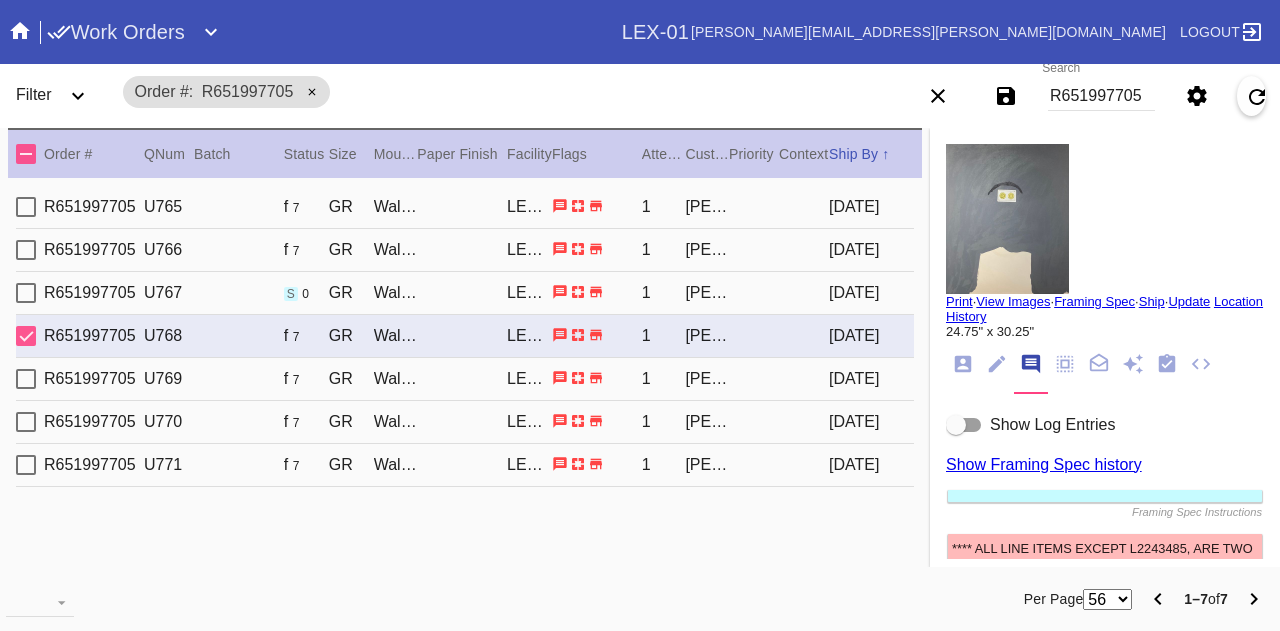 click on "R651997705 U769 f   7 GR Walnut (Wide) / White LEX-01 1 jackie needleman
2025-07-05" at bounding box center [465, 379] 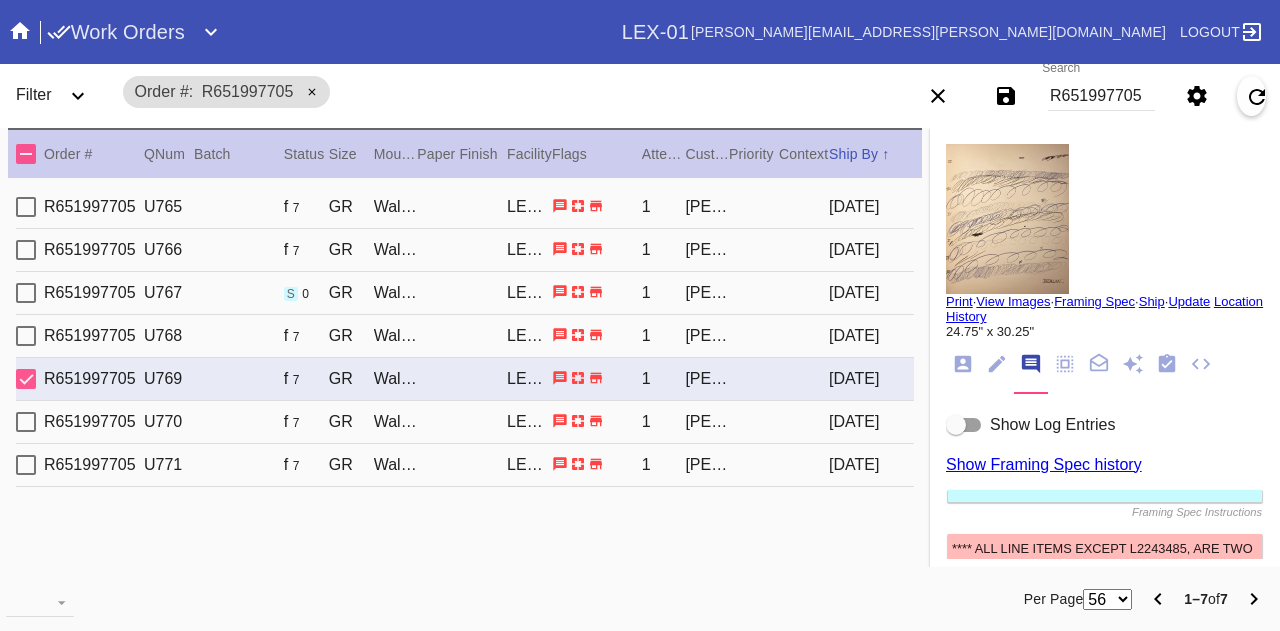 click on "R651997705 U770 f   7 GR Walnut (Wide) / White LEX-01 1 jackie needleman
2025-07-05" at bounding box center (465, 422) 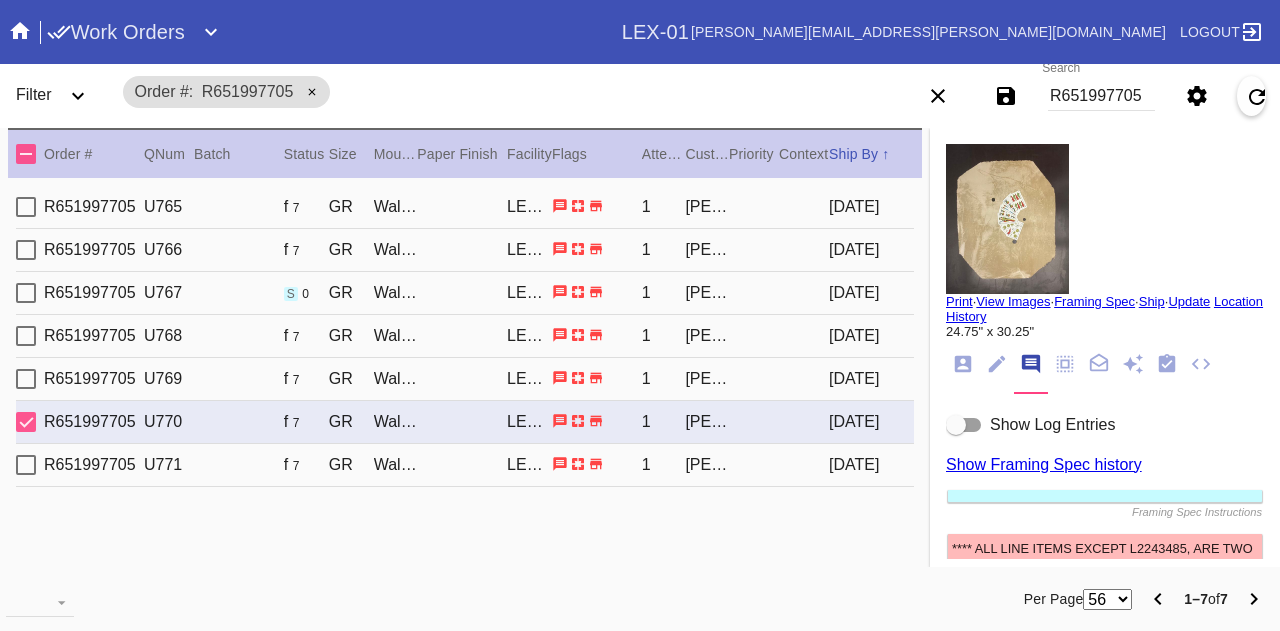 click on "R651997705 U769 f   7 GR Walnut (Wide) / White LEX-01 1 jackie needleman
2025-07-05" at bounding box center (465, 379) 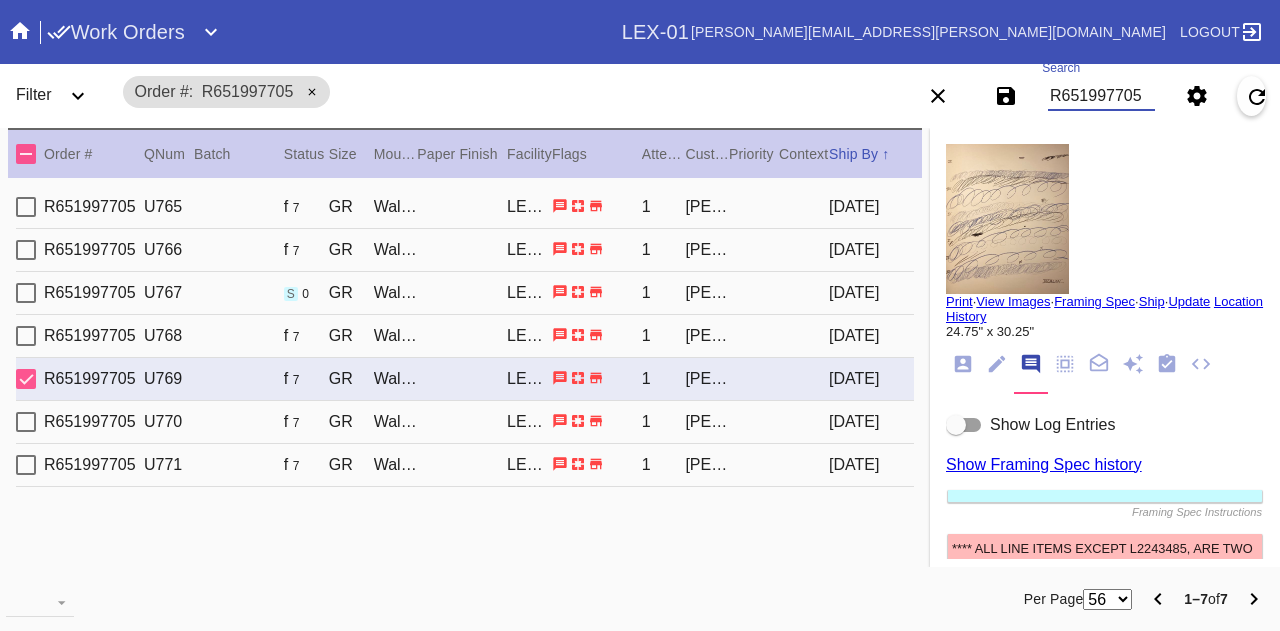 click on "R651997705" at bounding box center (1101, 96) 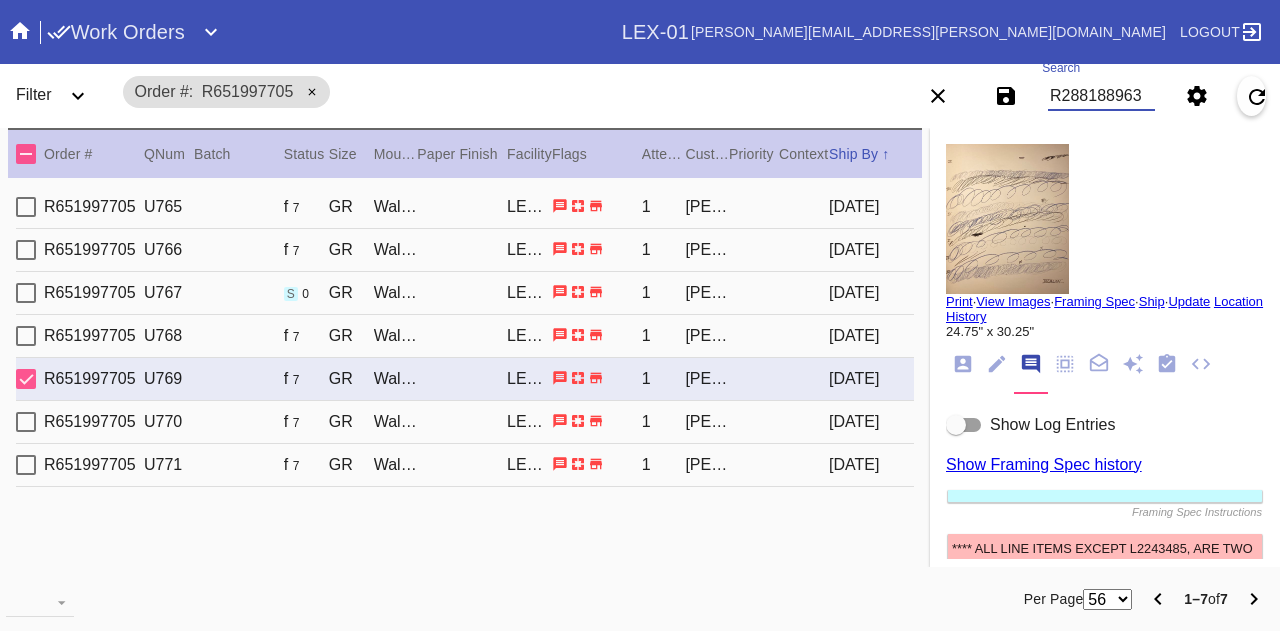 type on "R288188963" 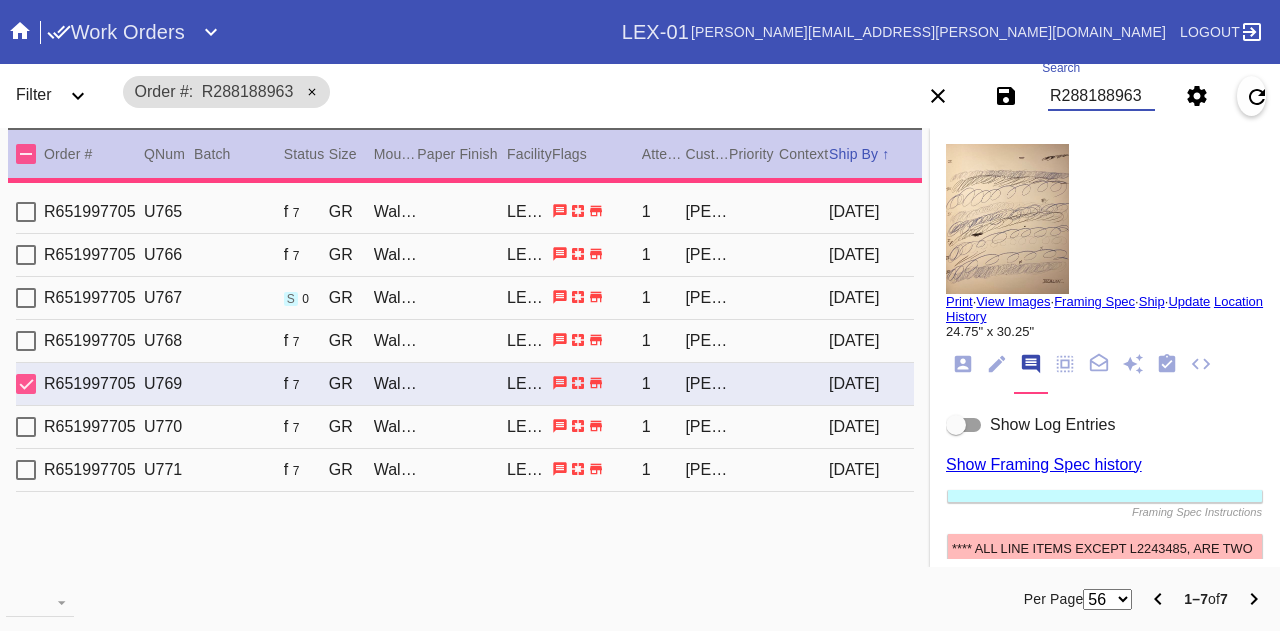 type on "PRO NOTE: show the "30 under 30" in the mat opening. Mat just to the top of it.
--follow the rest of the special instructions. TR 7.10" 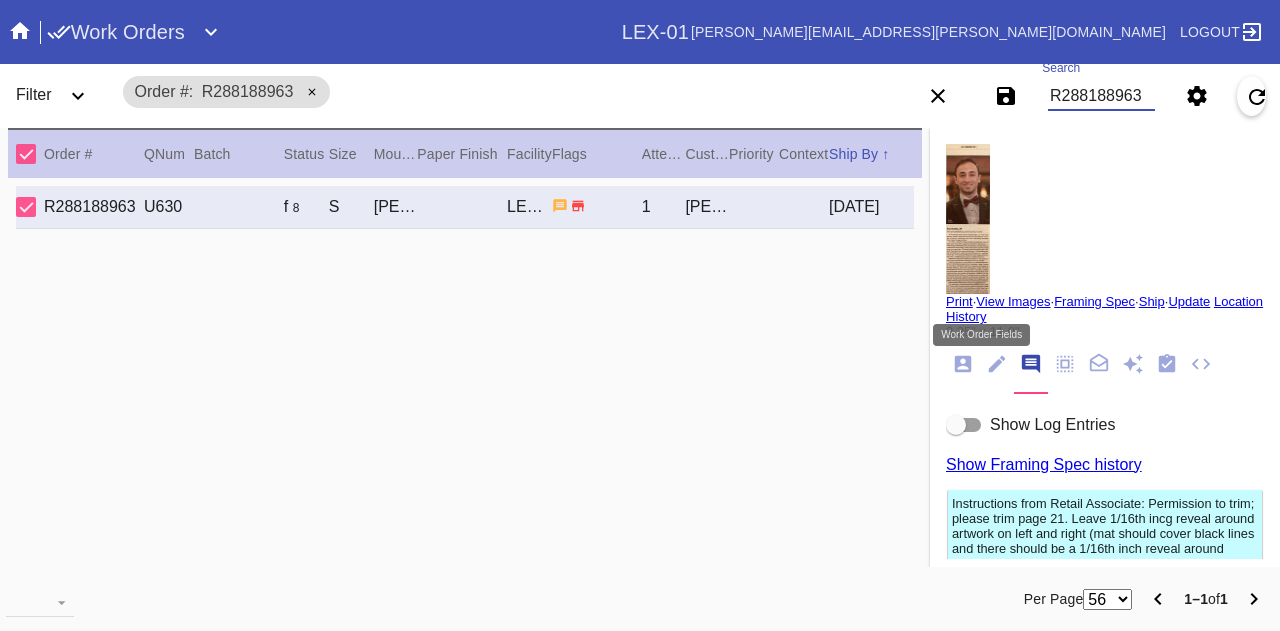 click 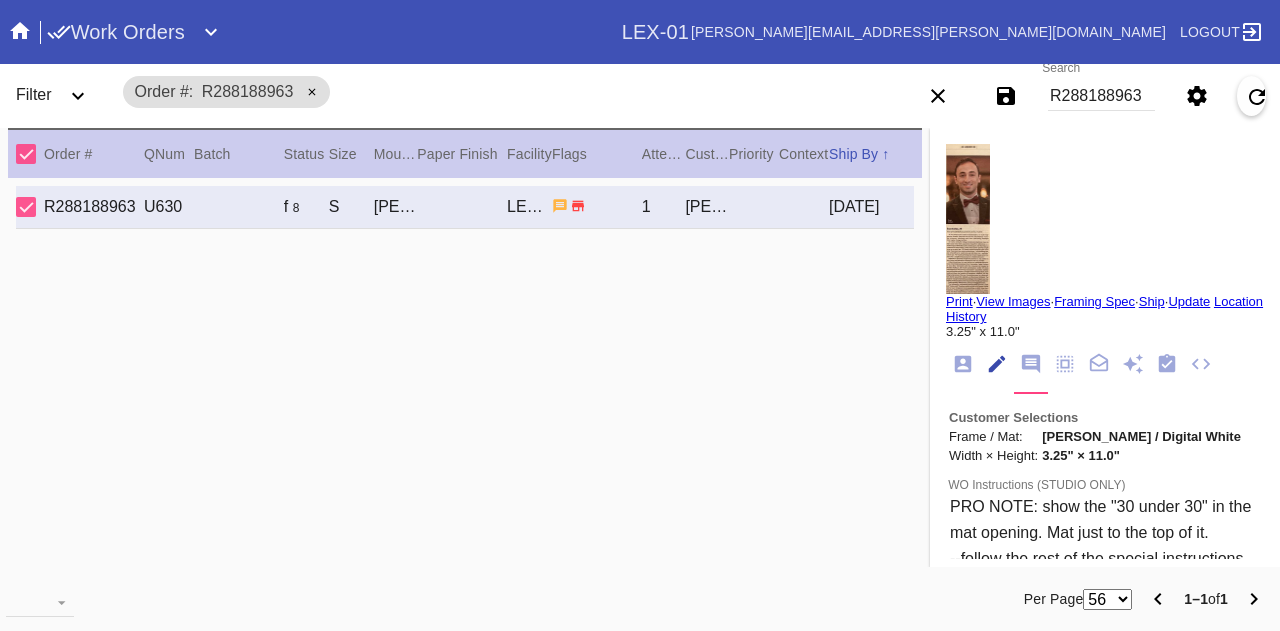 scroll, scrollTop: 73, scrollLeft: 0, axis: vertical 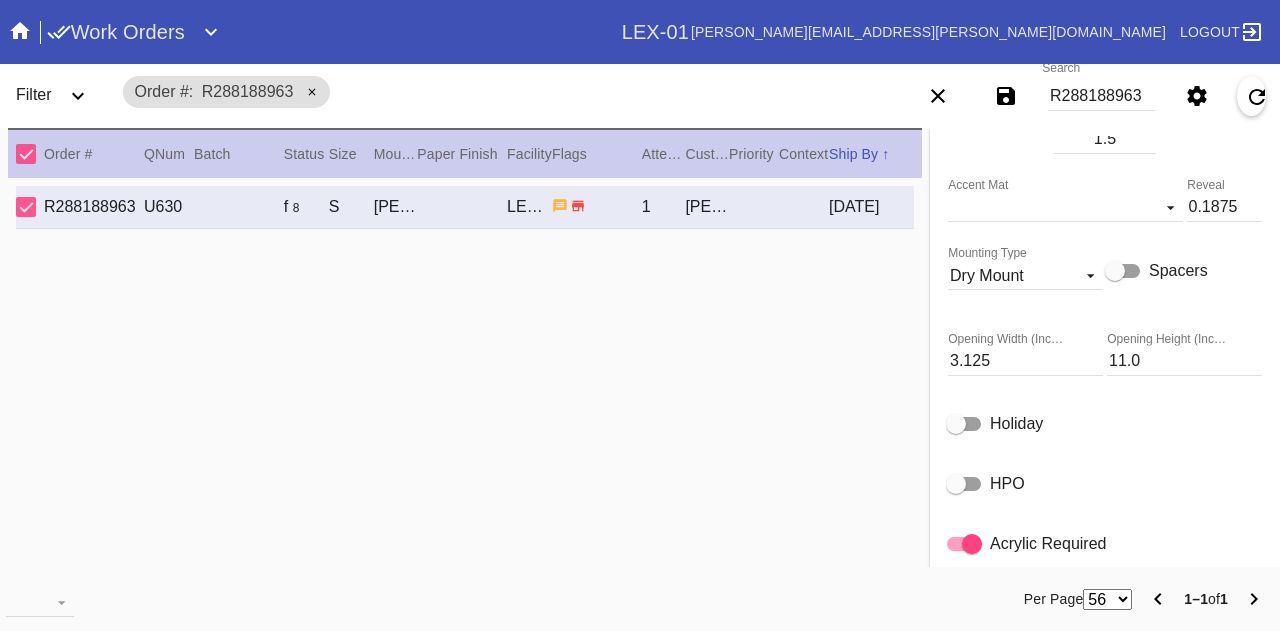 click on "Order #  QNum Batch  Status
Size
↑
↓
Moulding / Mat Paper Finish  Facility Flags Attempt Customer
Priority
↑
↓
Context
Ship By
↑
↓
R288188963 U630 f   8 S Wren / Digital White LEX-01 1 Marissa Sashihara
2025-07-12 Select a Work Order Print  ·  View Images  ·  Framing Spec  ·  Ship  ·  Update   Location History 3.25" x 11.0"                                 Order: R288188963 Shopify Order: #M761723320 Line Item: L2684576 Item Name: Wren - S / Physical Work Order: W363849901092421 Location: Workstation LEX-01 art intake 2 Batch: Ship Group Schedule Work (Beta) Facility: LEX-01  change RFID:
Assign RFID
Batch Batch New Batch LEX01-250606-006 () LEX01-250531-009 () LEX01-250327-001 () LEX01-250325-001 () LEX01-250319-006 () LEX01-250306-004 () LEX01-250220-010 () LEX01-250219-008 () LEX01-250211-016 () LEX01-250211-012 () LEX01-250121-012 () LEX01-241224-002 () Ordered:" at bounding box center [640, 347] 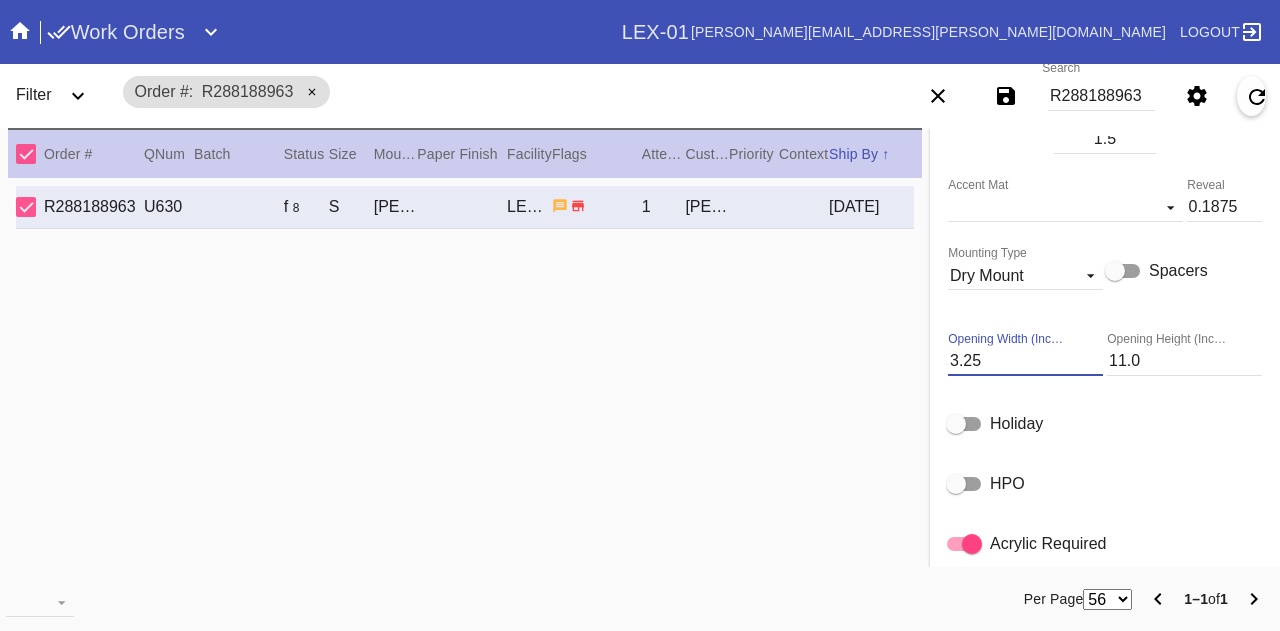 type on "3.25" 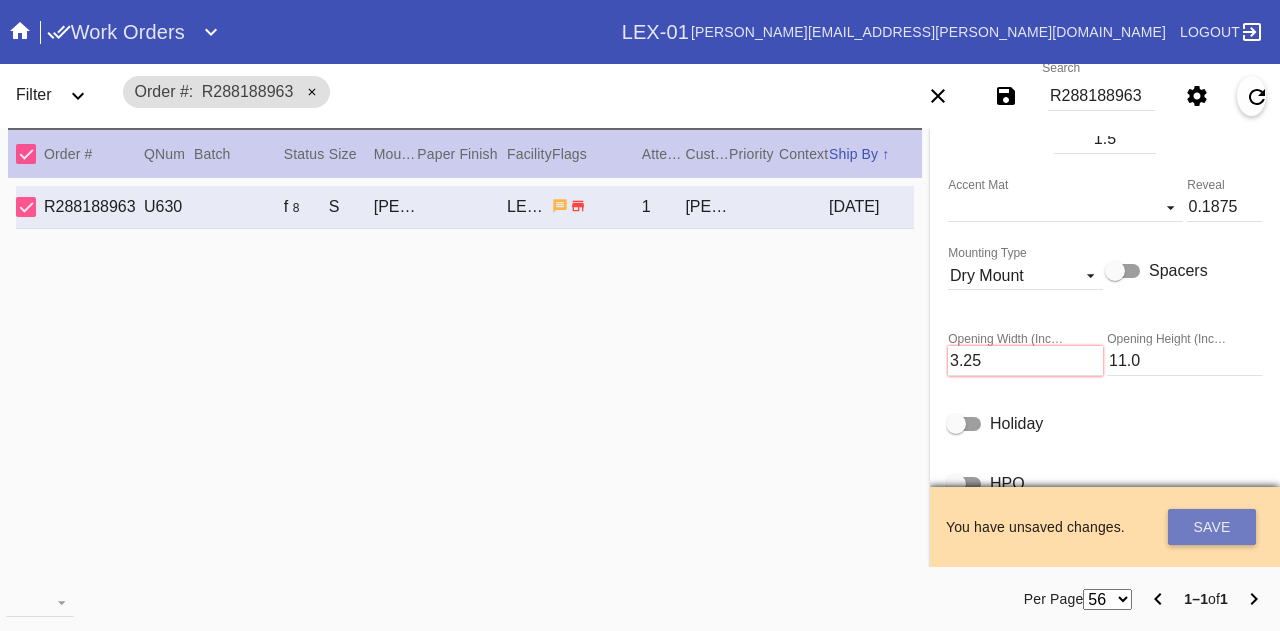 click on "Save" at bounding box center (1212, 527) 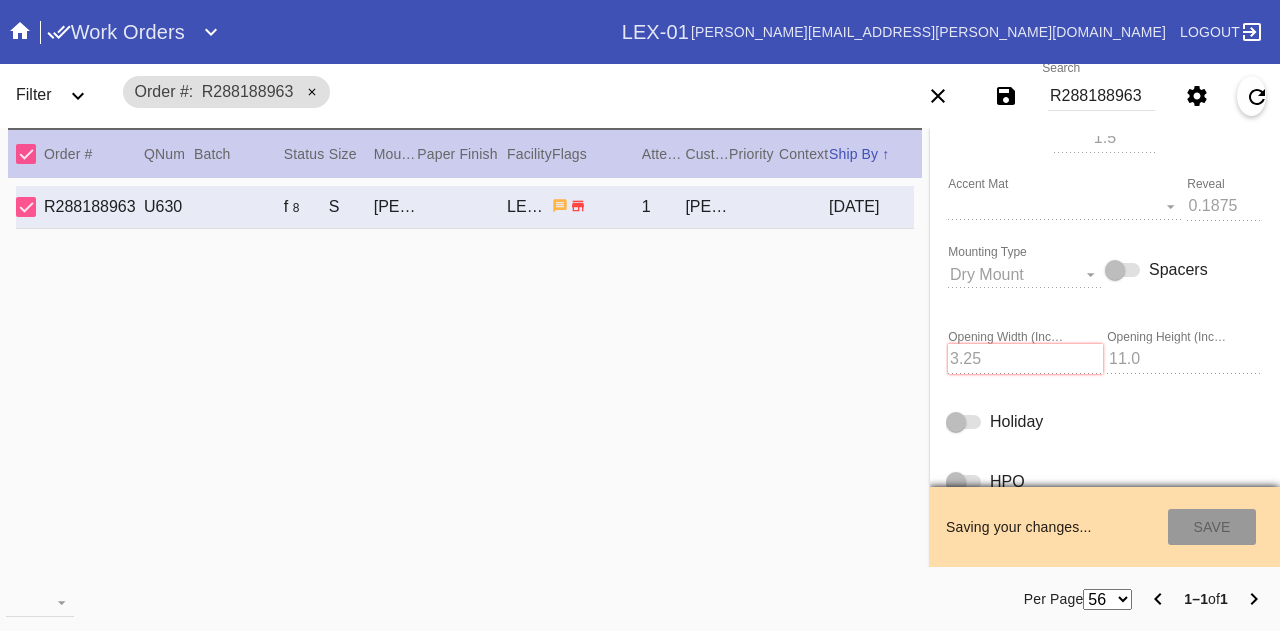 type on "[DATE]" 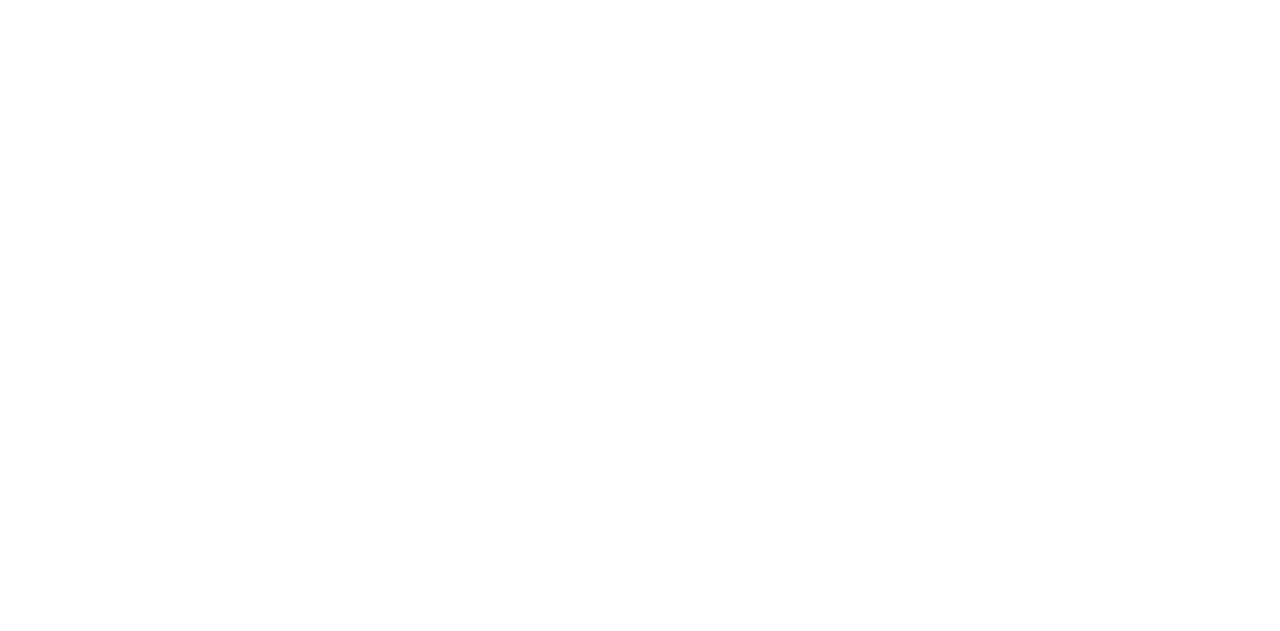 scroll, scrollTop: 0, scrollLeft: 0, axis: both 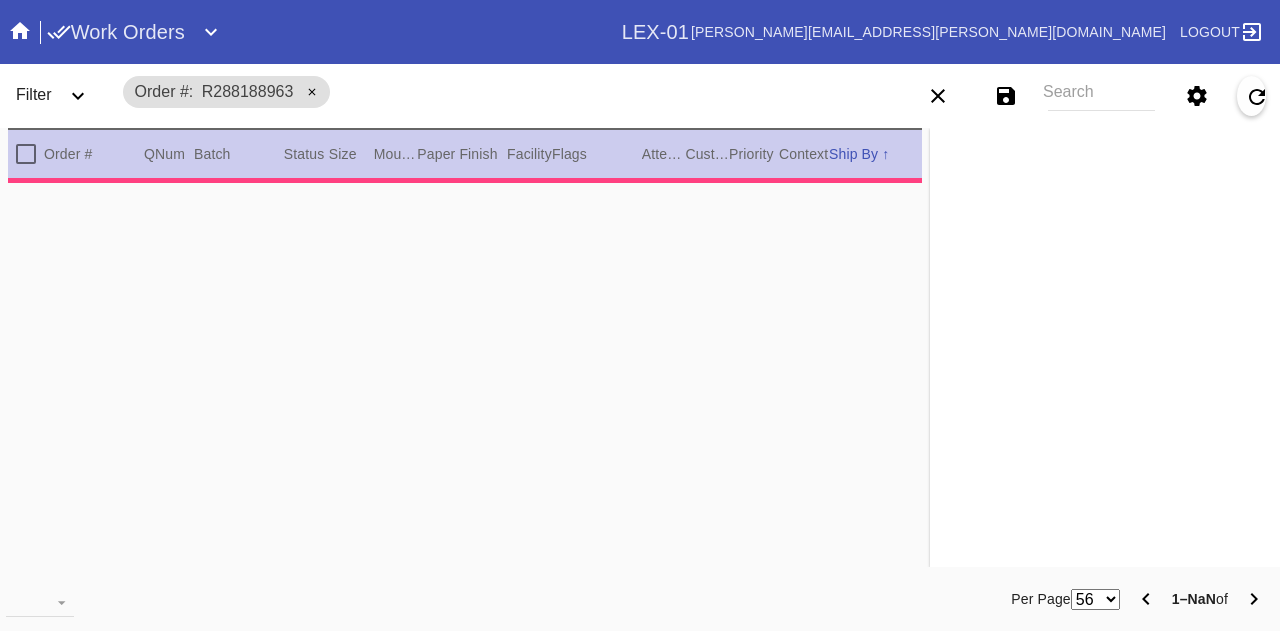 type on "PRO NOTE: show the "30 under 30" in the mat opening. Mat just to the top of it.
--follow the rest of the special instructions. TR 7.10" 